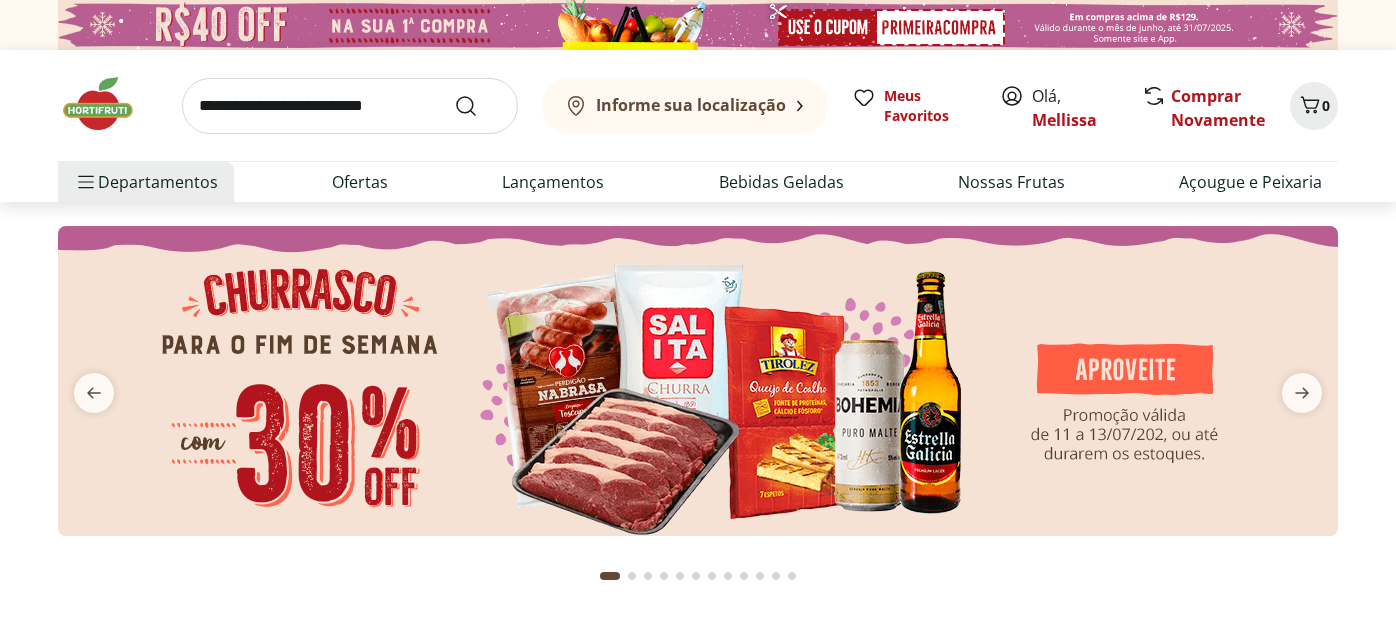 scroll, scrollTop: 0, scrollLeft: 0, axis: both 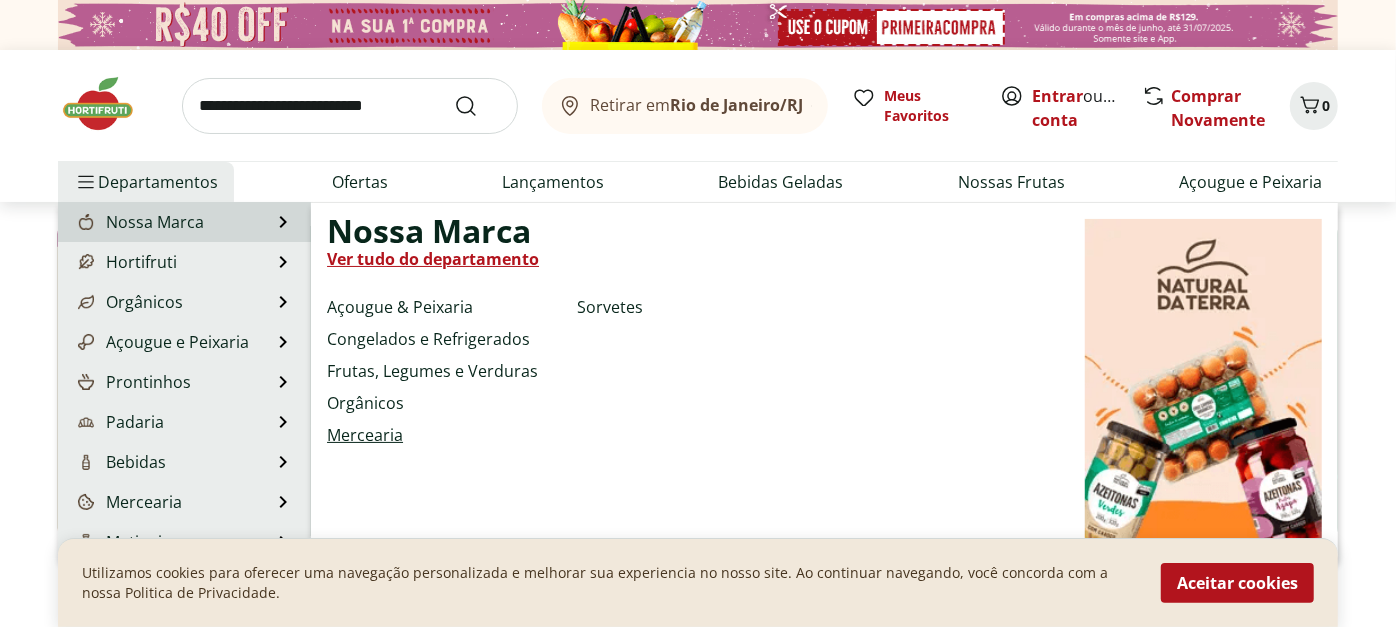 click on "Mercearia" at bounding box center (365, 435) 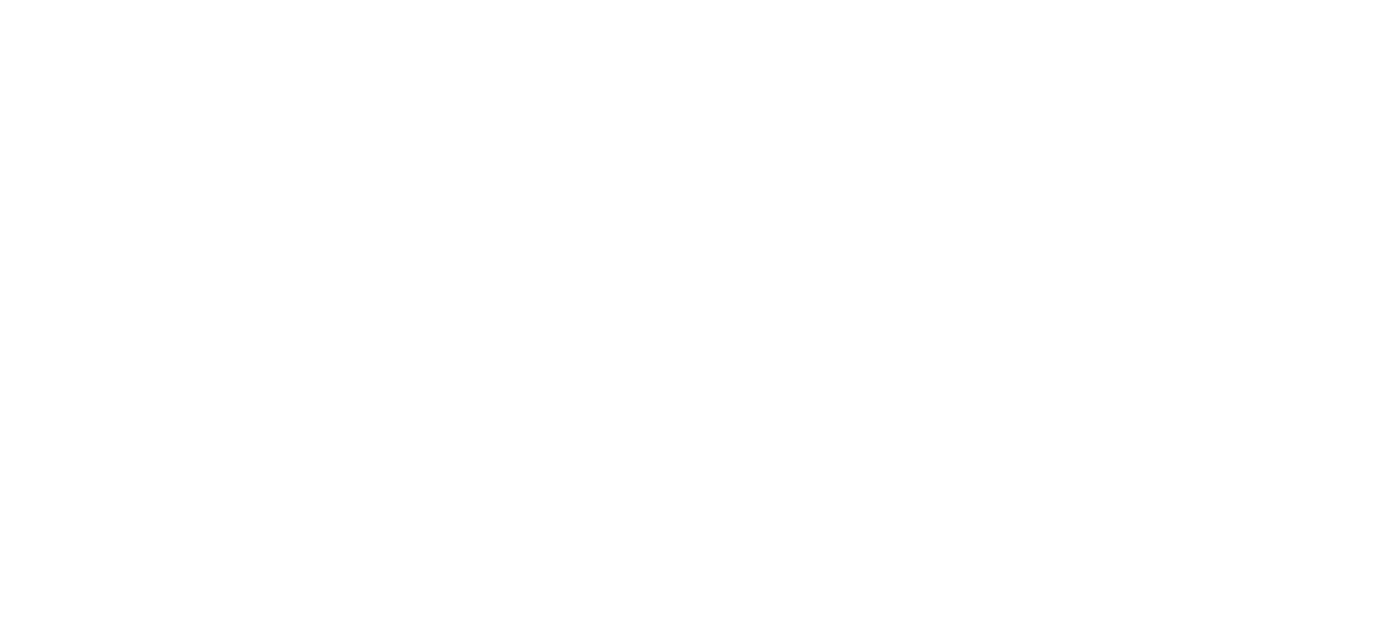 select on "**********" 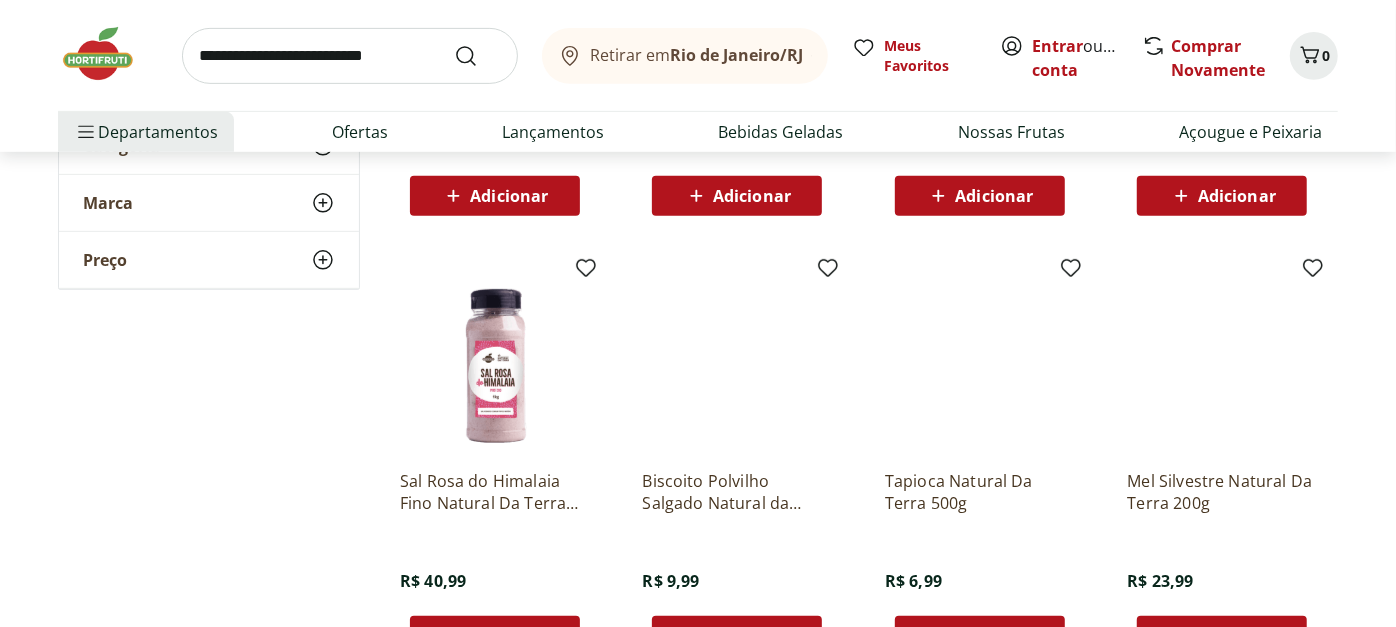 scroll, scrollTop: 549, scrollLeft: 0, axis: vertical 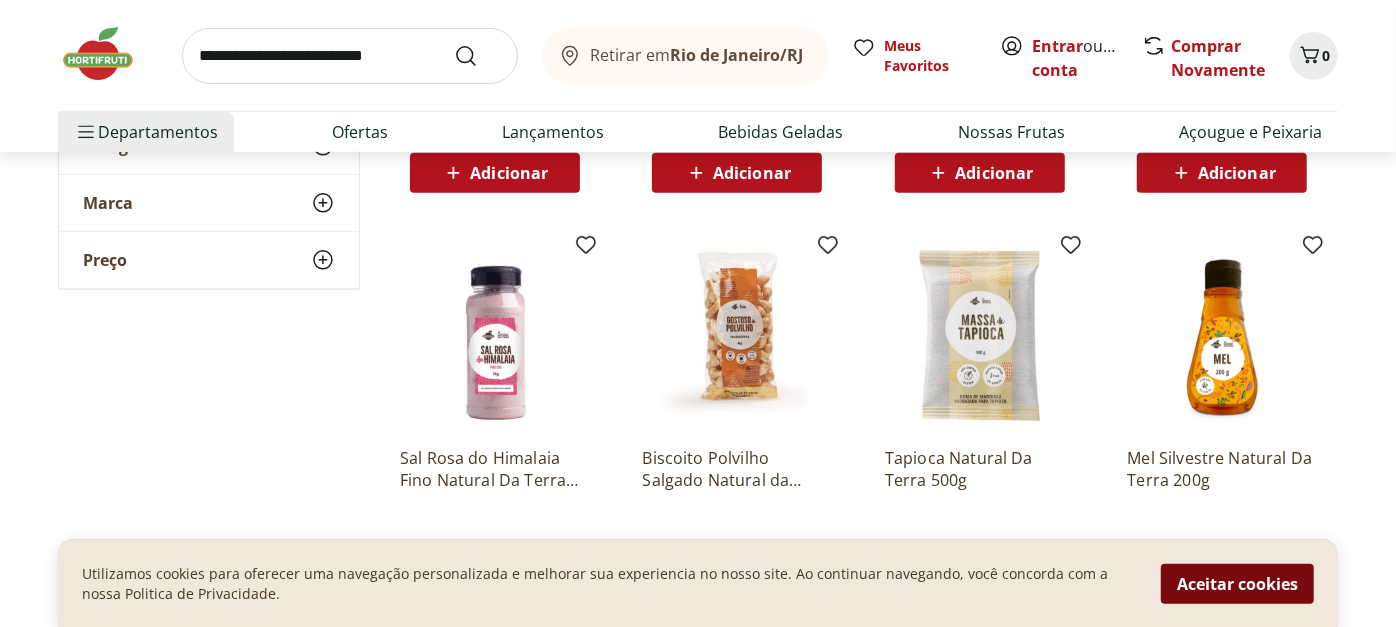 click on "Aceitar cookies" at bounding box center (1237, 583) 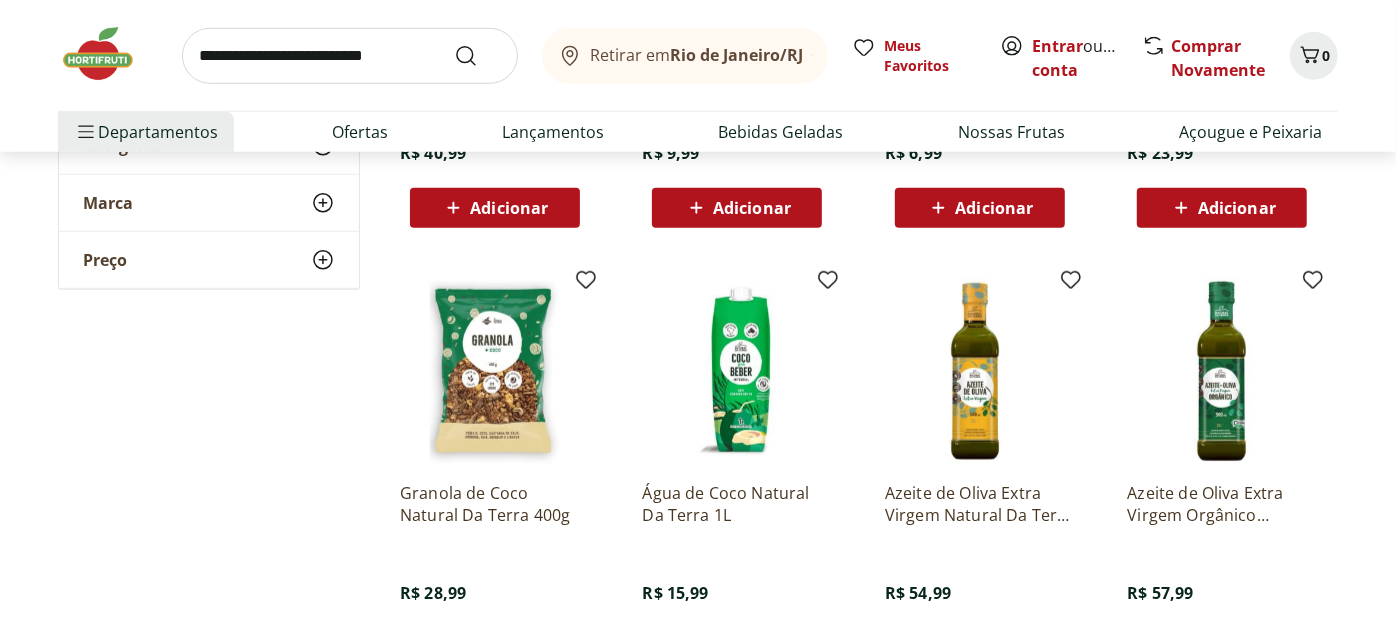 scroll, scrollTop: 971, scrollLeft: 0, axis: vertical 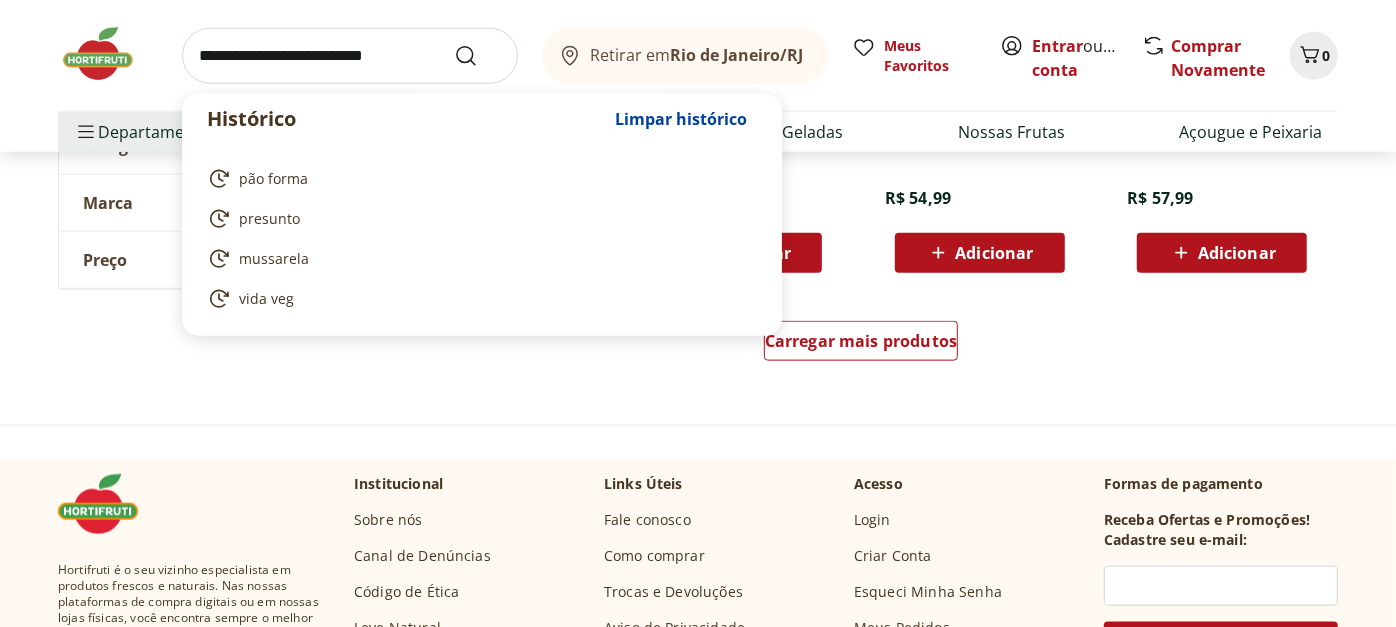 click at bounding box center (350, 56) 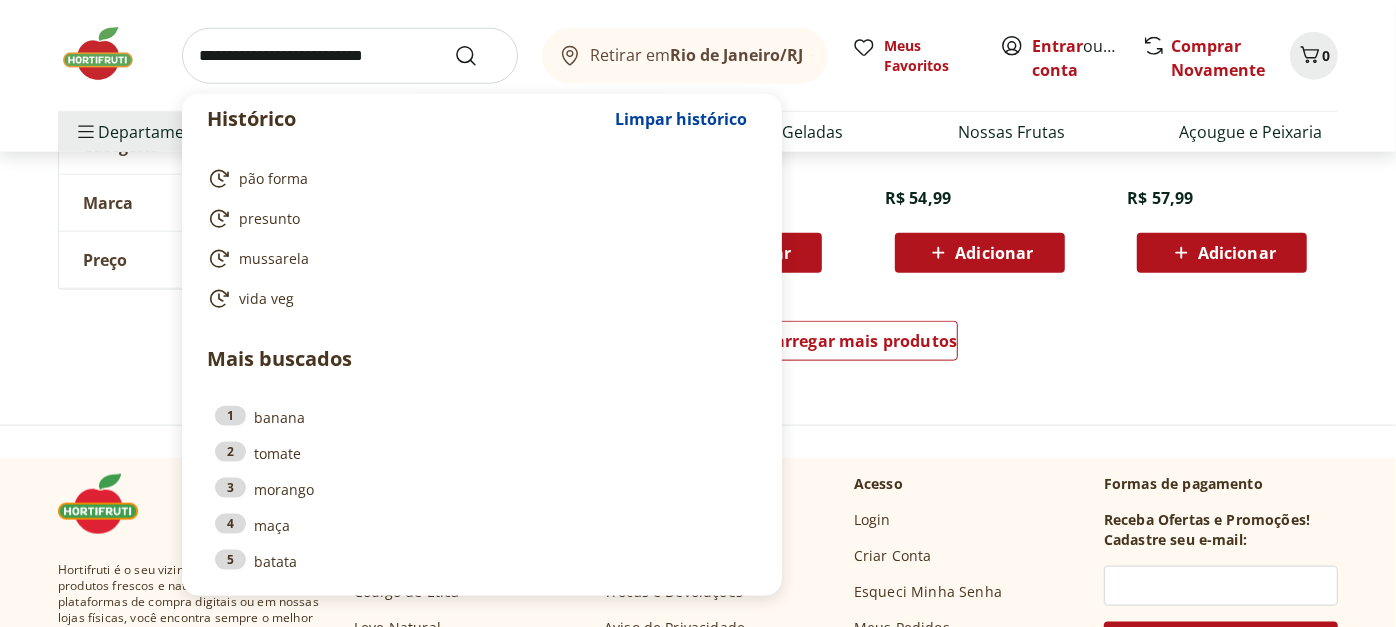 click on "**********" at bounding box center (698, -333) 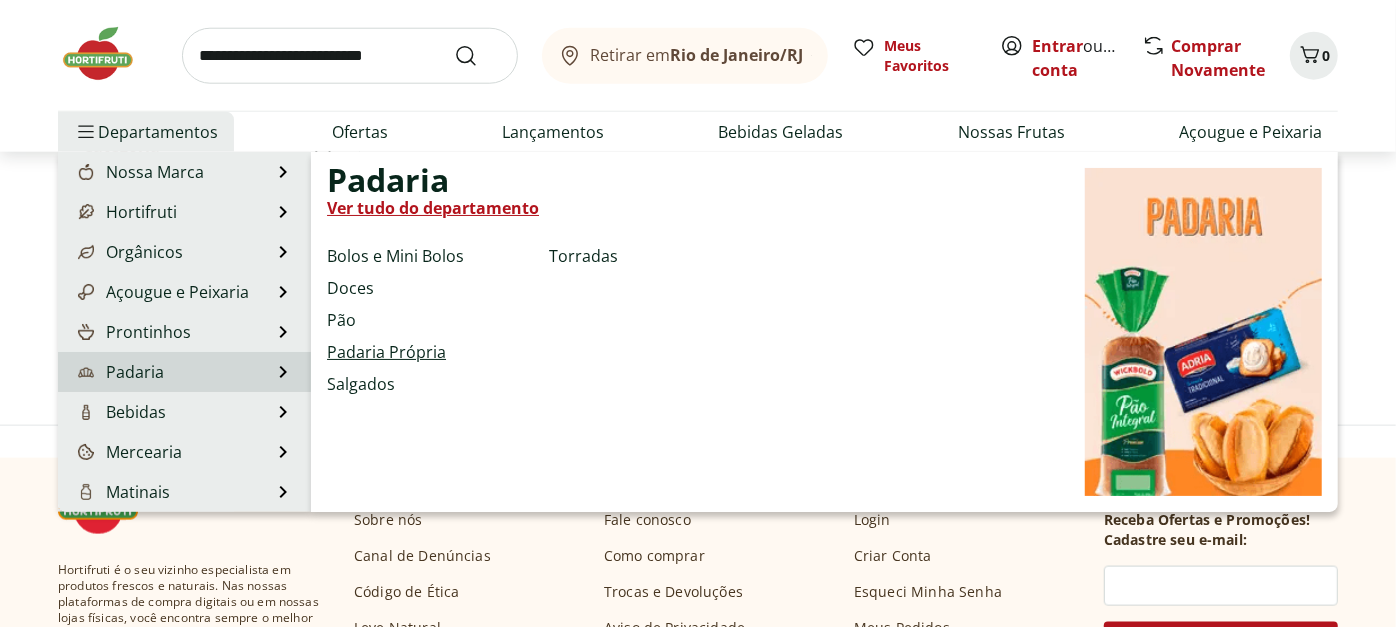 click on "Padaria Própria" at bounding box center (386, 352) 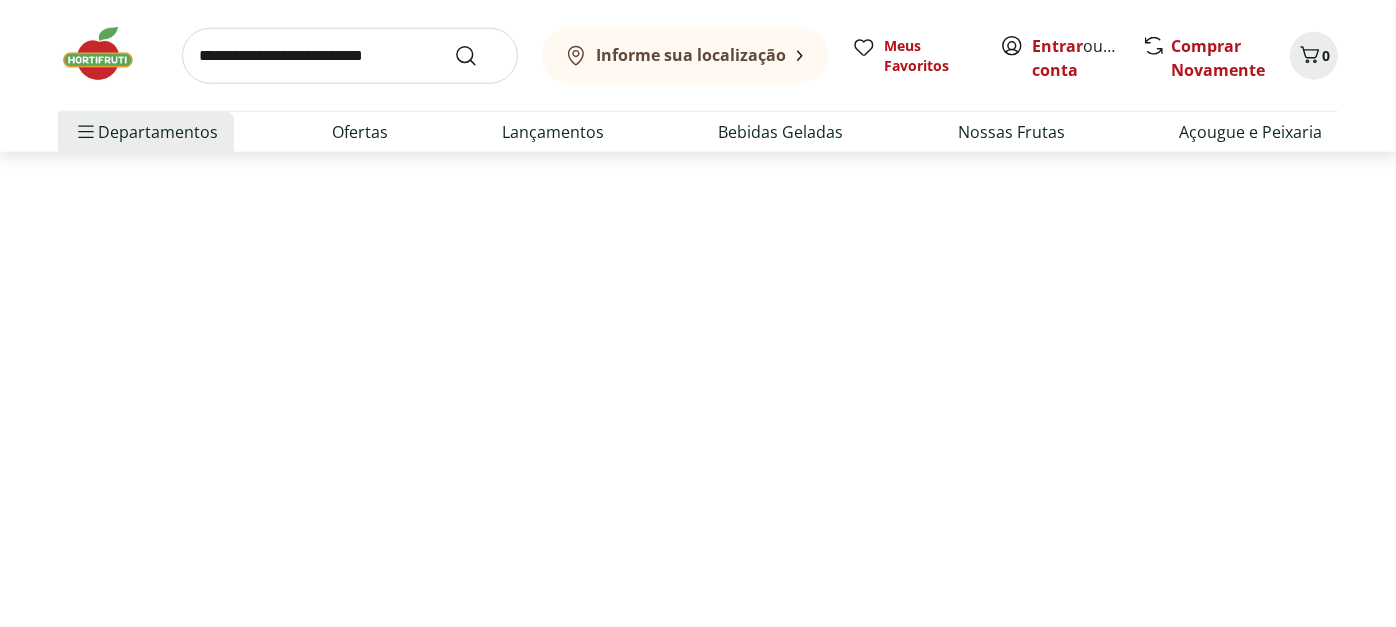scroll, scrollTop: 0, scrollLeft: 0, axis: both 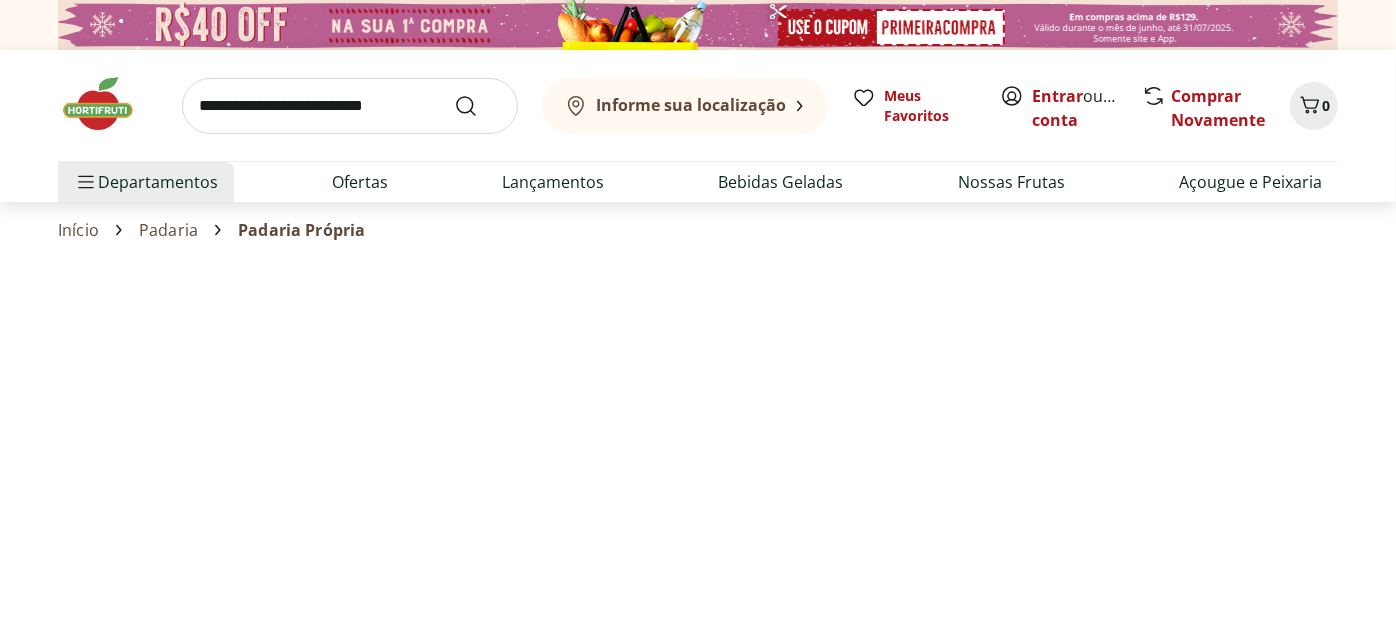 select on "**********" 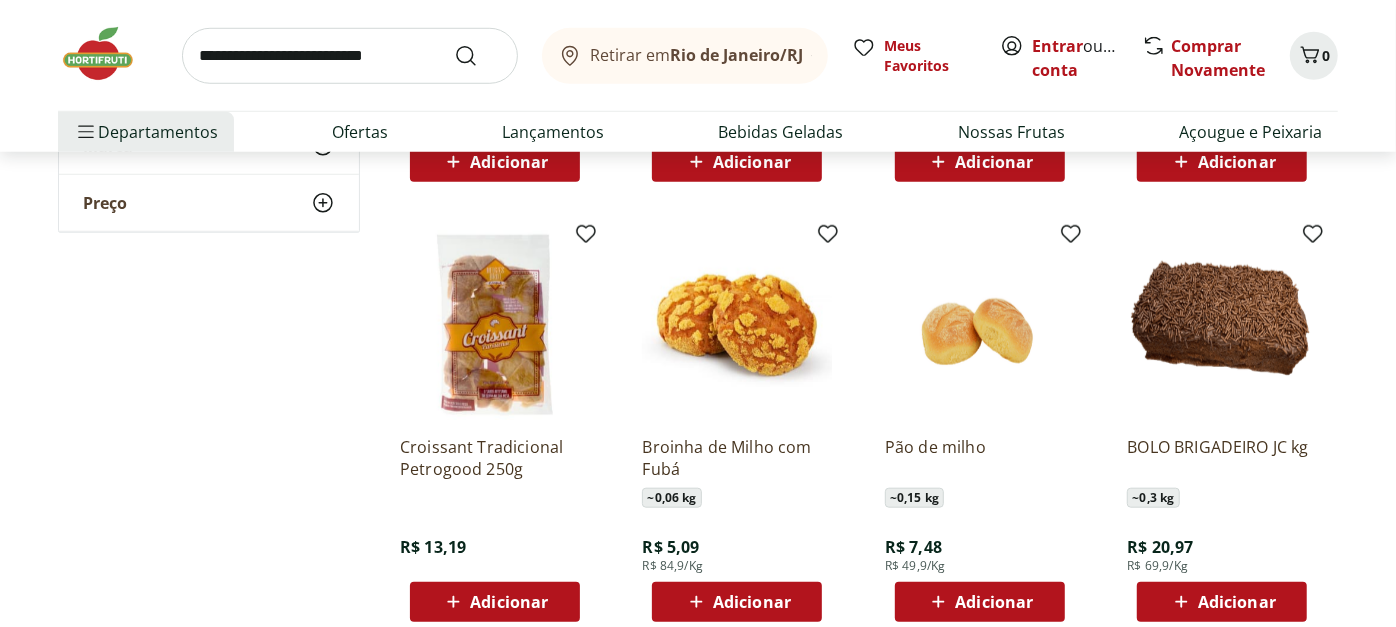 scroll, scrollTop: 992, scrollLeft: 0, axis: vertical 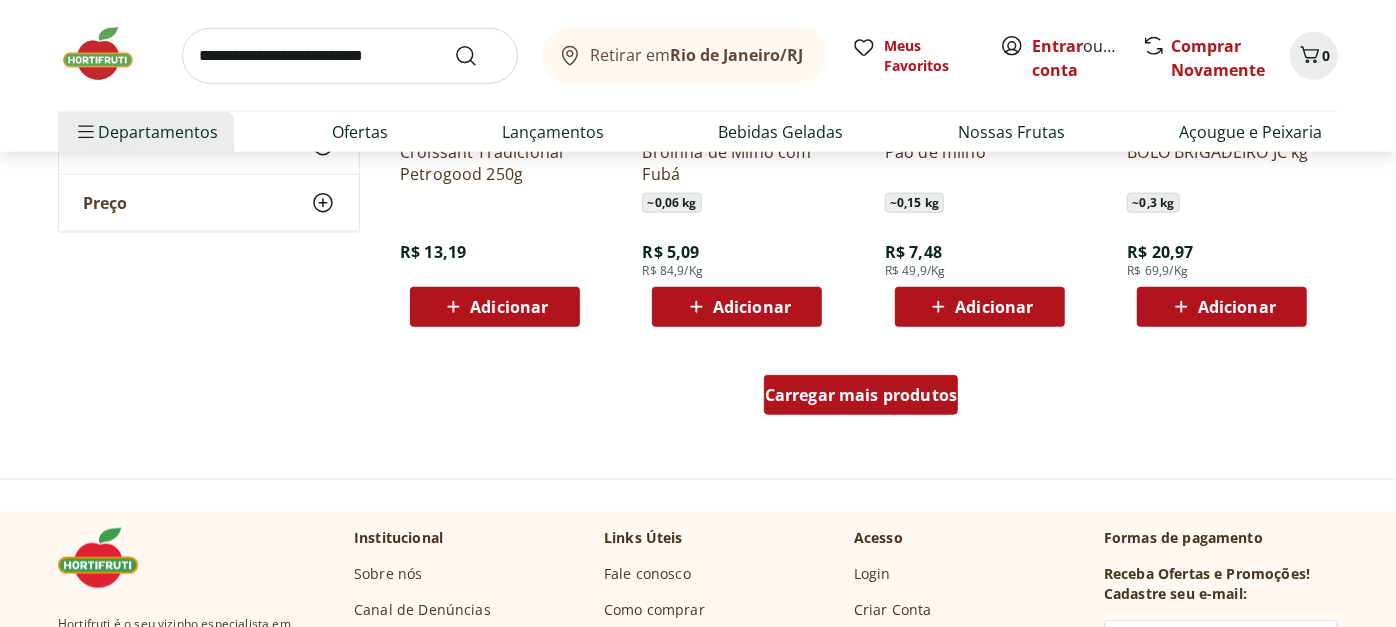 click on "Carregar mais produtos" at bounding box center [861, 395] 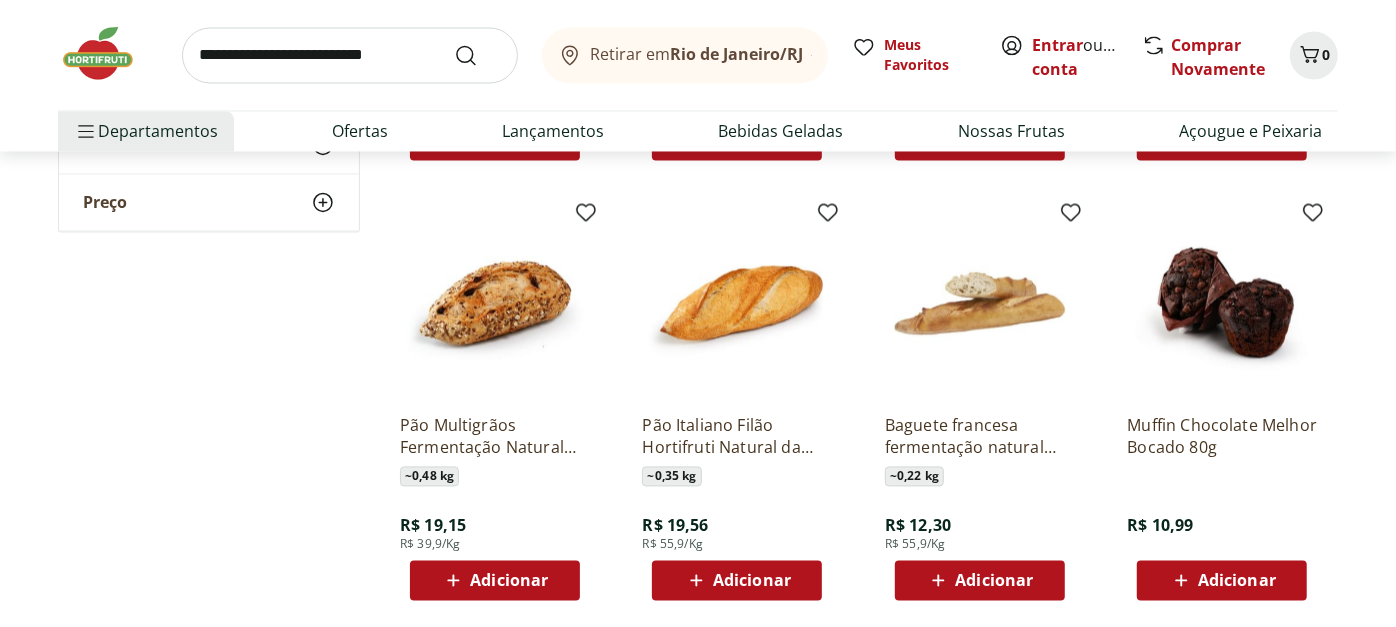 scroll, scrollTop: 2440, scrollLeft: 0, axis: vertical 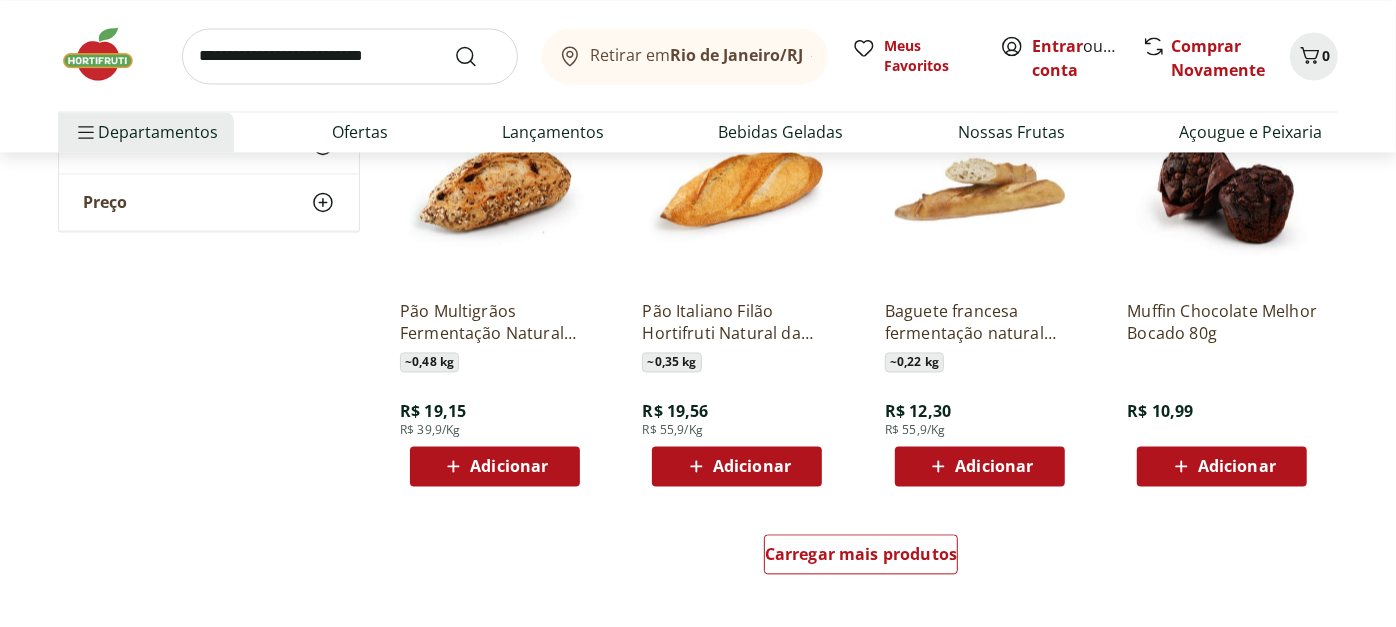 click on "Adicionar" at bounding box center [980, 466] 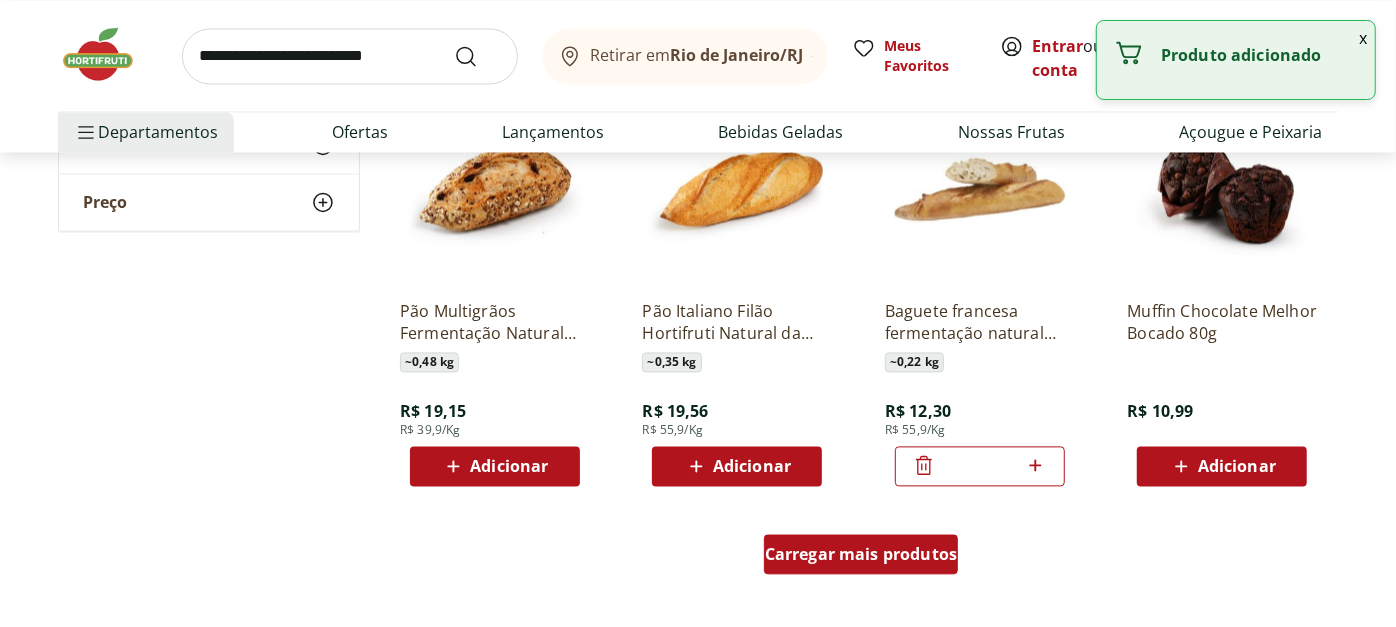 click on "Carregar mais produtos" at bounding box center [861, 554] 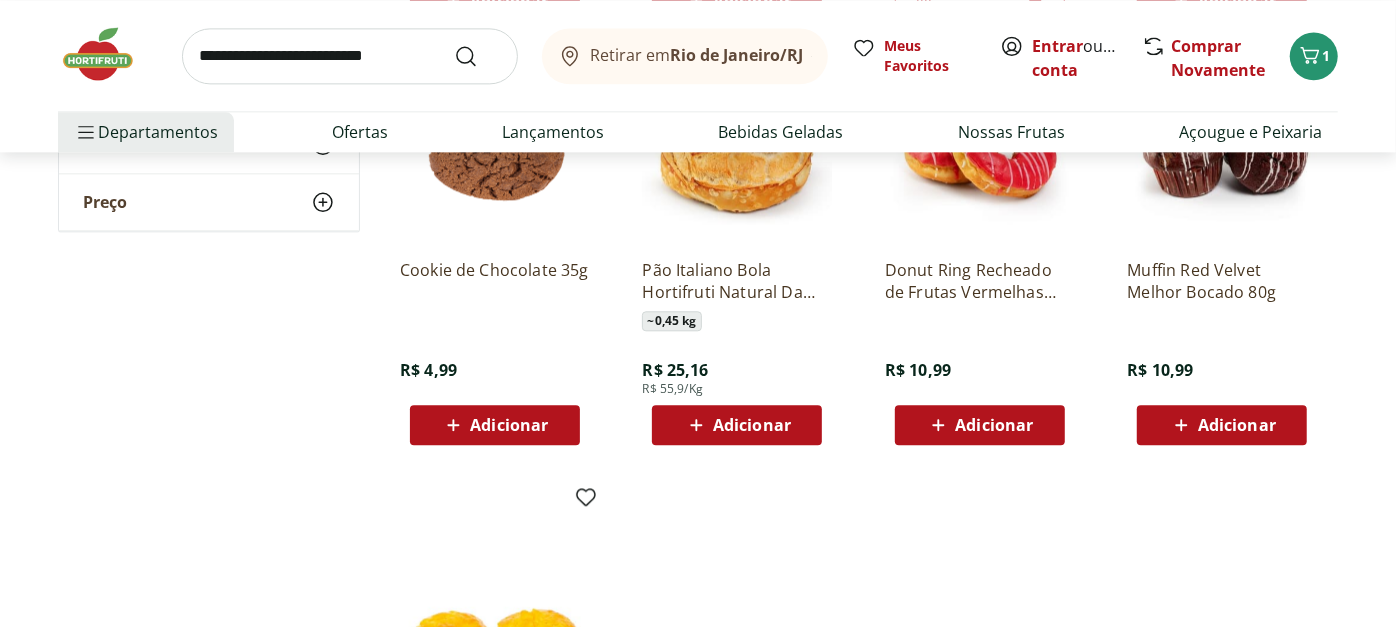 scroll, scrollTop: 2919, scrollLeft: 0, axis: vertical 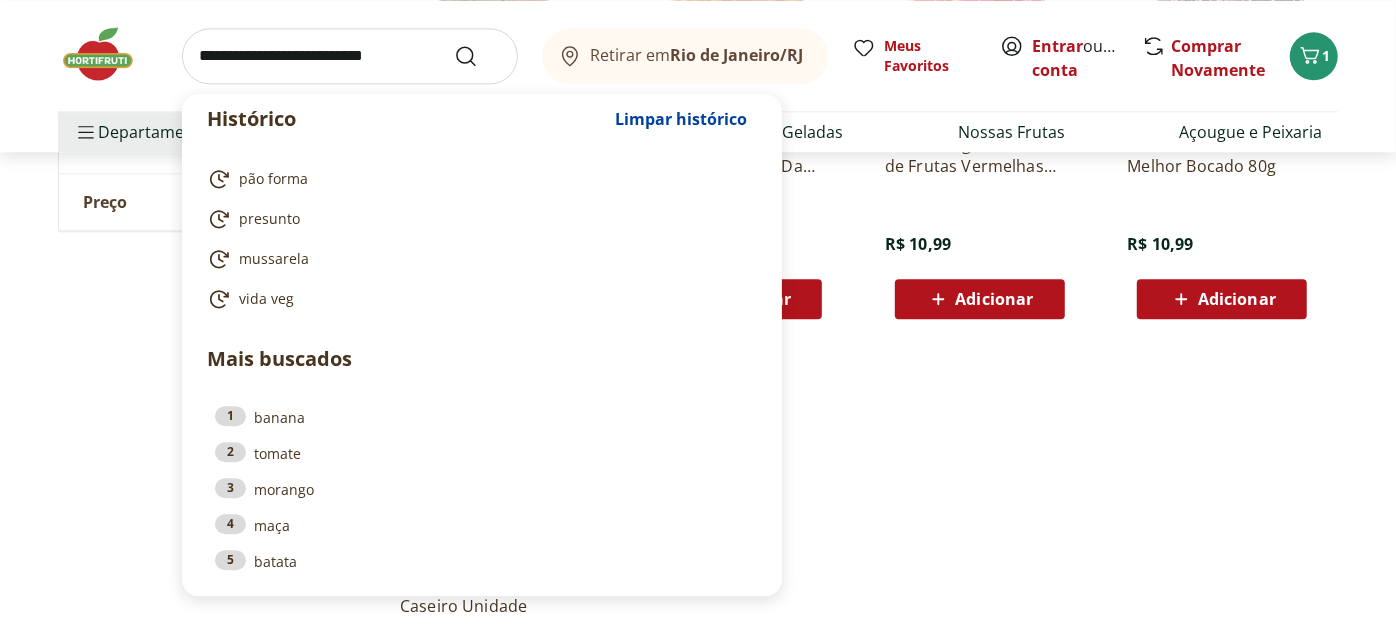 click at bounding box center (350, 56) 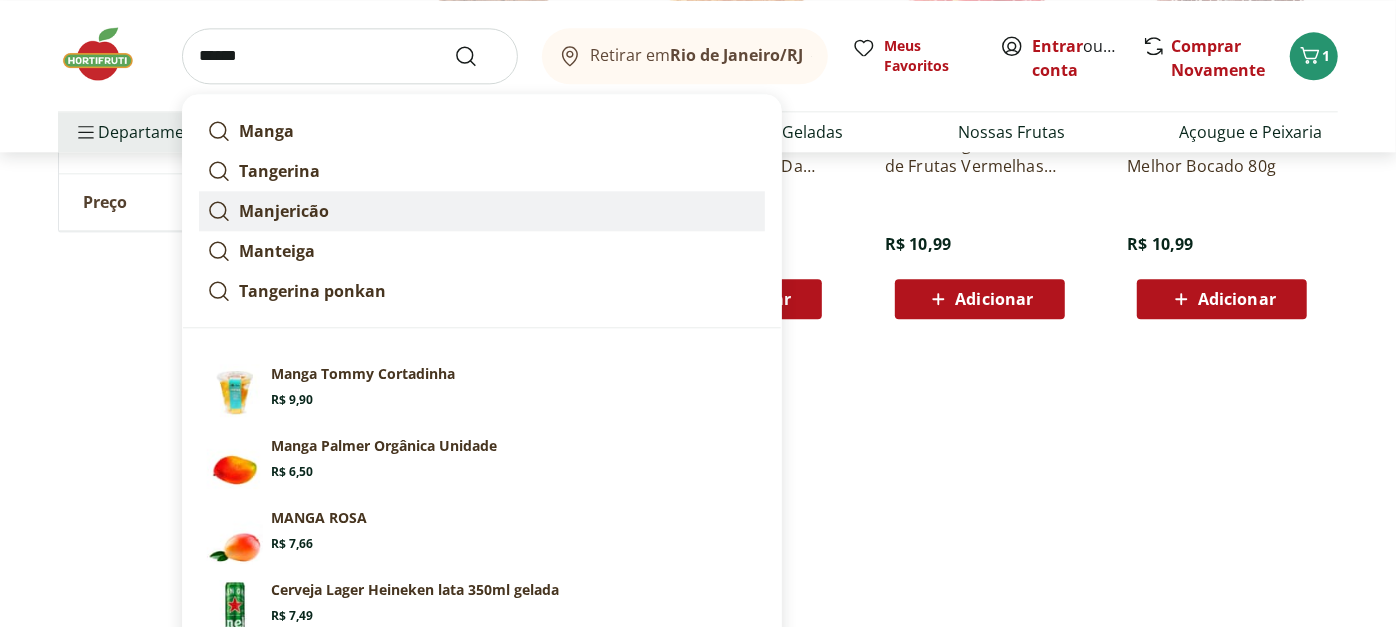 click on "Manjericão" at bounding box center (284, 211) 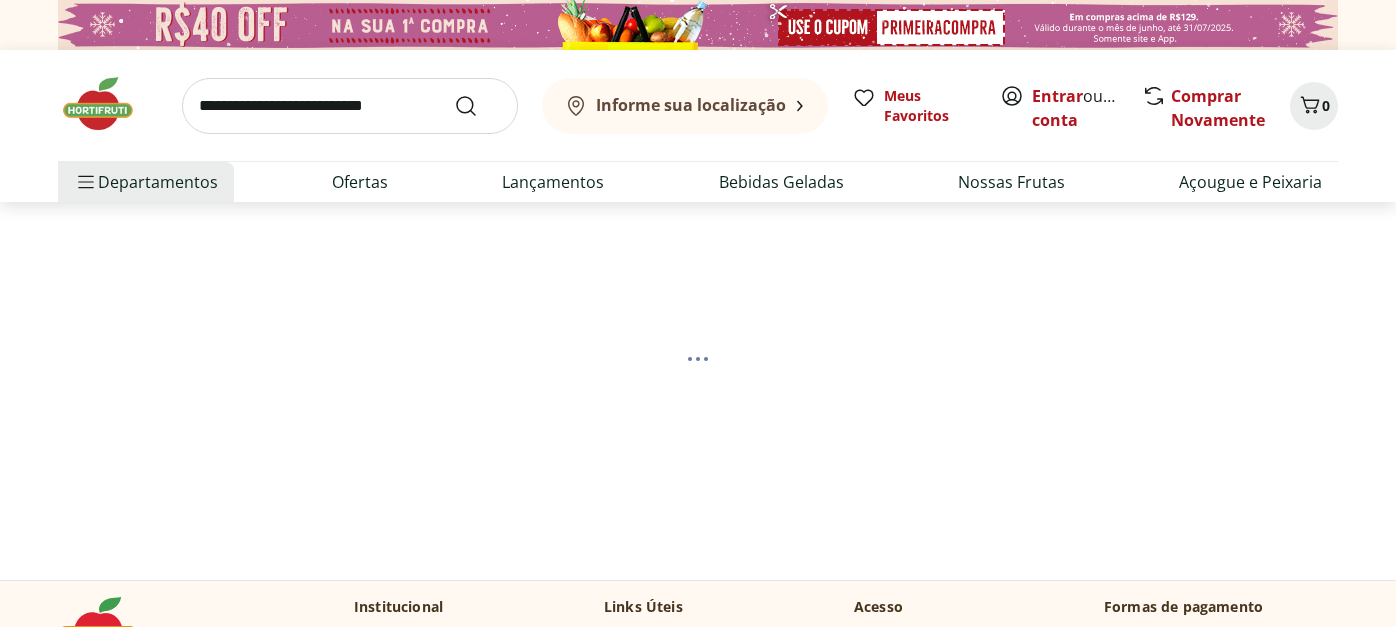 scroll, scrollTop: 0, scrollLeft: 0, axis: both 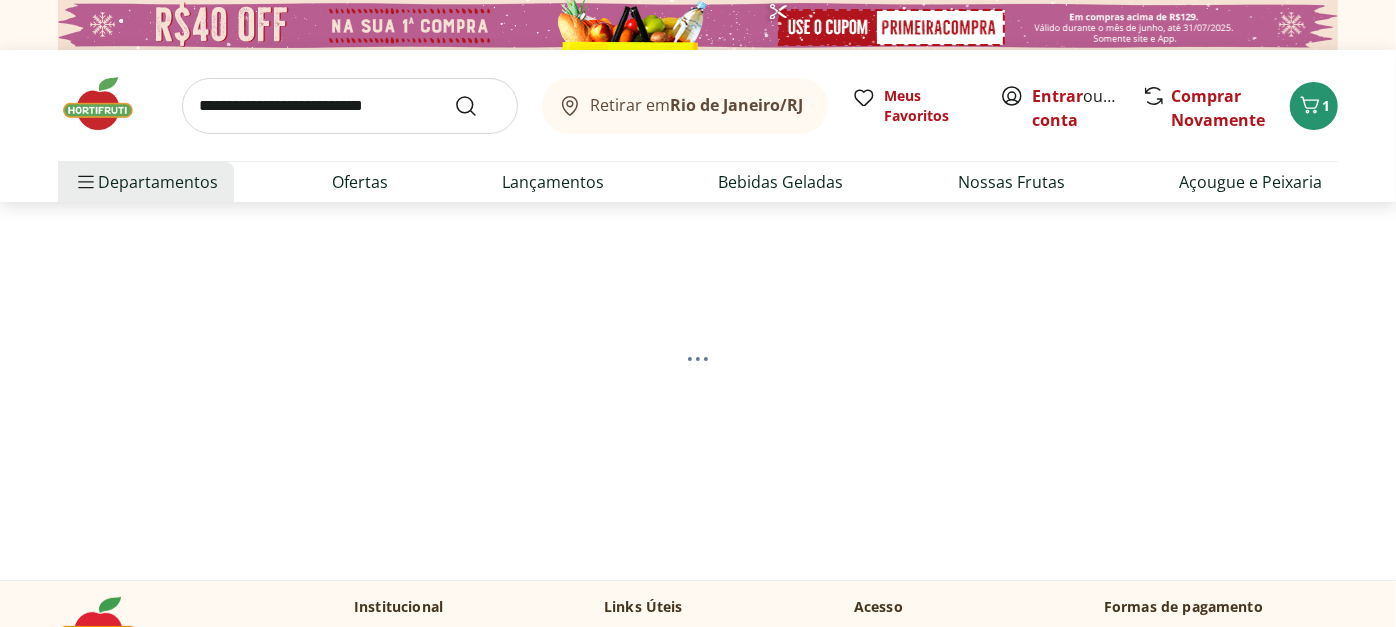 select on "**********" 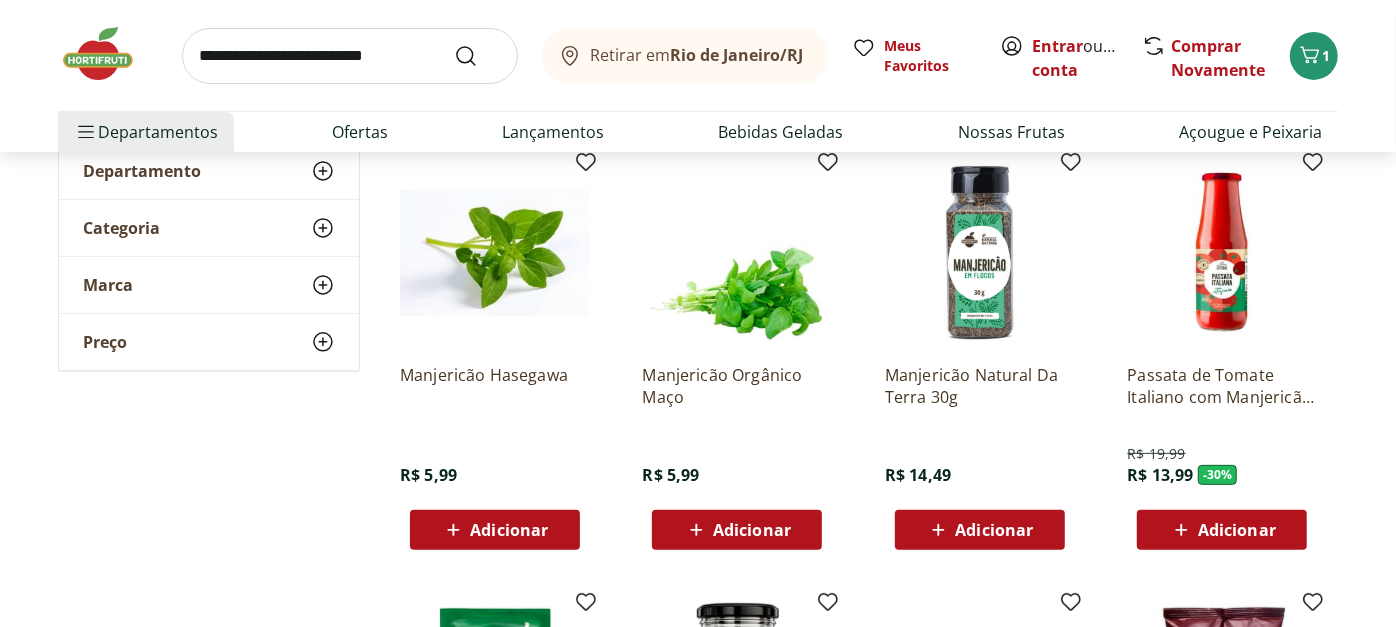 scroll, scrollTop: 271, scrollLeft: 0, axis: vertical 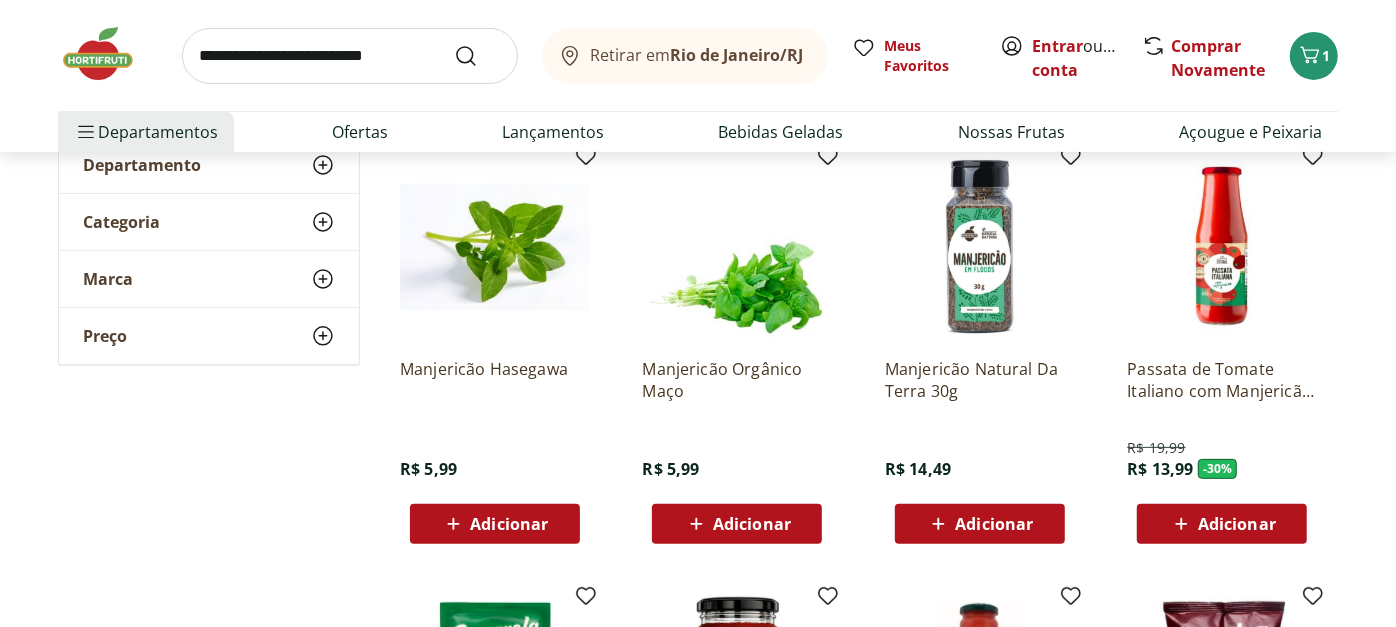 click on "Adicionar" at bounding box center (752, 524) 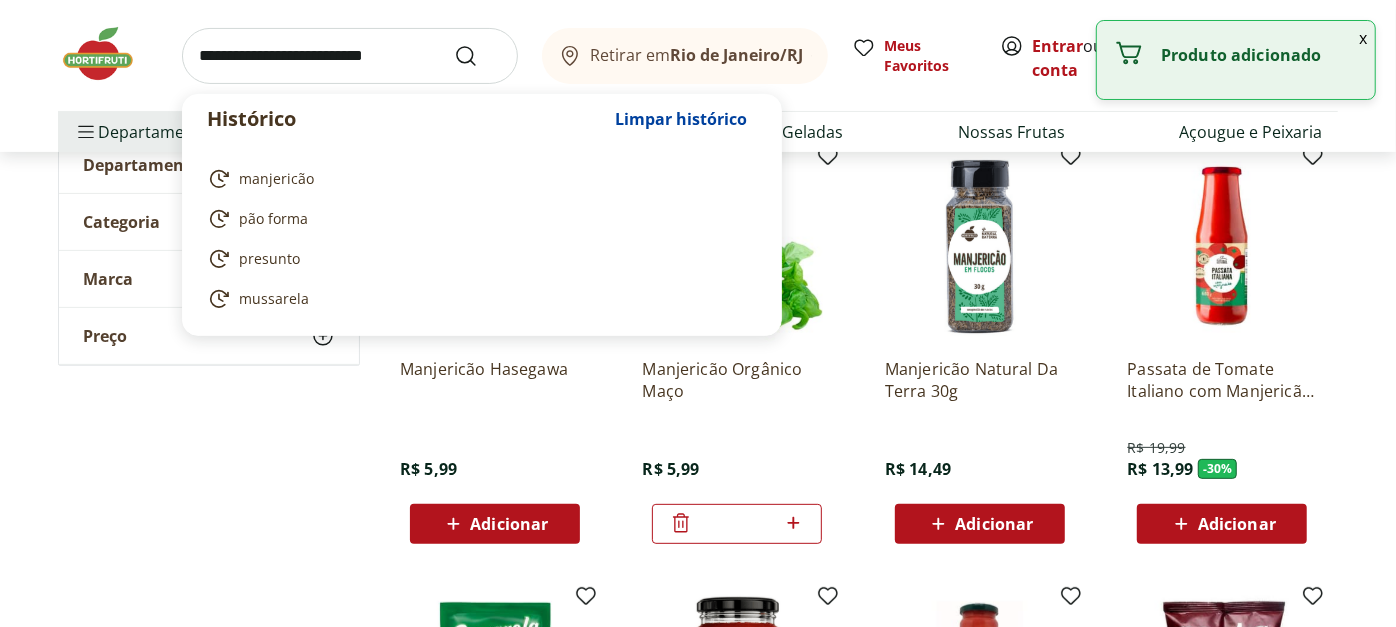 click at bounding box center [350, 56] 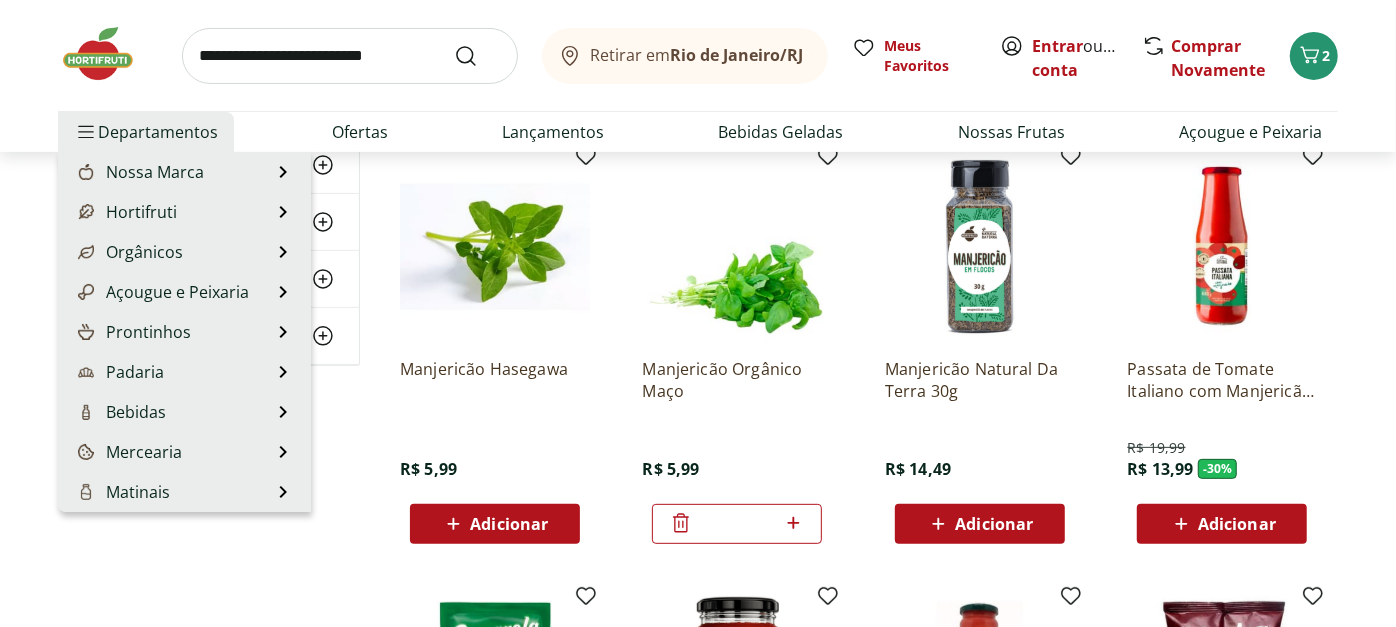 click on "Departamentos" at bounding box center (146, 132) 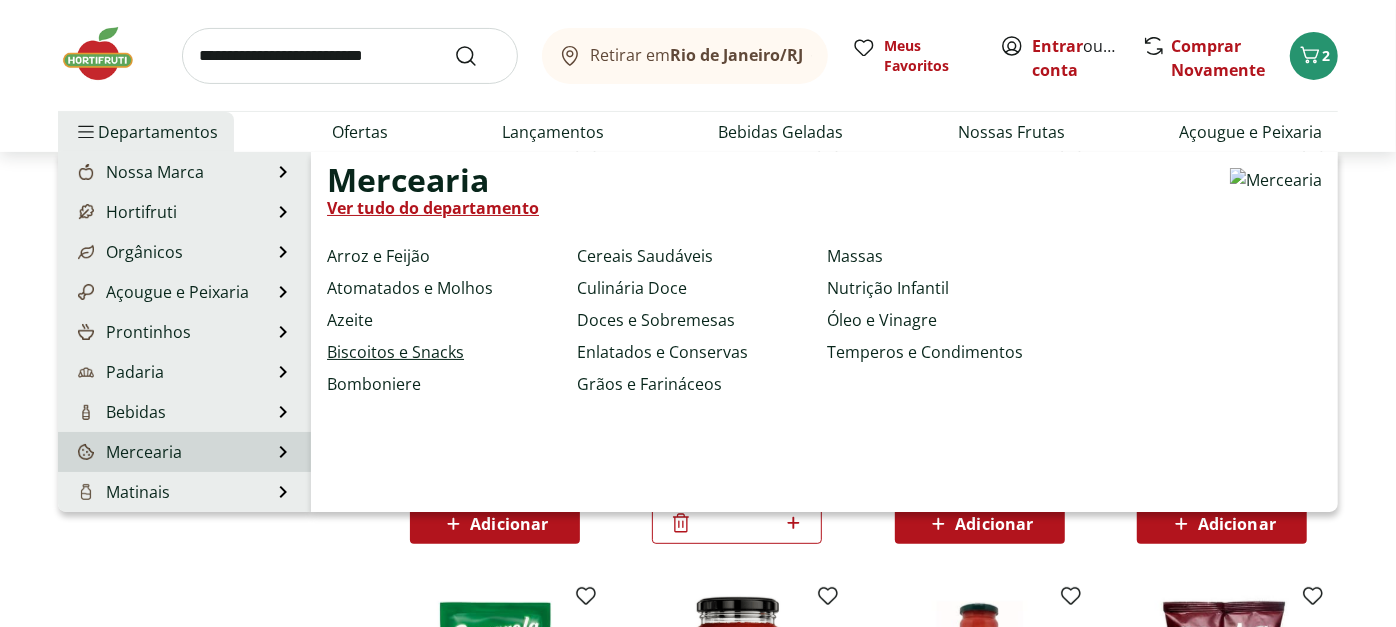 click on "Biscoitos e Snacks" at bounding box center [395, 352] 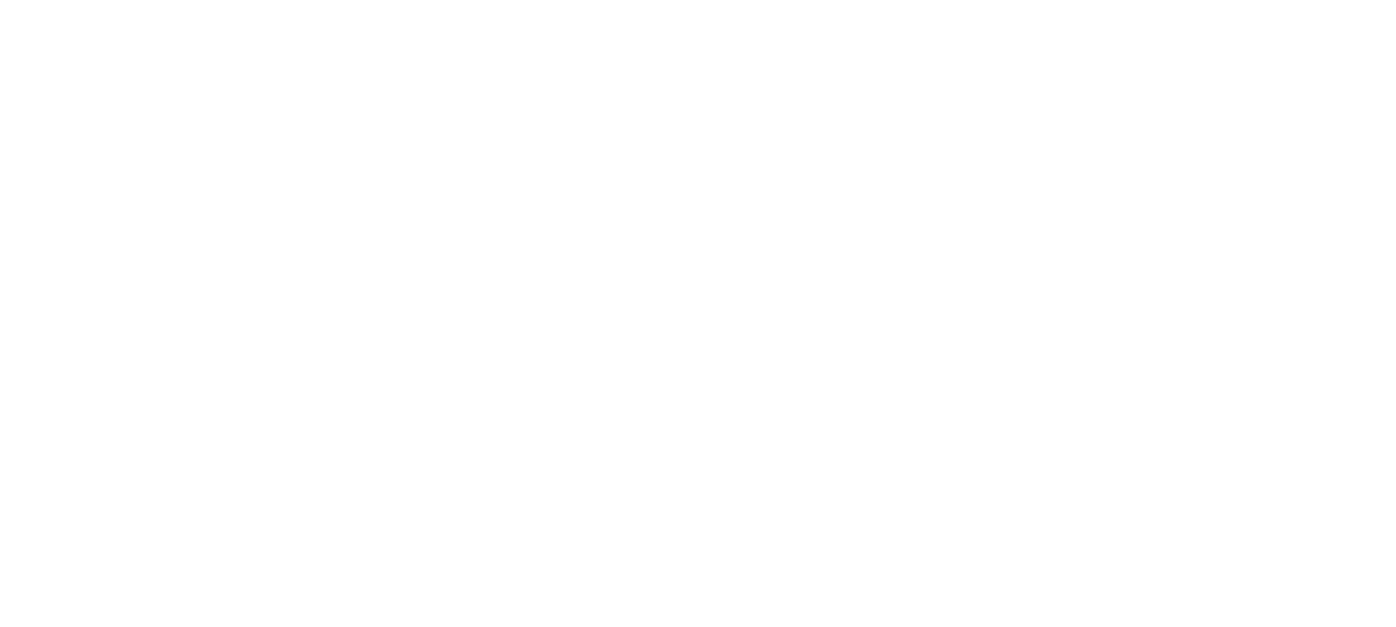 scroll, scrollTop: 0, scrollLeft: 0, axis: both 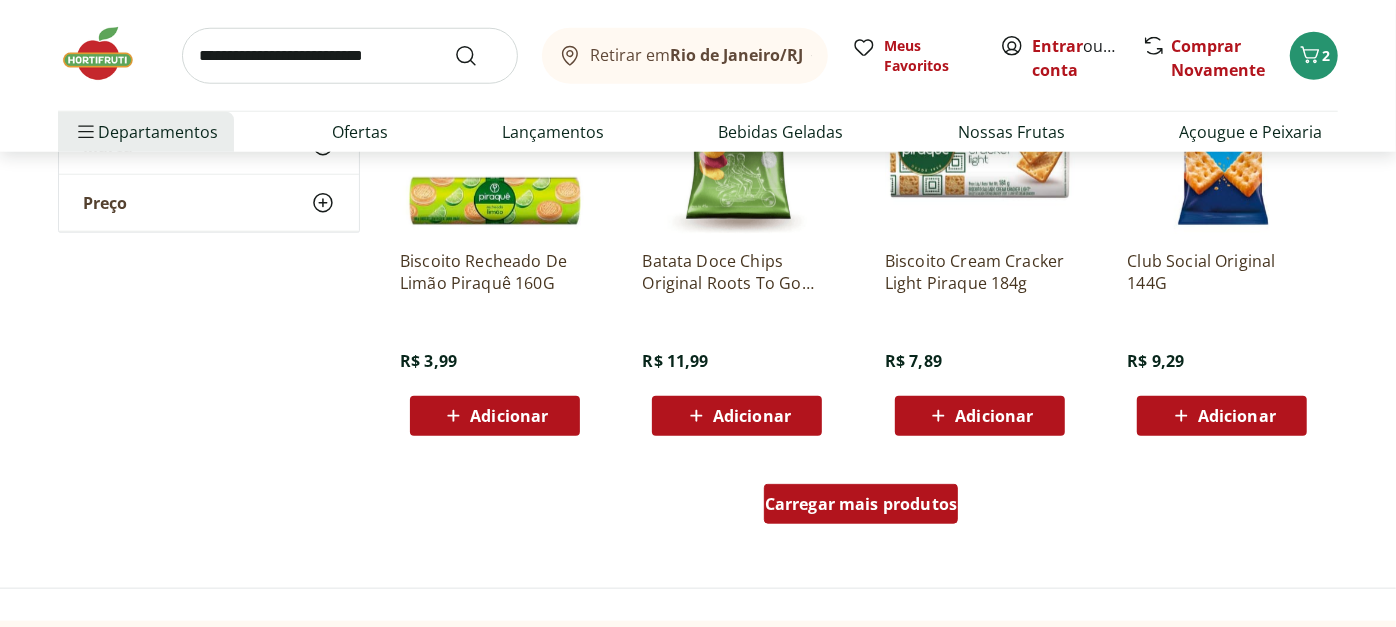 click on "Carregar mais produtos" at bounding box center (861, 504) 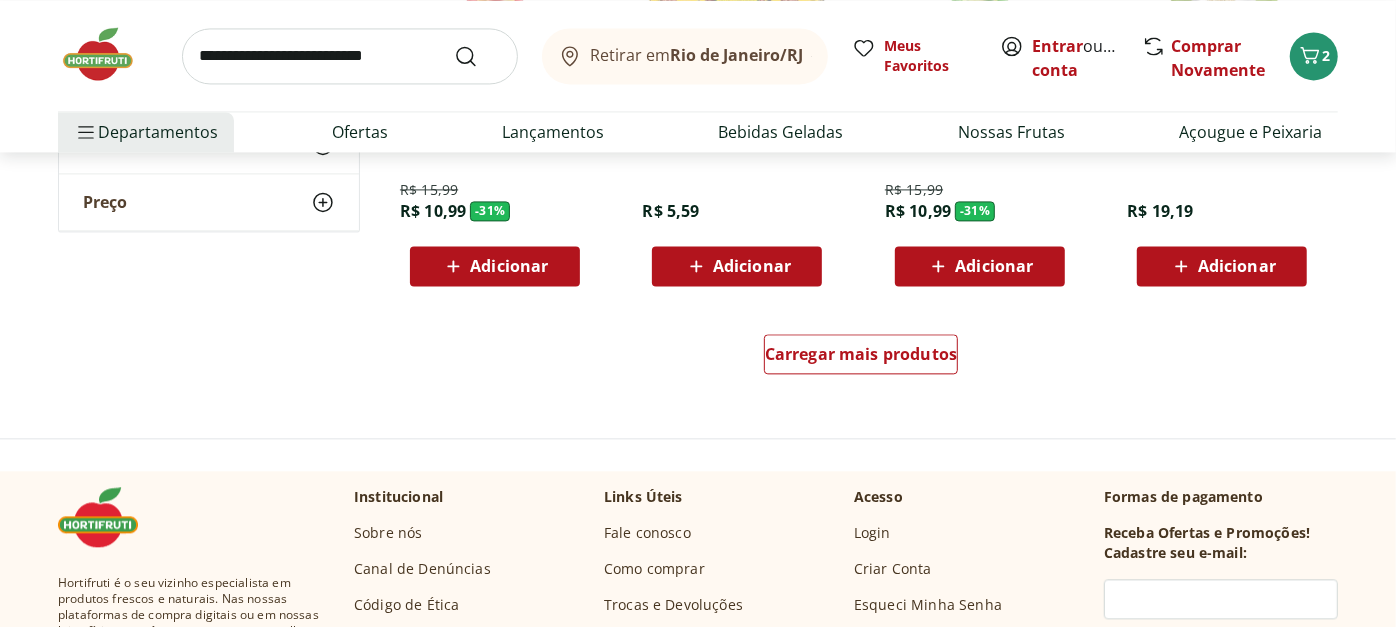 scroll, scrollTop: 2652, scrollLeft: 0, axis: vertical 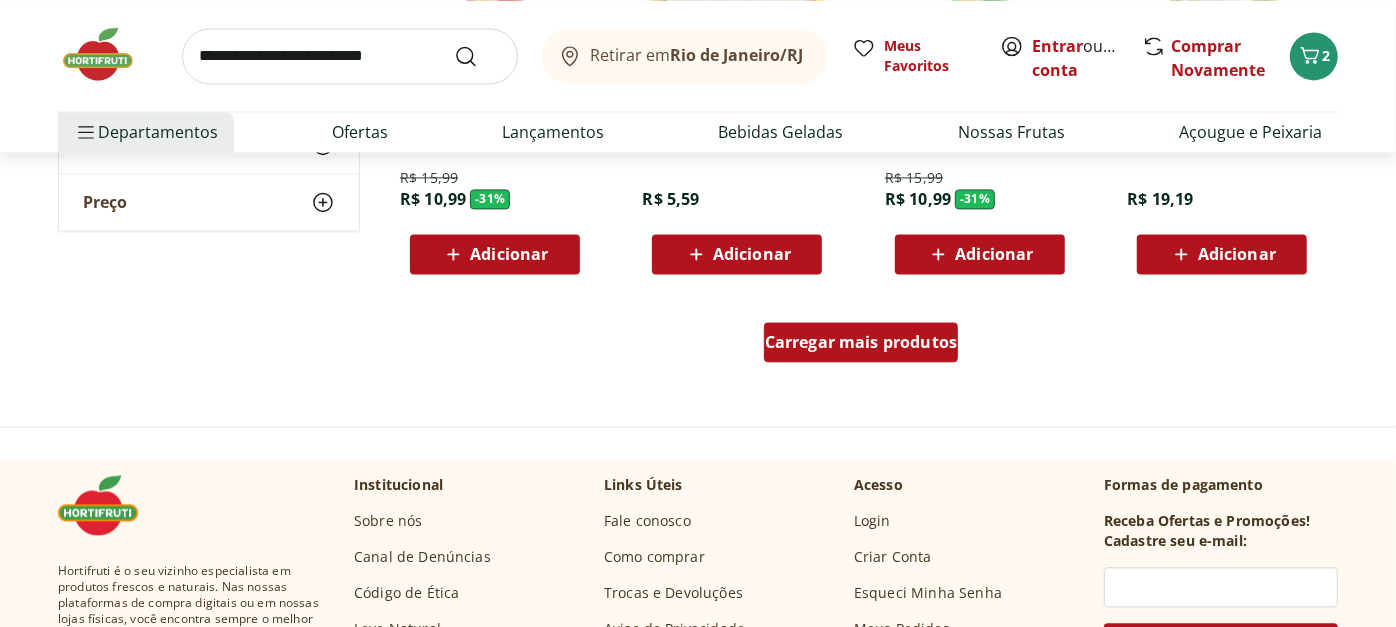 drag, startPoint x: 965, startPoint y: 378, endPoint x: 935, endPoint y: 334, distance: 53.25411 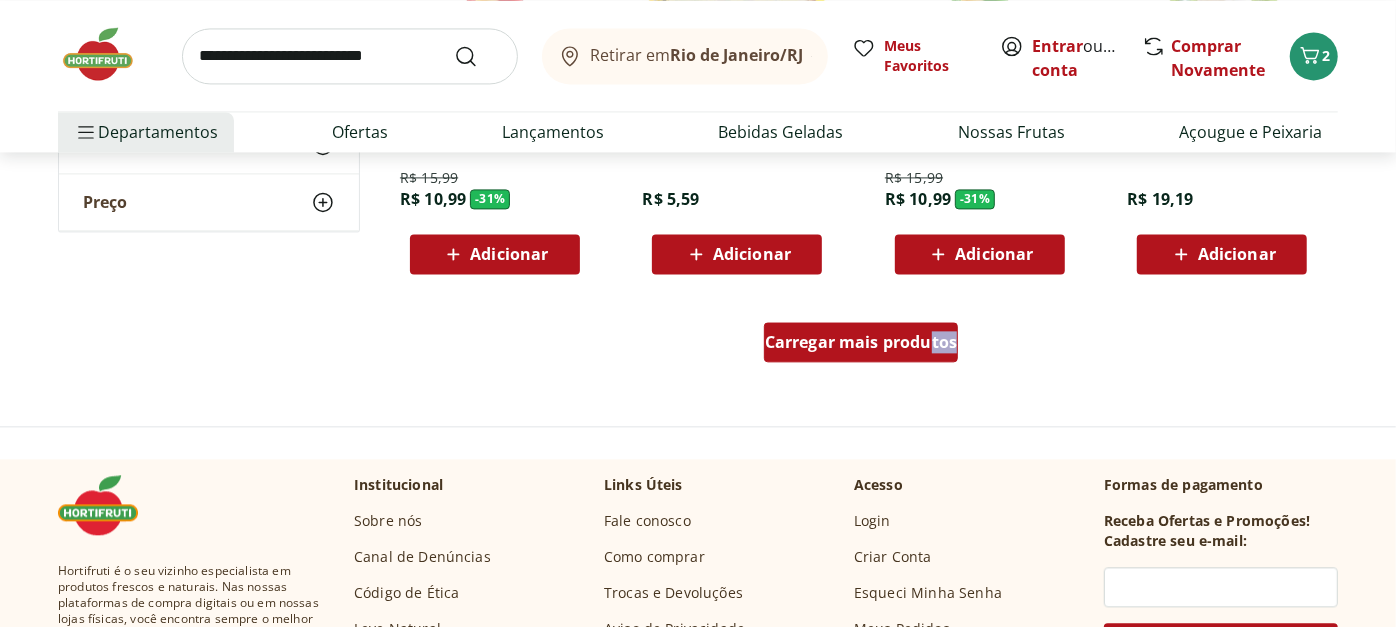 click on "Carregar mais produtos" at bounding box center (861, 342) 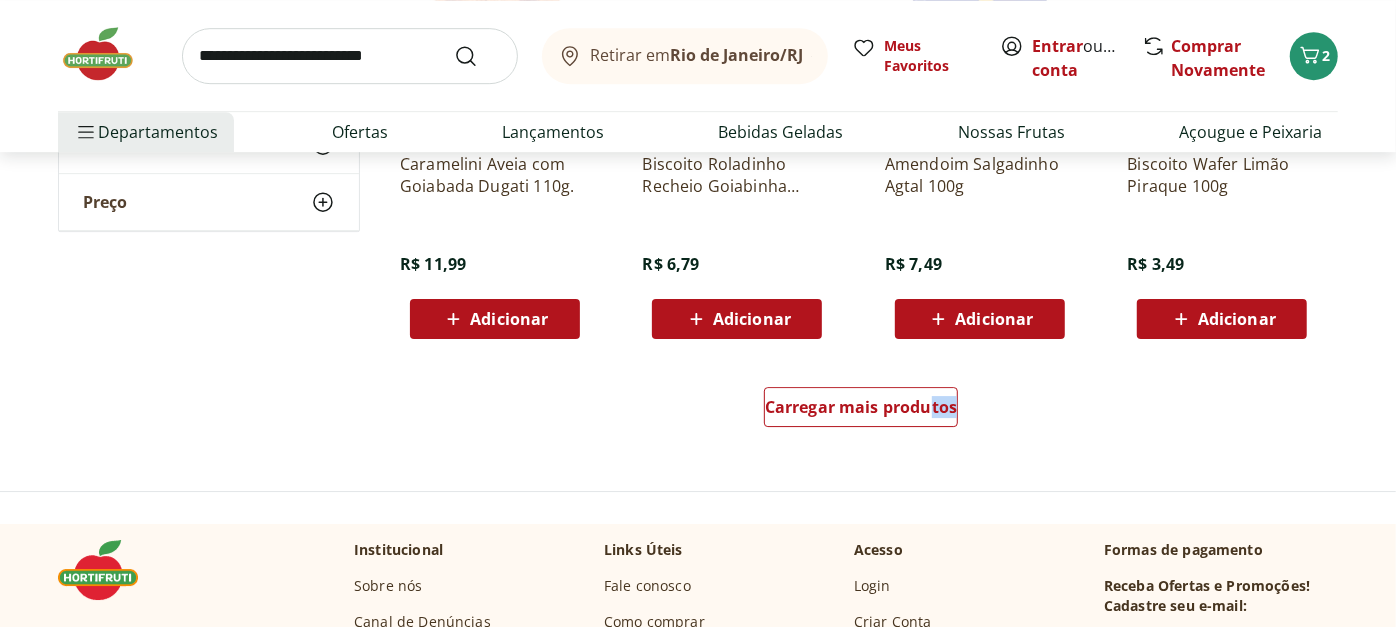 scroll, scrollTop: 3968, scrollLeft: 0, axis: vertical 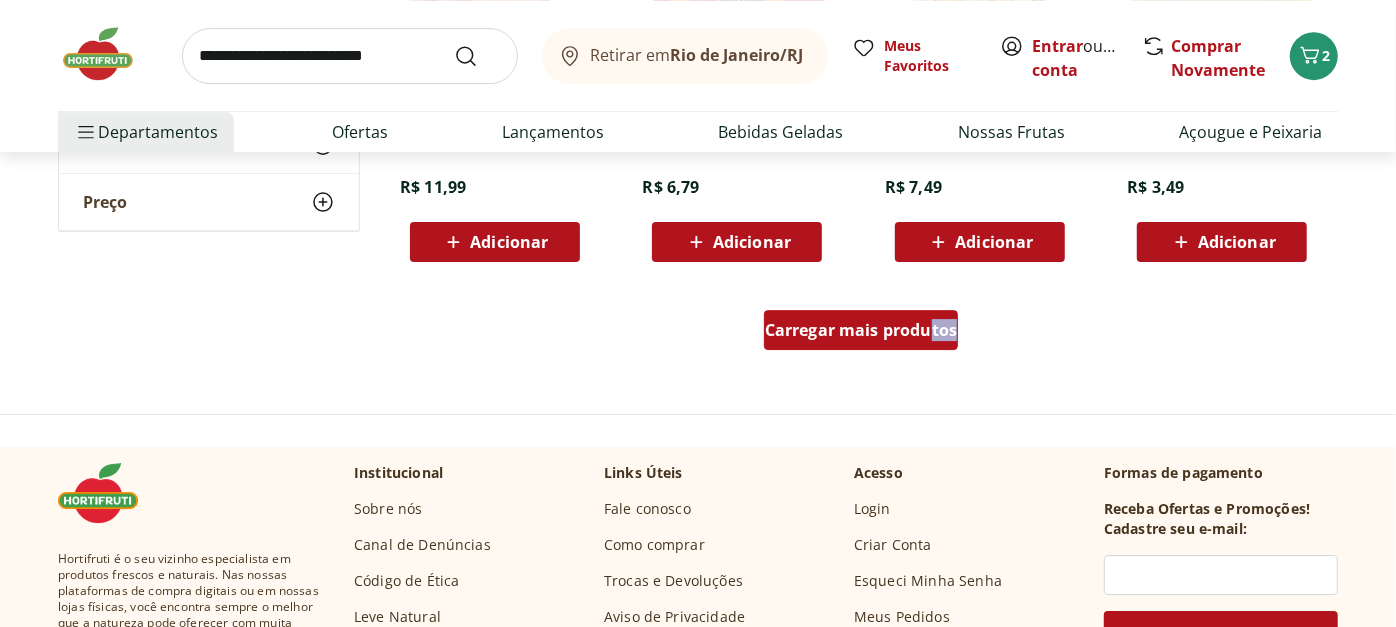 click on "Carregar mais produtos" at bounding box center (861, 330) 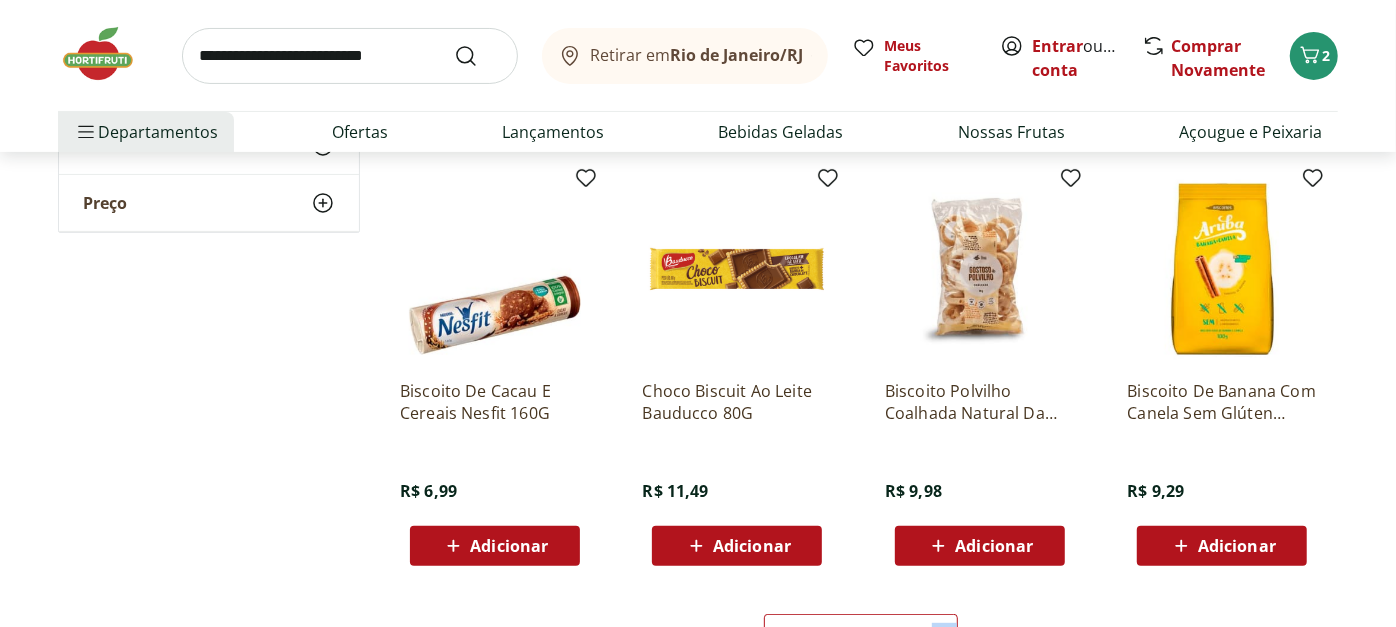 scroll, scrollTop: 4977, scrollLeft: 0, axis: vertical 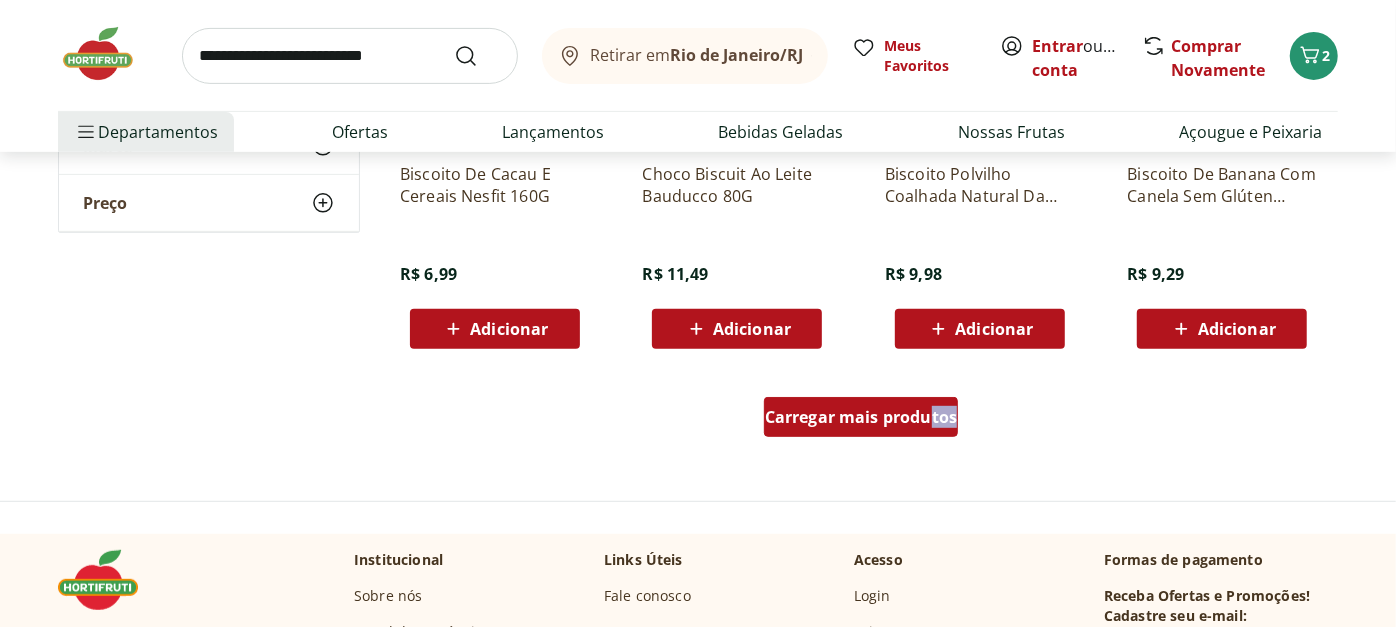 click on "Carregar mais produtos" at bounding box center (861, 417) 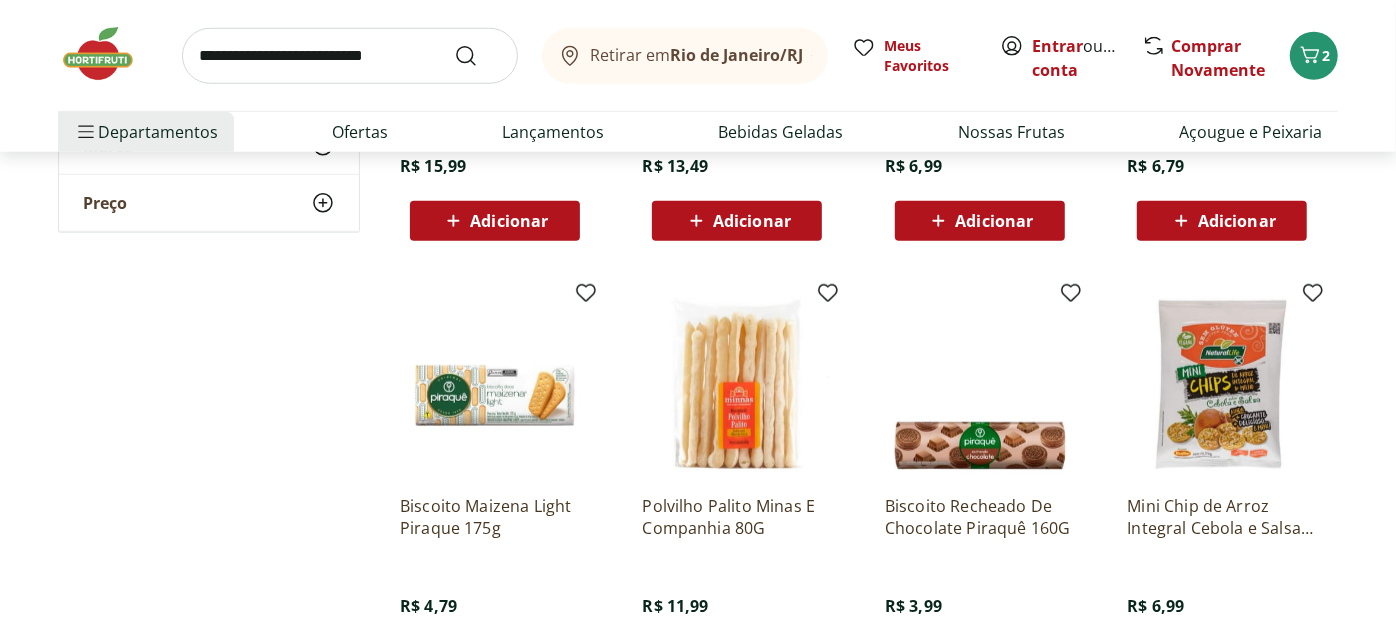 scroll, scrollTop: 5728, scrollLeft: 0, axis: vertical 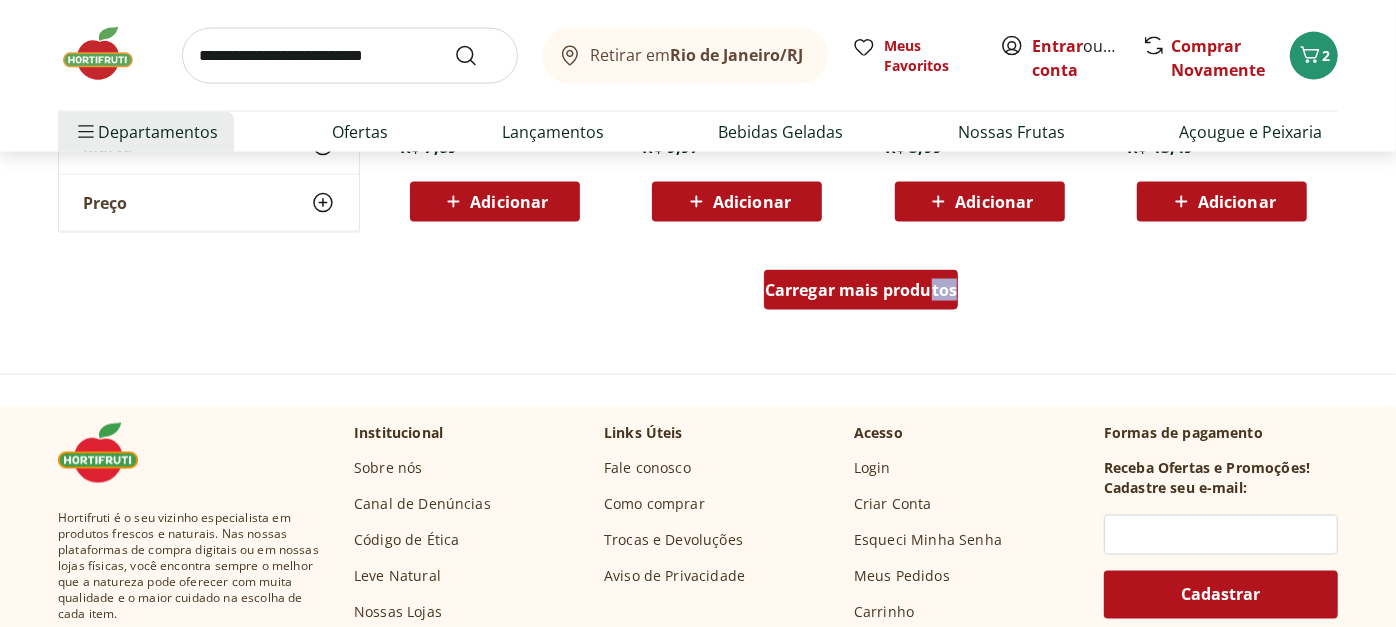 click on "Carregar mais produtos" at bounding box center [861, 290] 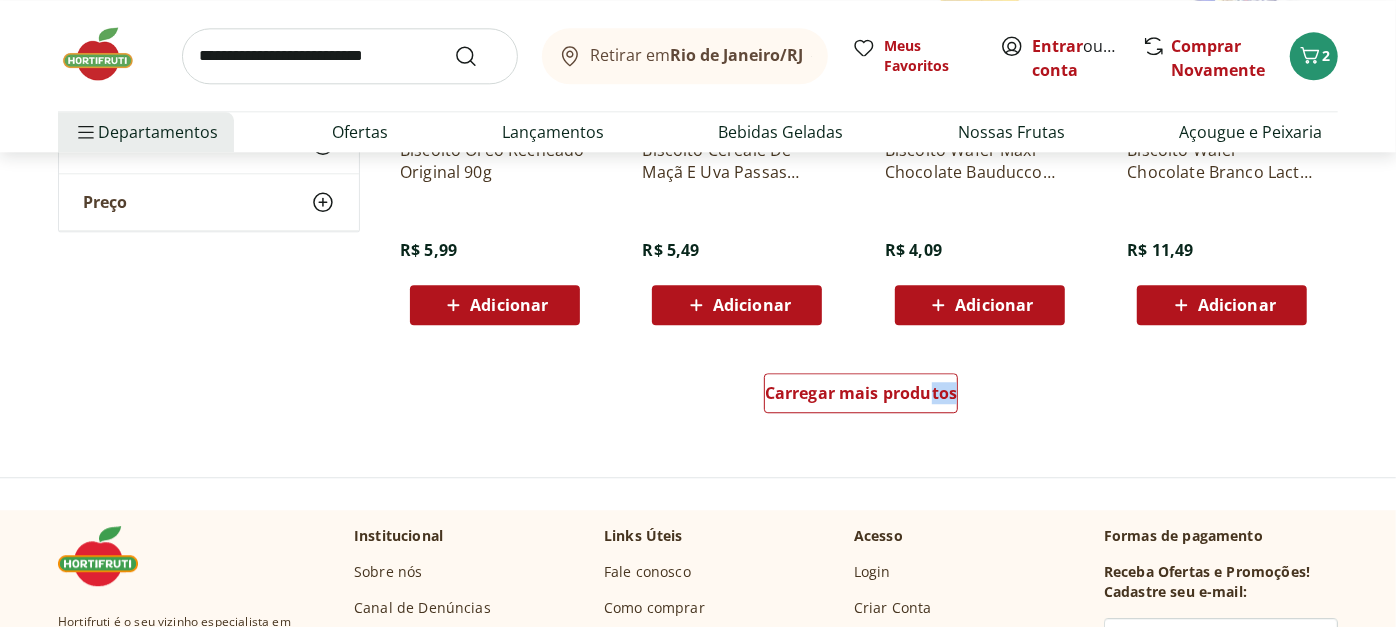 scroll, scrollTop: 7856, scrollLeft: 0, axis: vertical 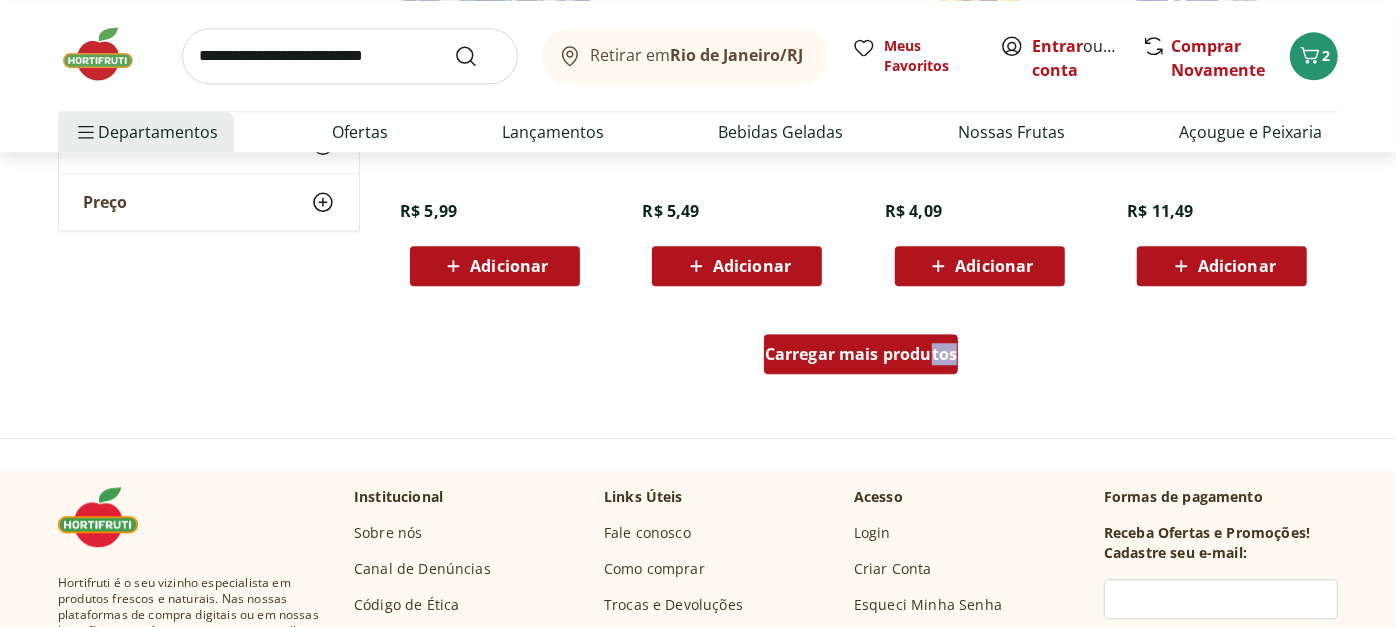 click on "Carregar mais produtos" at bounding box center [861, 354] 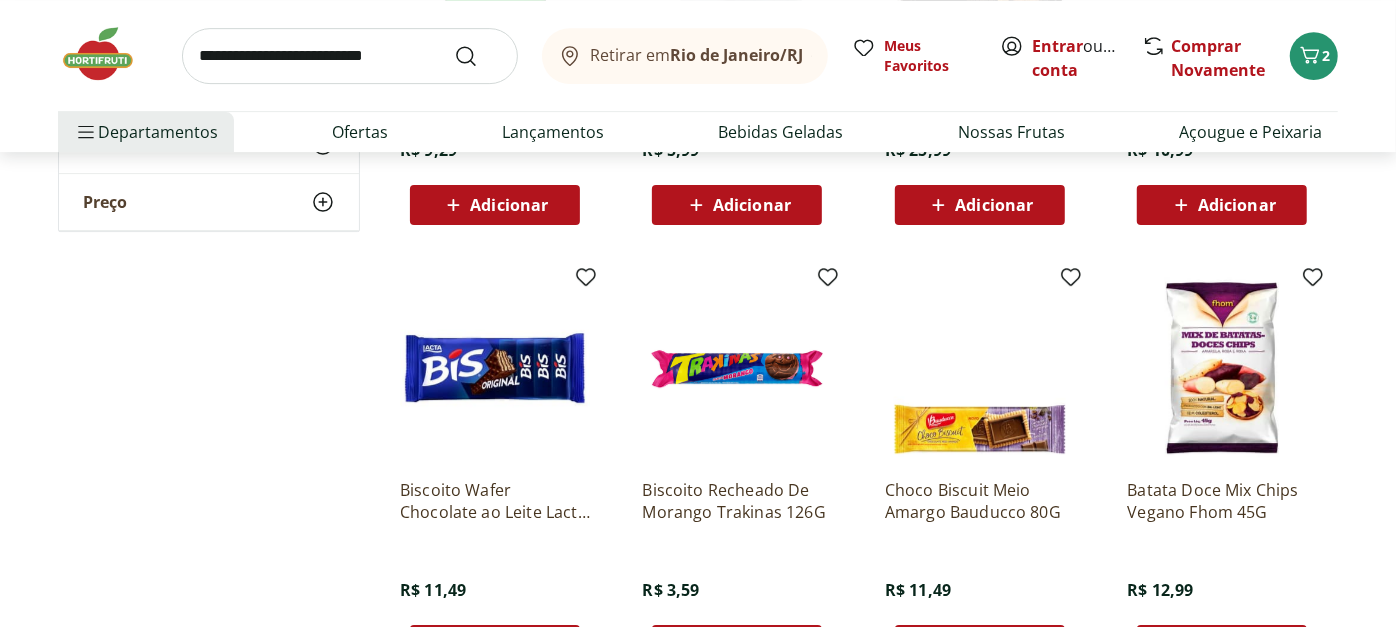 scroll, scrollTop: 8796, scrollLeft: 0, axis: vertical 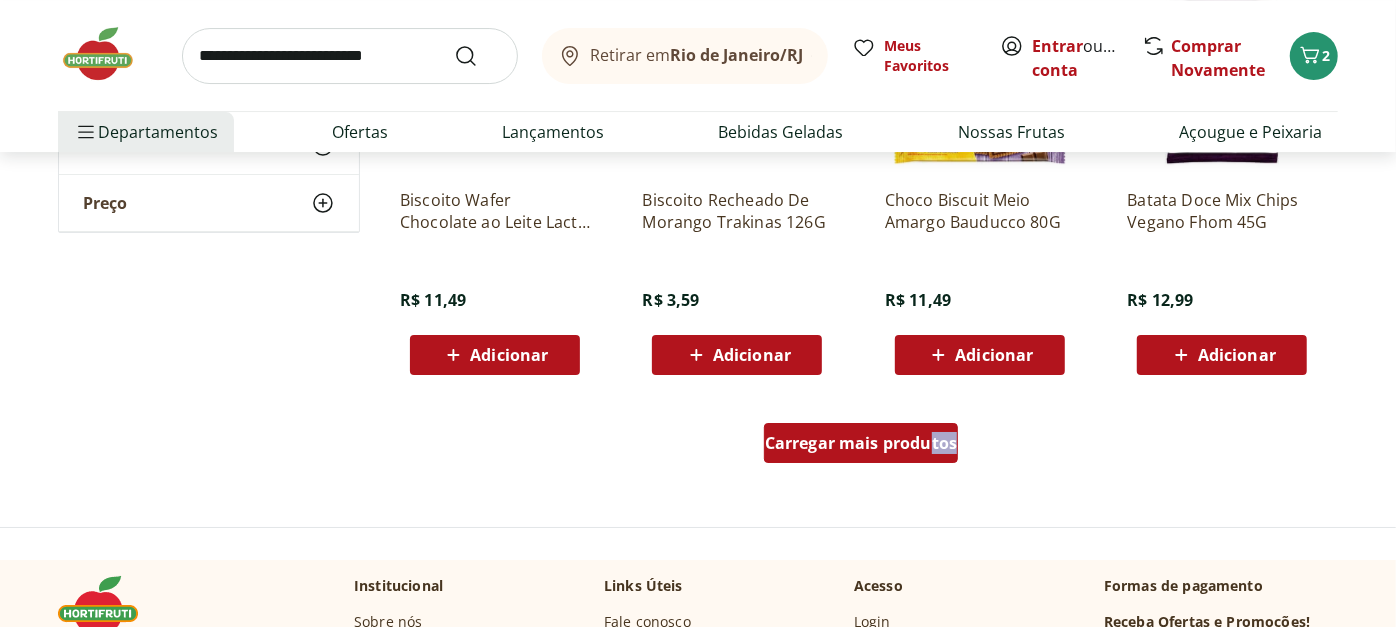 click on "Carregar mais produtos" at bounding box center (861, 443) 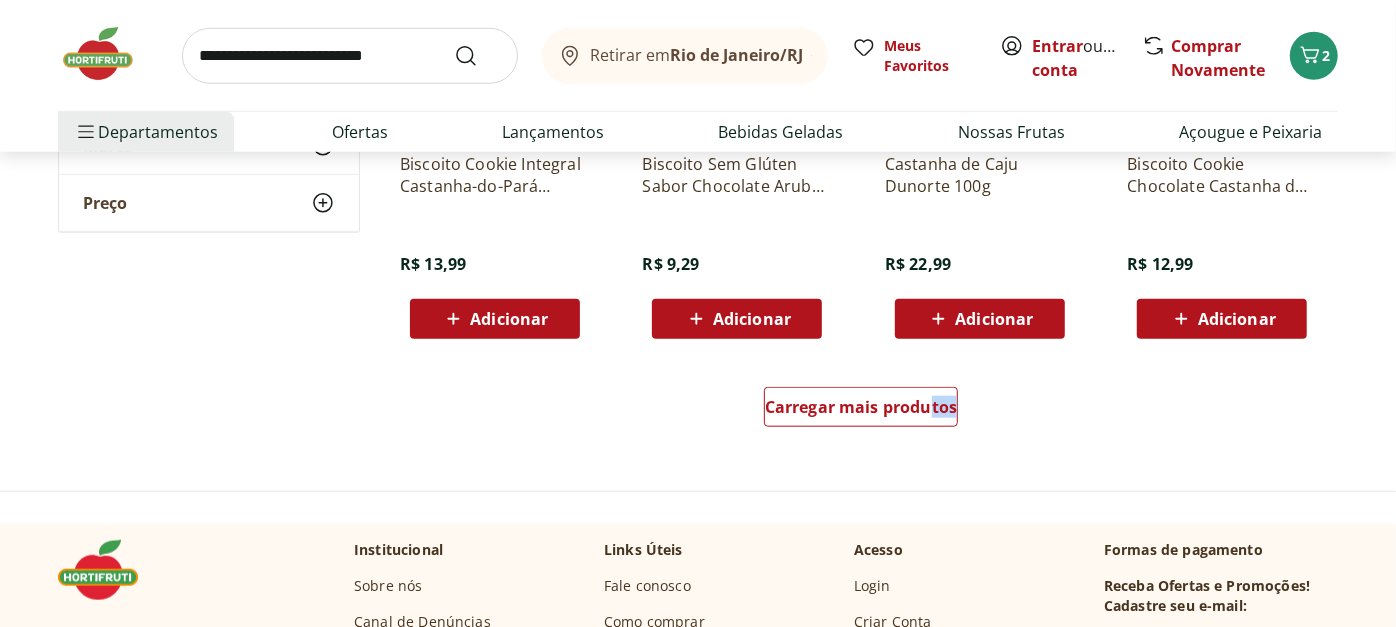 scroll, scrollTop: 10442, scrollLeft: 0, axis: vertical 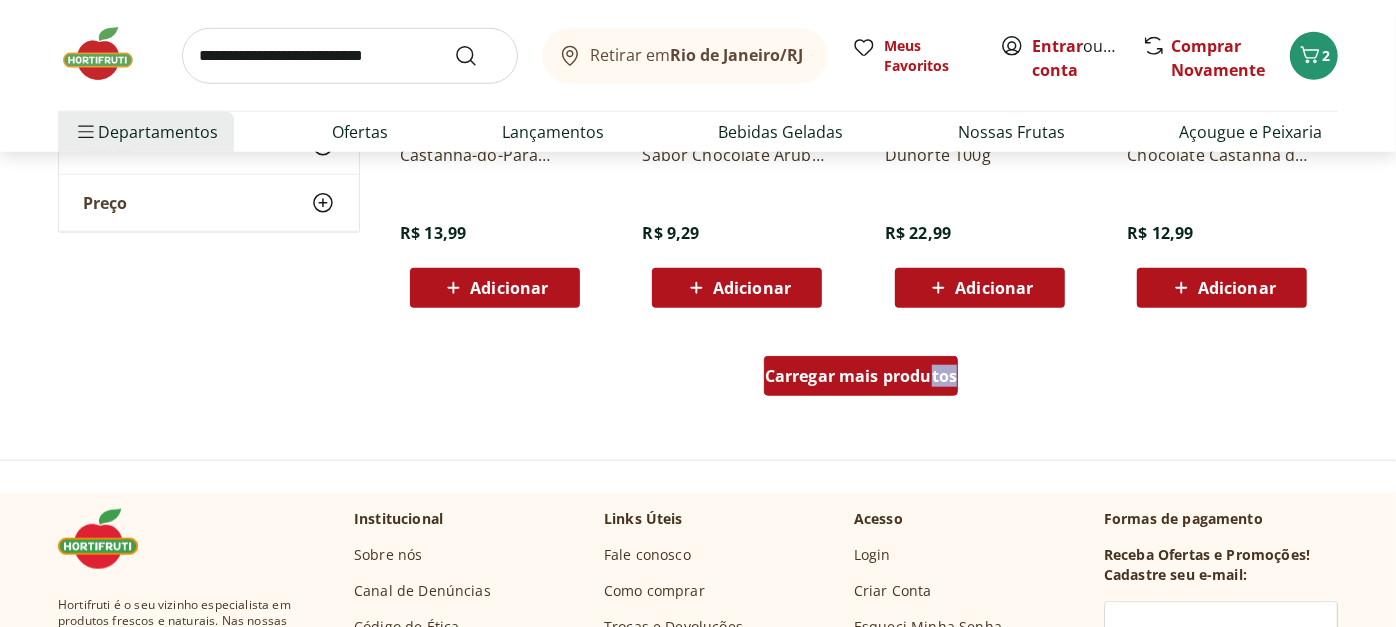click on "Carregar mais produtos" at bounding box center (861, 376) 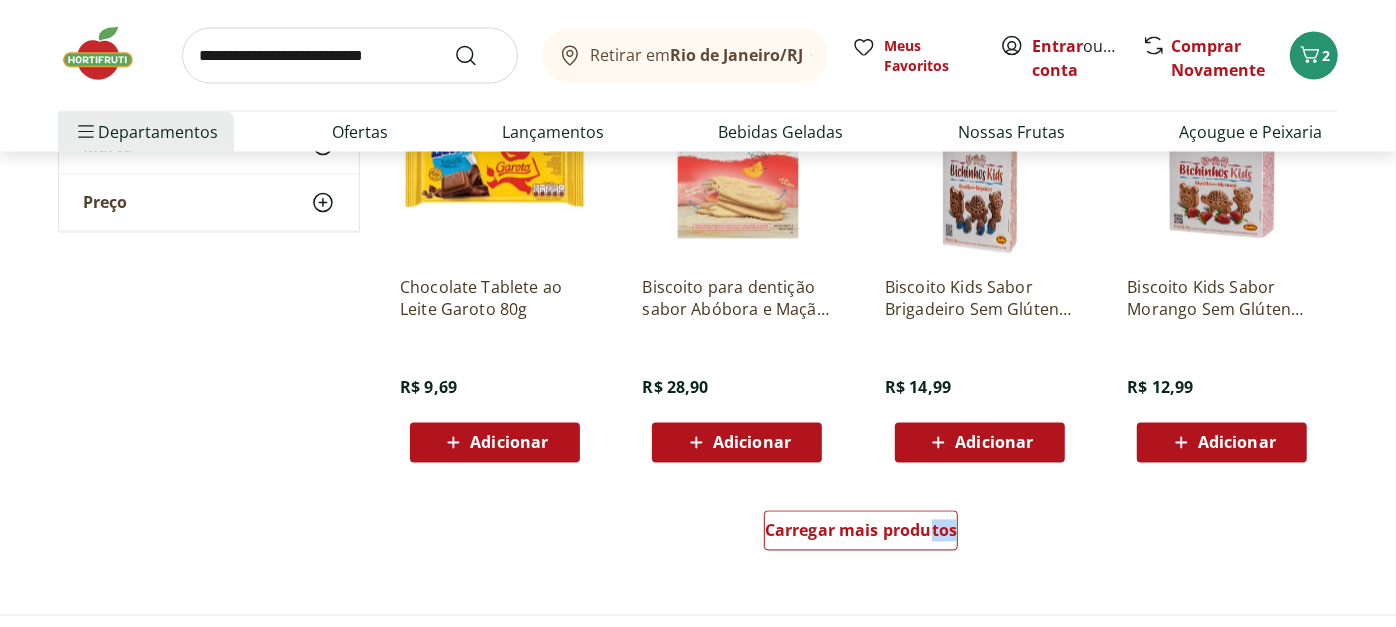 scroll, scrollTop: 11770, scrollLeft: 0, axis: vertical 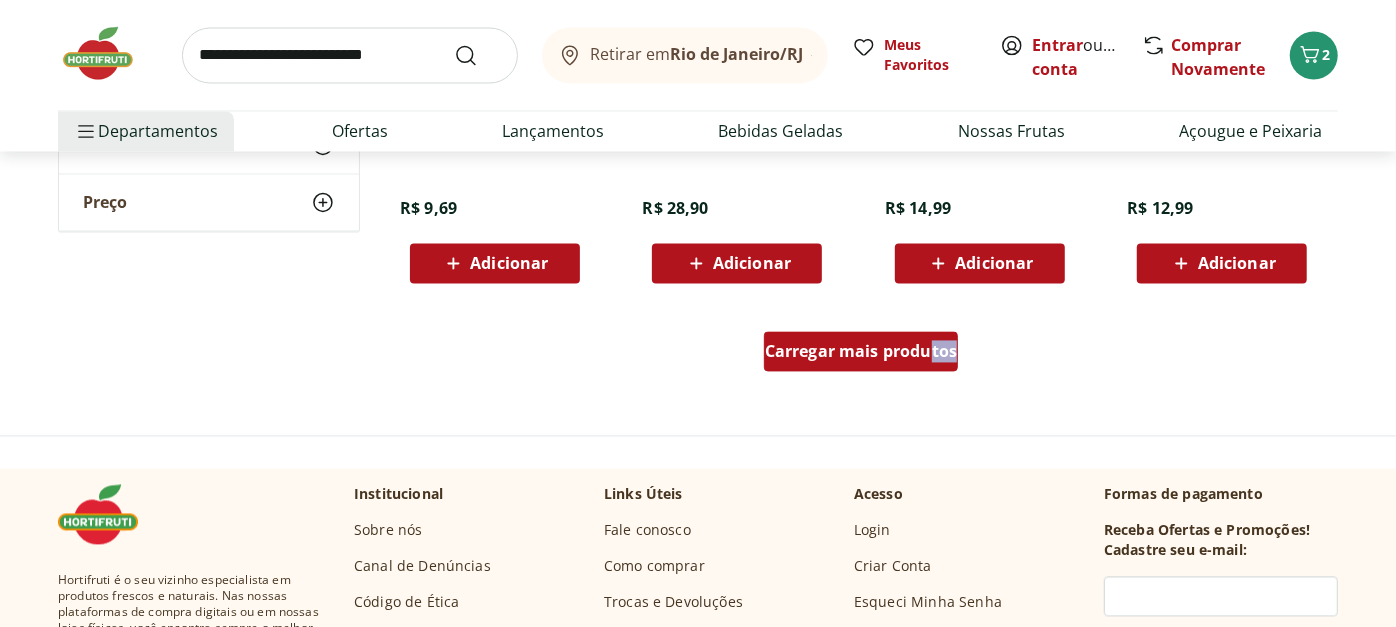 click on "Carregar mais produtos" at bounding box center [861, 352] 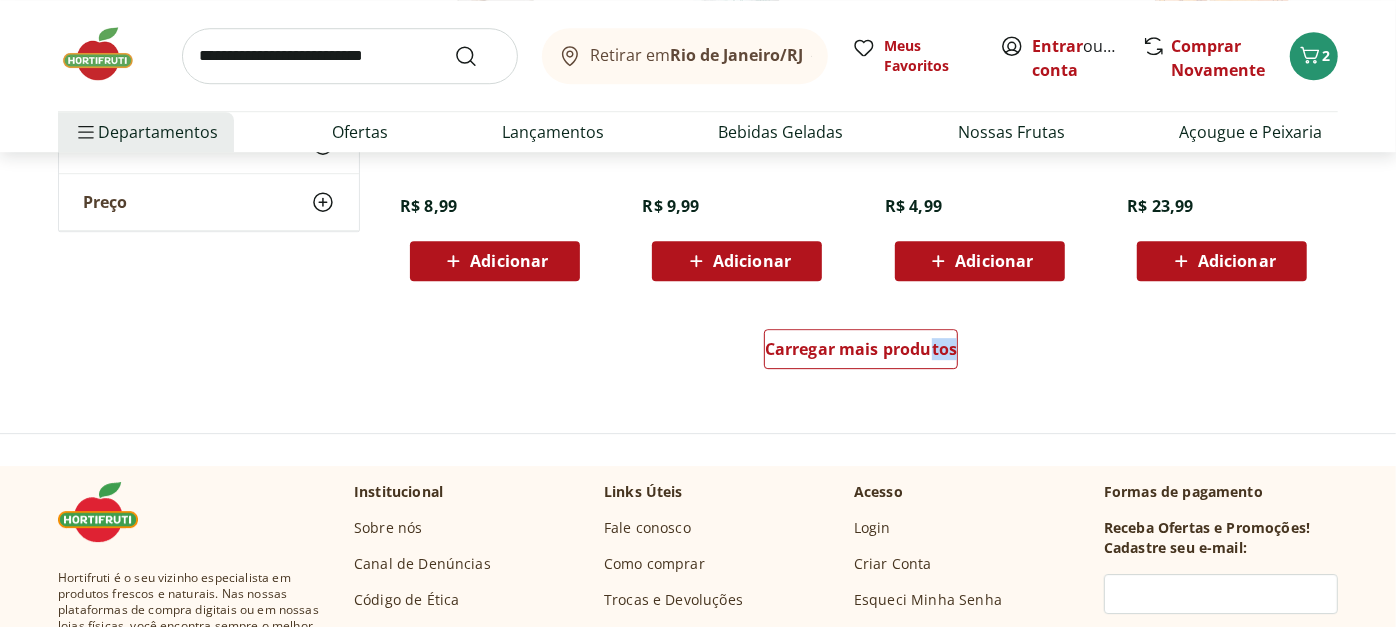 scroll, scrollTop: 13135, scrollLeft: 0, axis: vertical 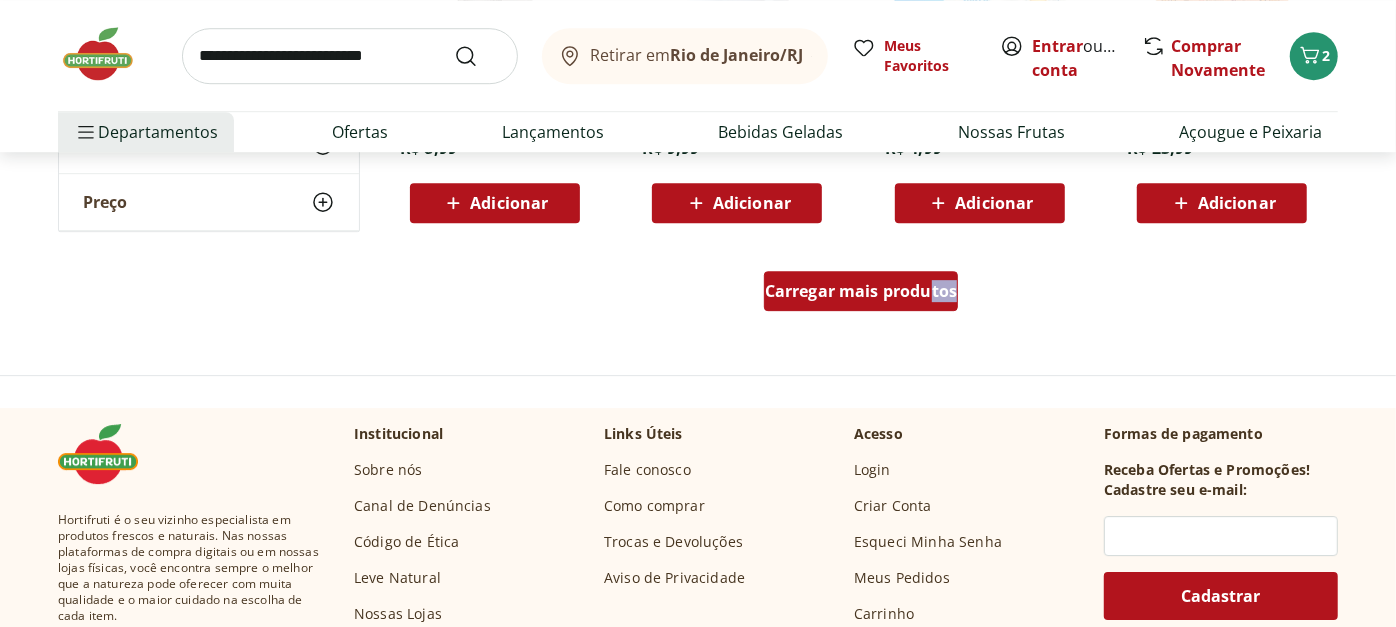 click on "Carregar mais produtos" at bounding box center [861, 291] 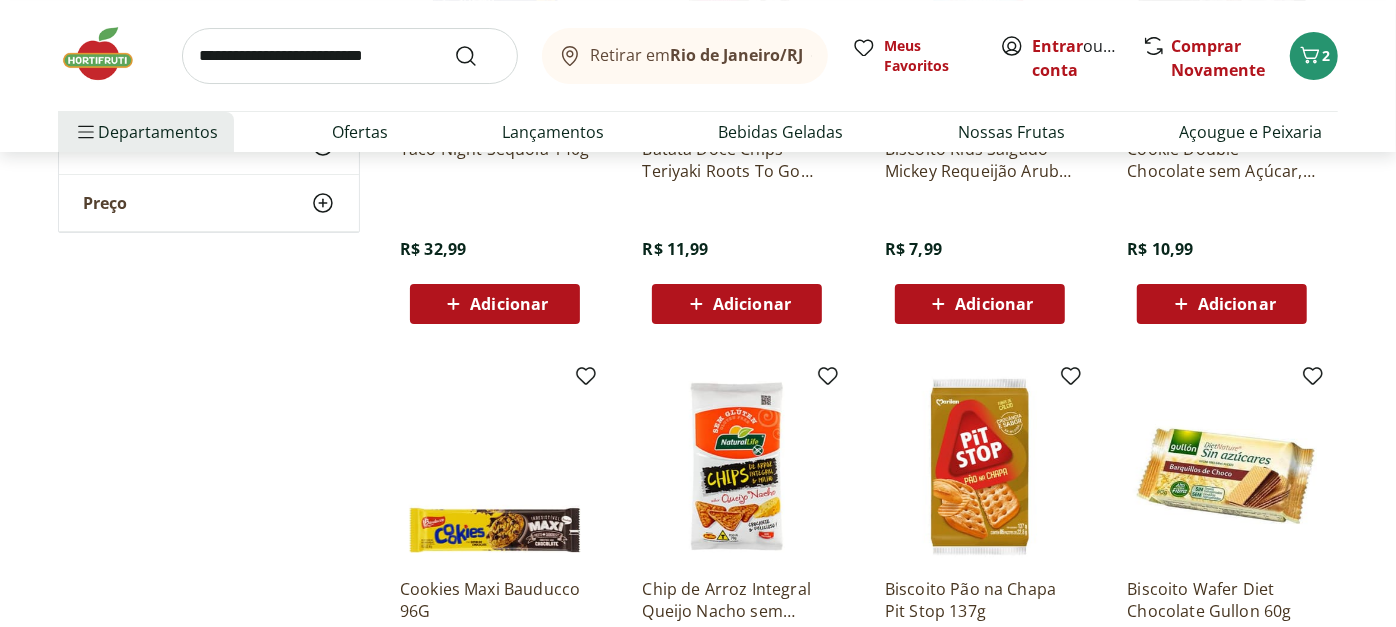scroll, scrollTop: 13919, scrollLeft: 0, axis: vertical 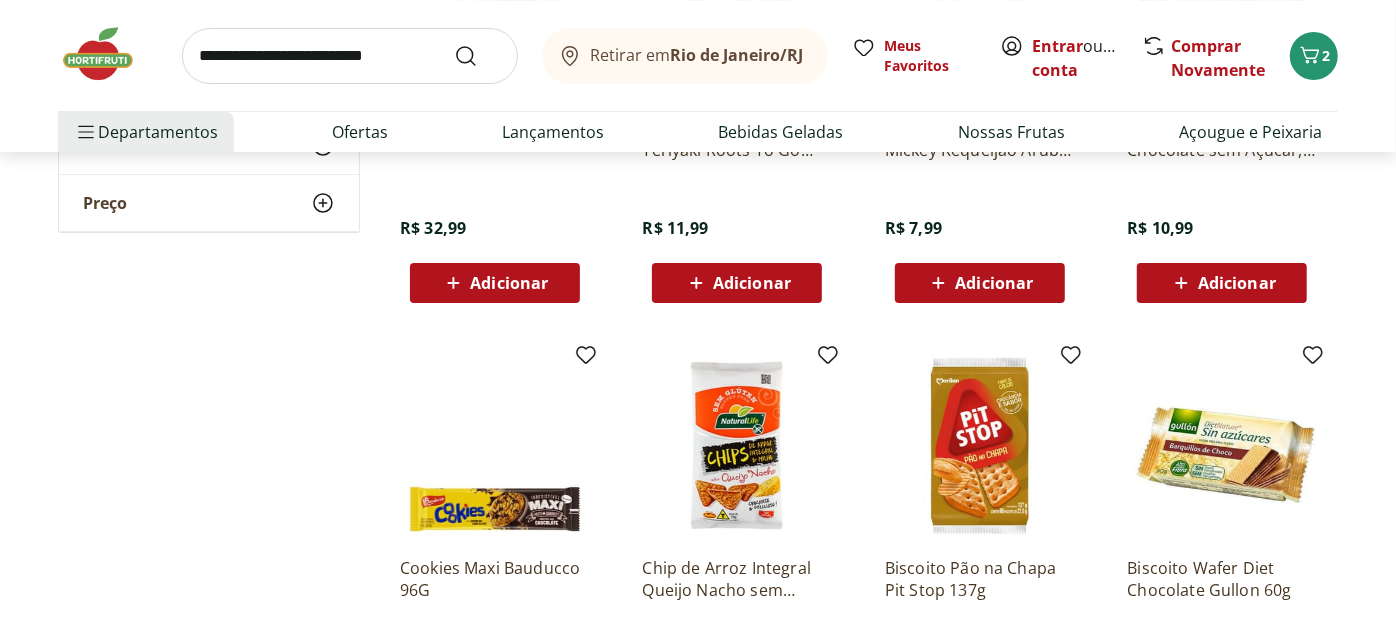 click on "Retirar em  Rio de Janeiro/RJ Meus Favoritos Entrar  ou  Criar conta Comprar Novamente 2" at bounding box center [698, 55] 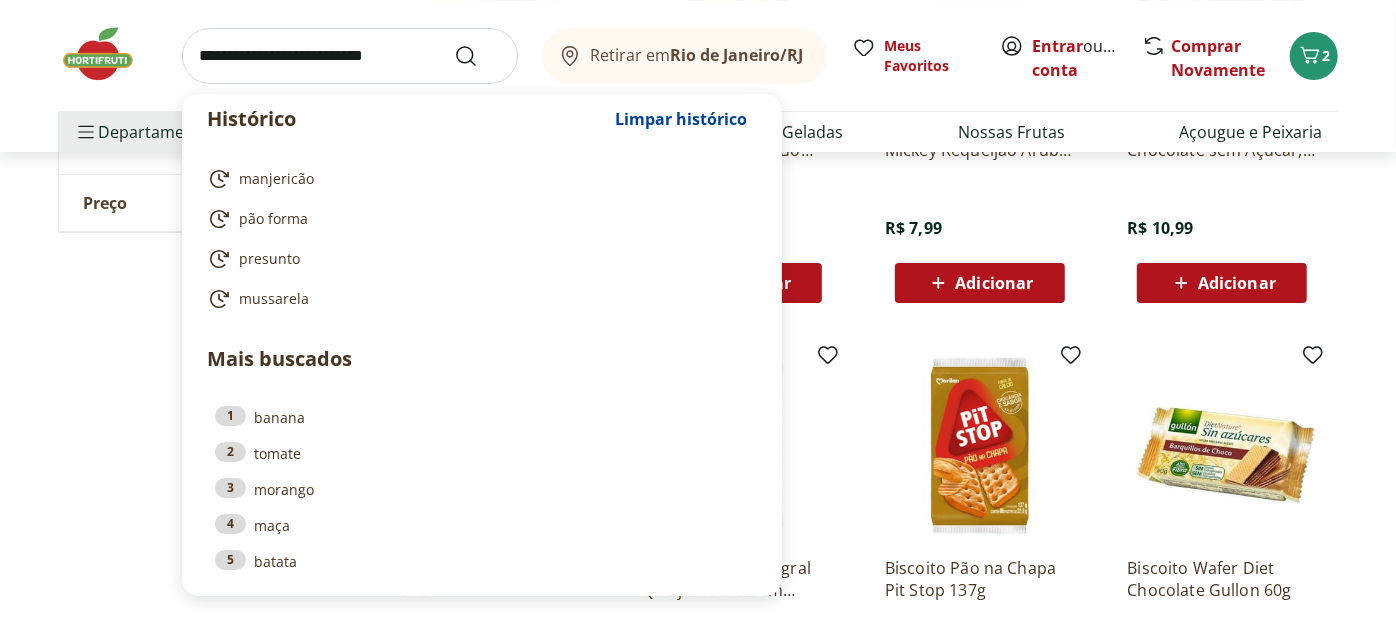 click at bounding box center [350, 56] 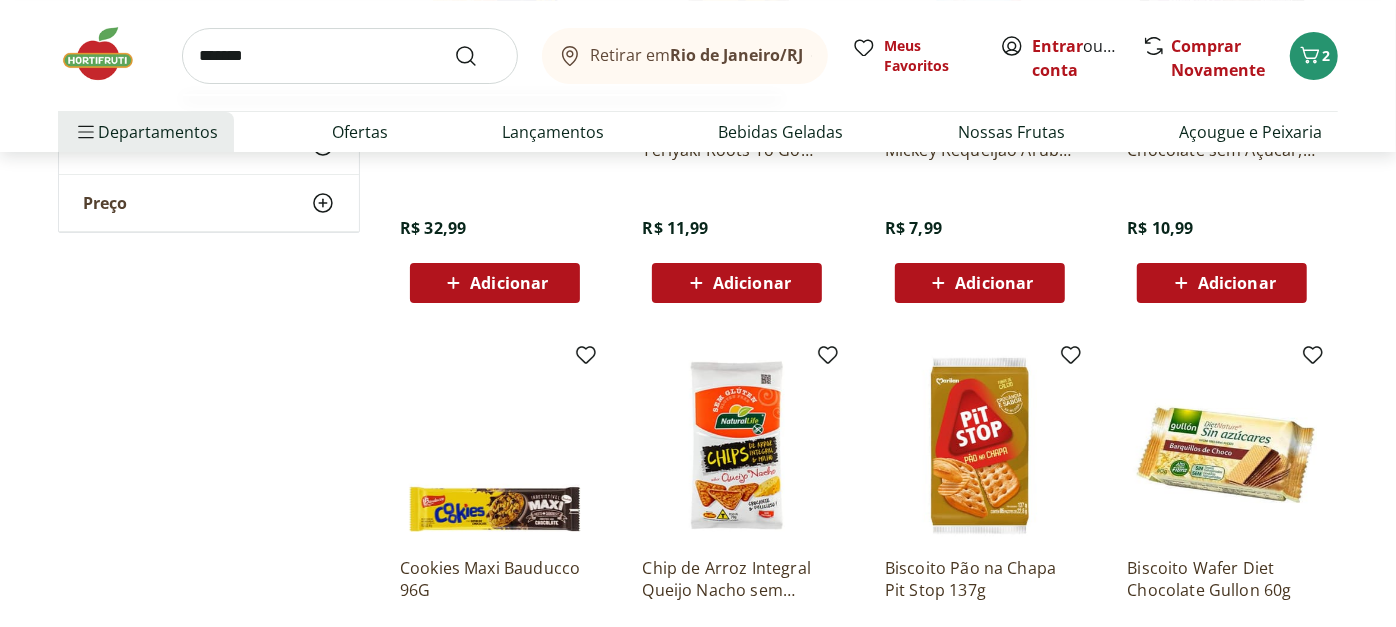 type on "*******" 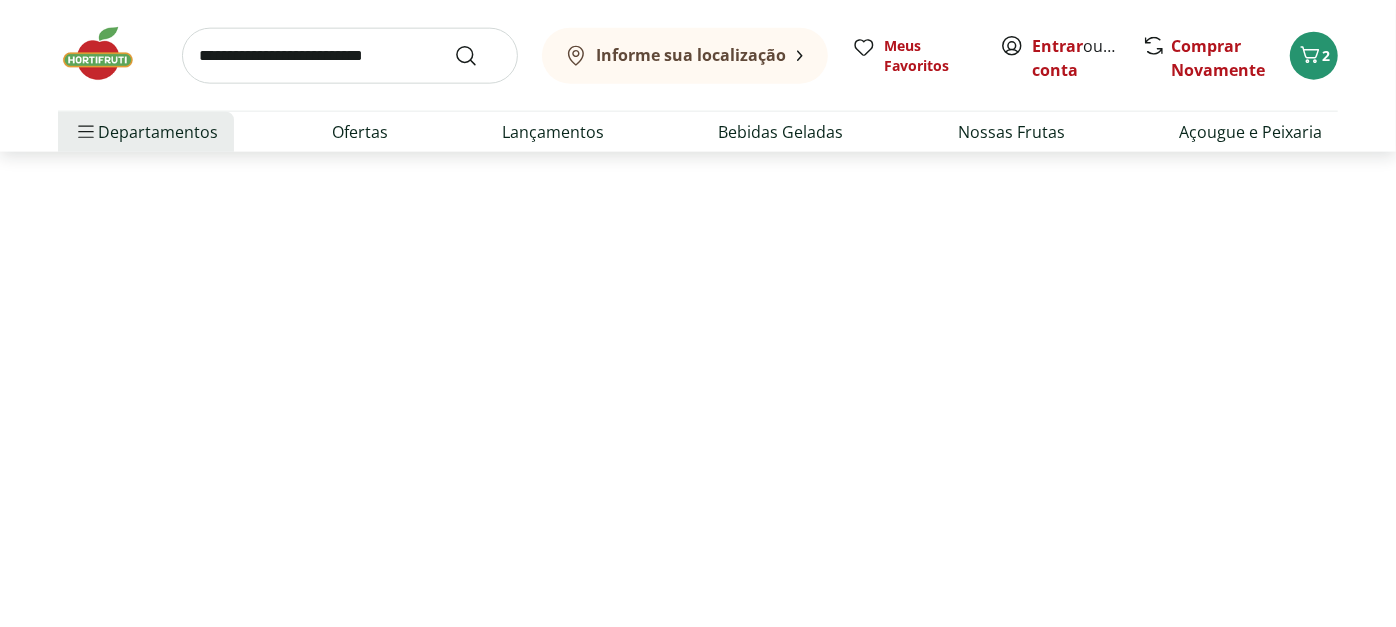 scroll, scrollTop: 0, scrollLeft: 0, axis: both 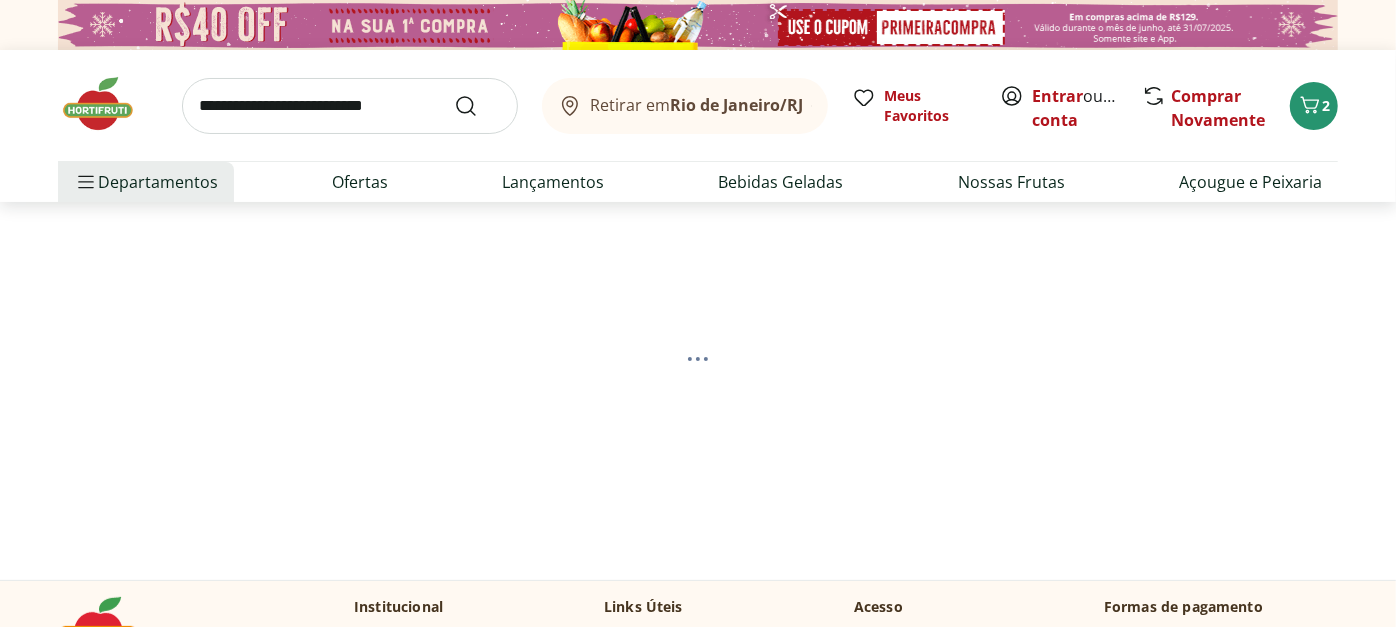 select on "**********" 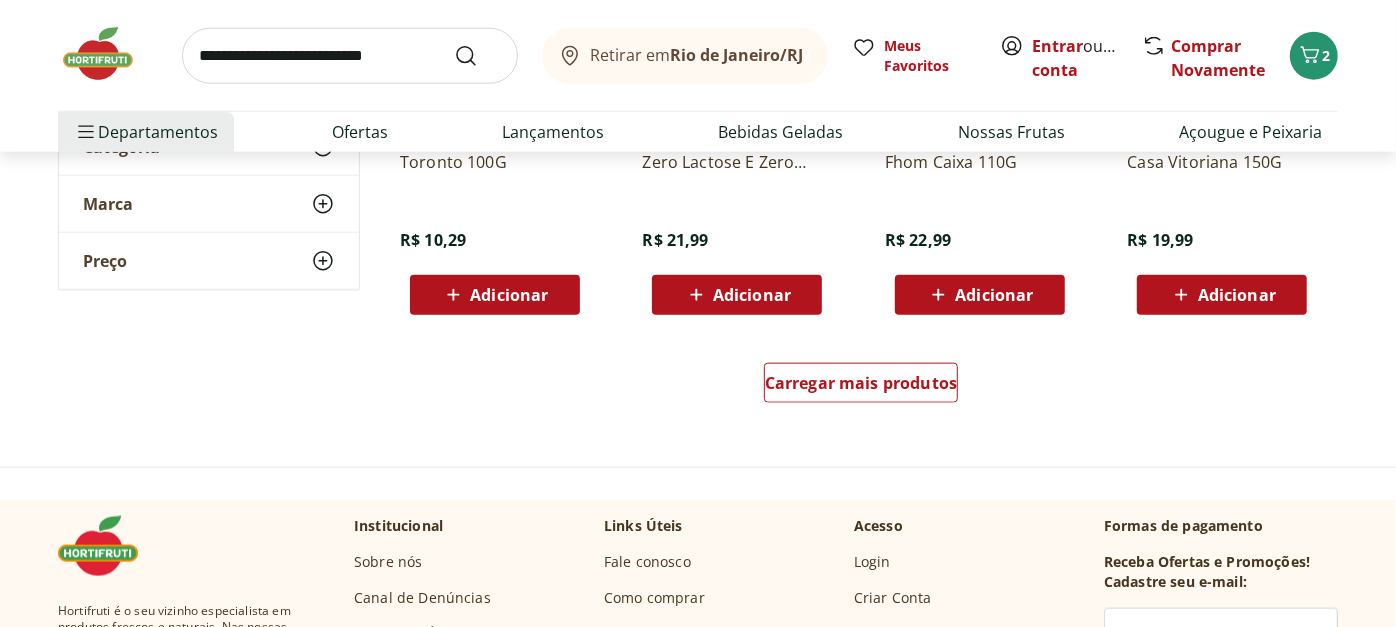 scroll, scrollTop: 1366, scrollLeft: 0, axis: vertical 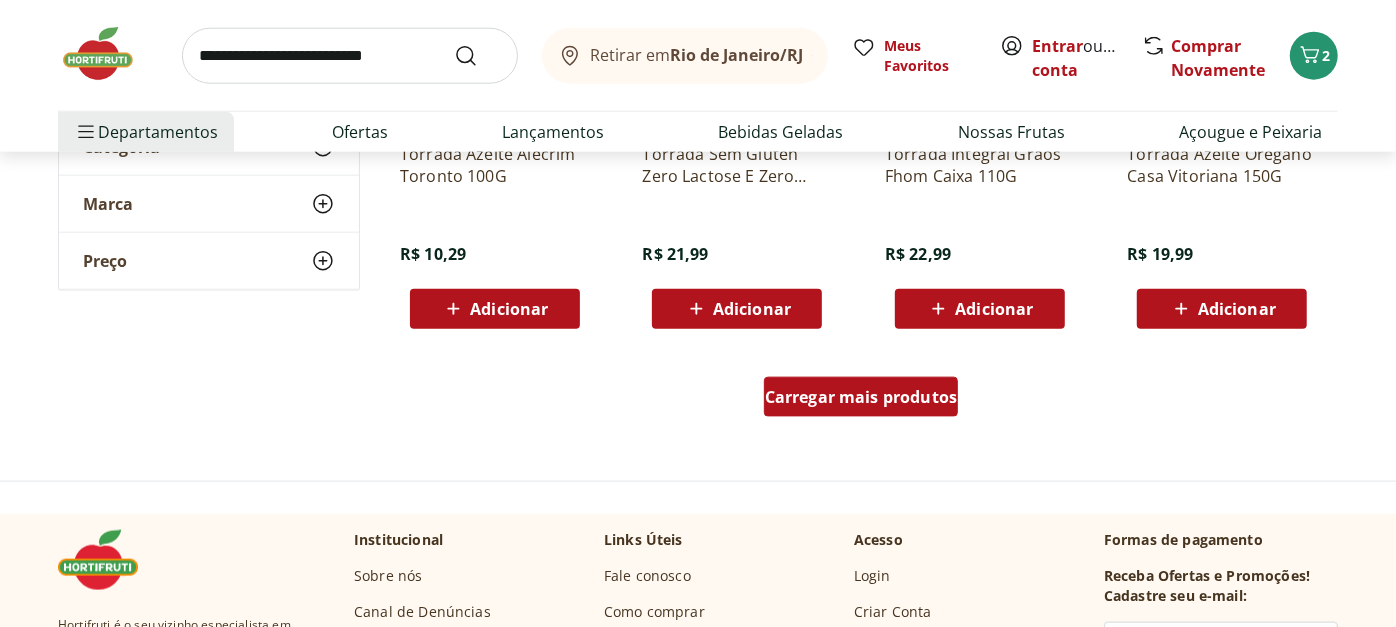 click on "Carregar mais produtos" at bounding box center (861, 397) 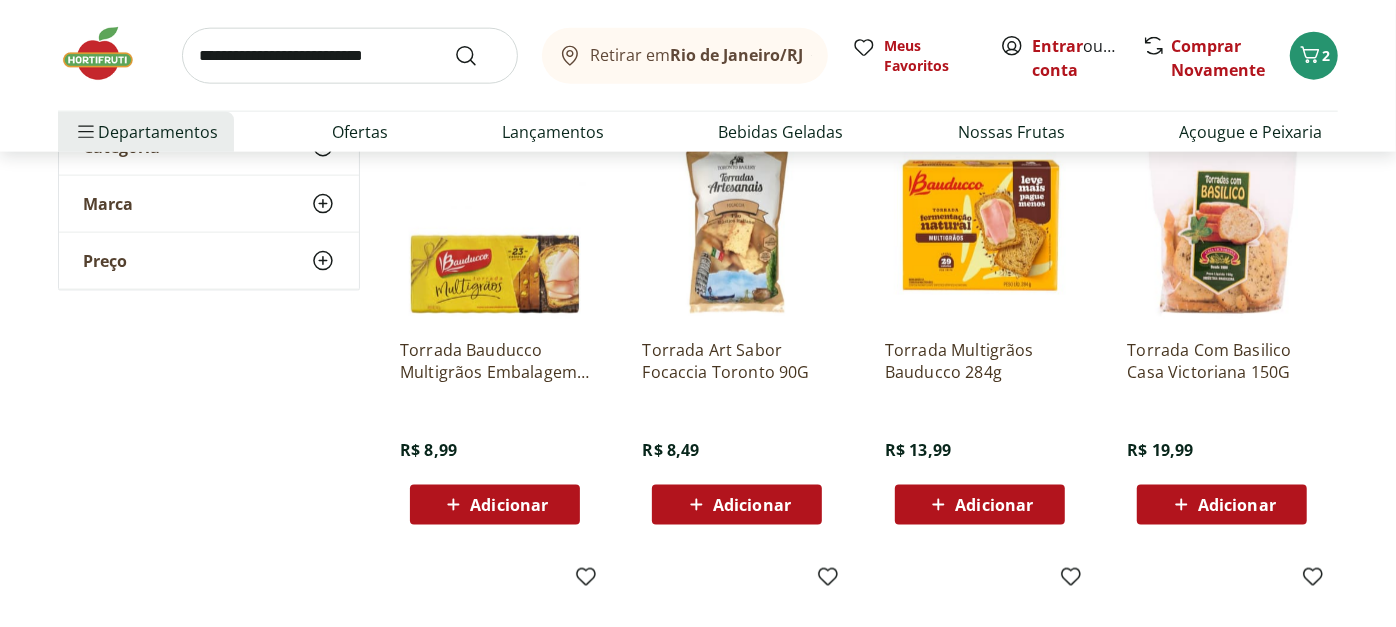 scroll, scrollTop: 1600, scrollLeft: 0, axis: vertical 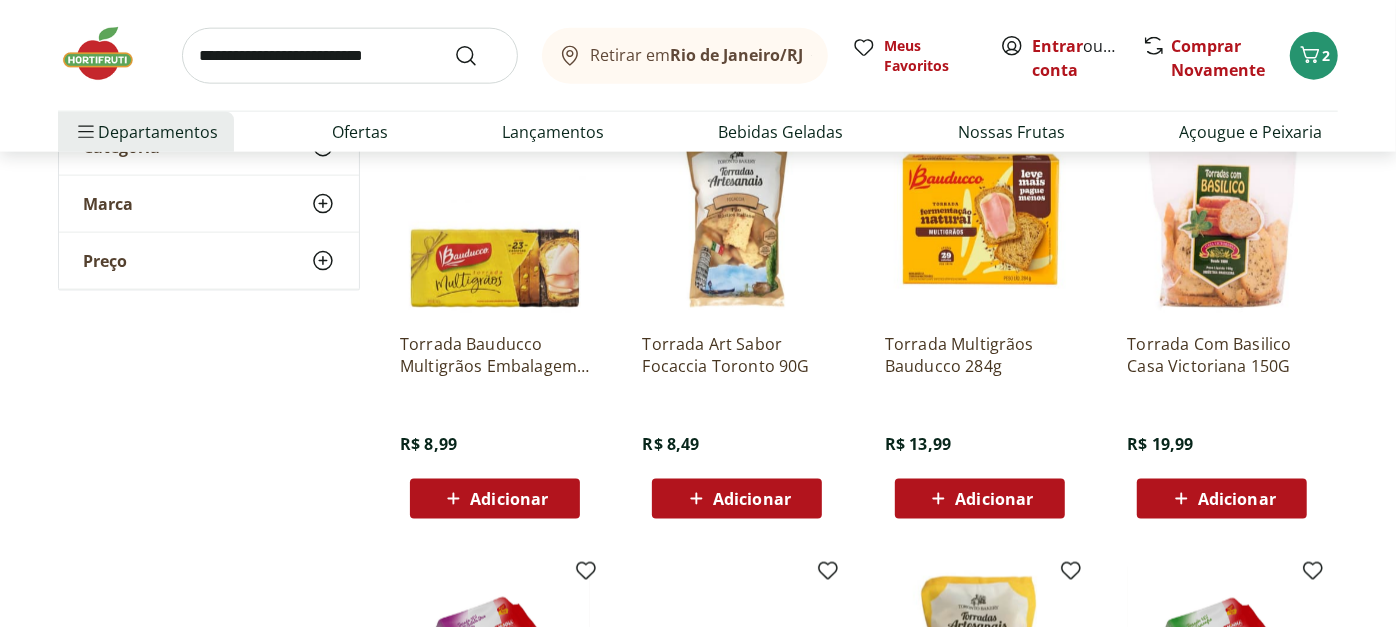 click on "Adicionar" at bounding box center [737, 499] 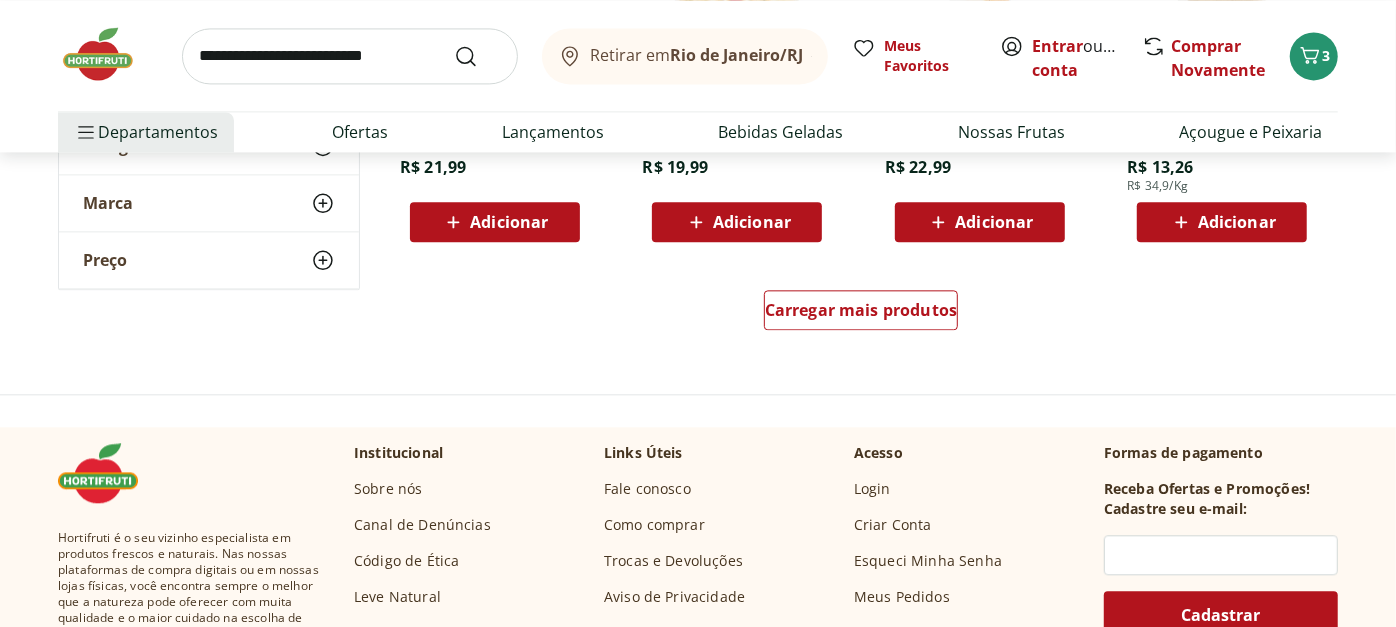scroll, scrollTop: 2117, scrollLeft: 0, axis: vertical 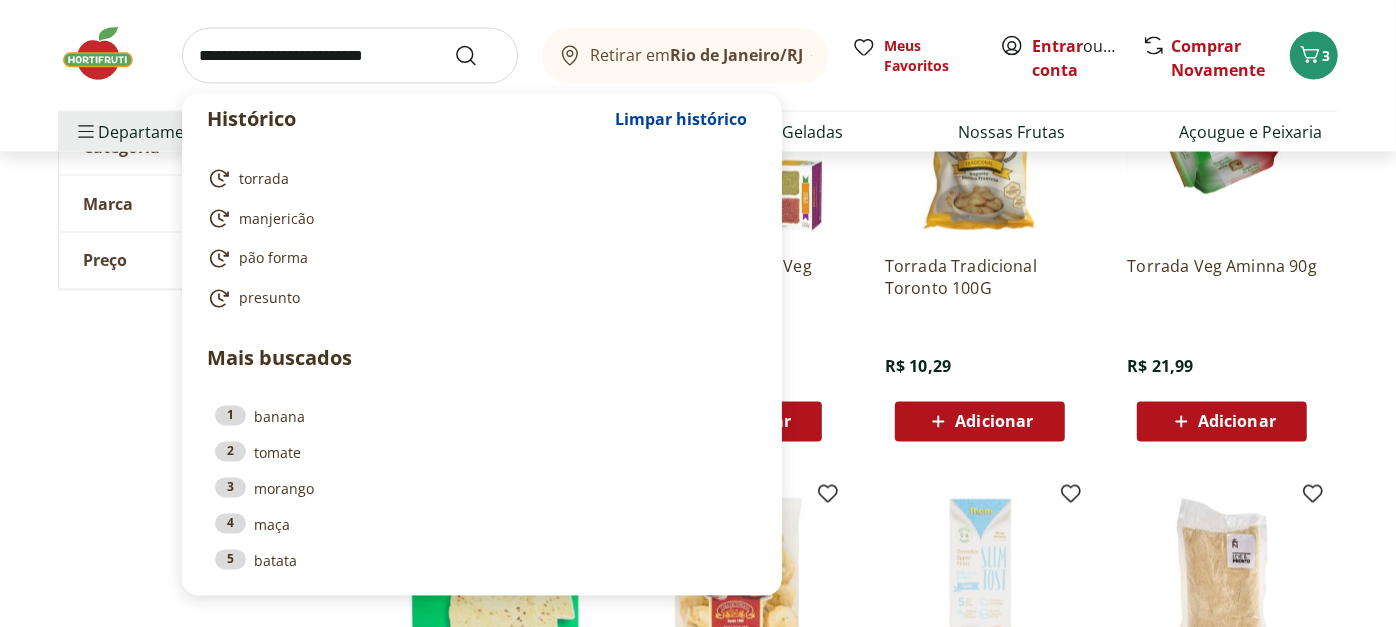 click at bounding box center [350, 56] 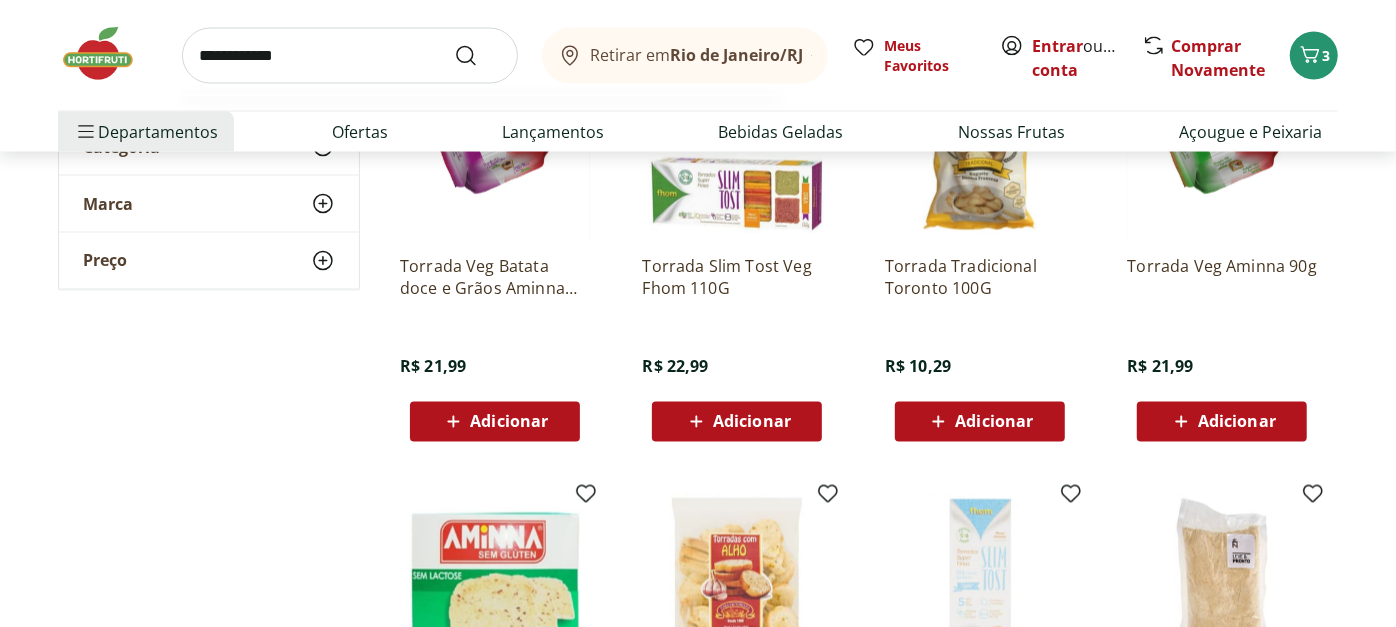 type on "**********" 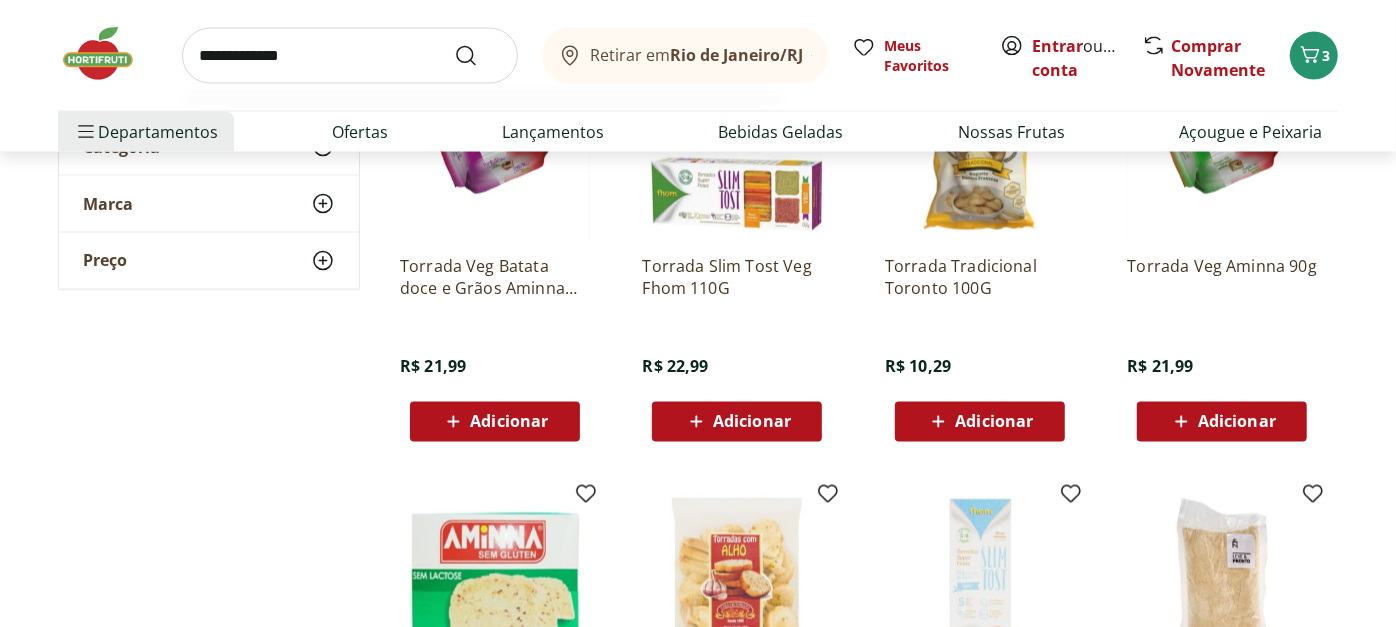 click at bounding box center [478, 56] 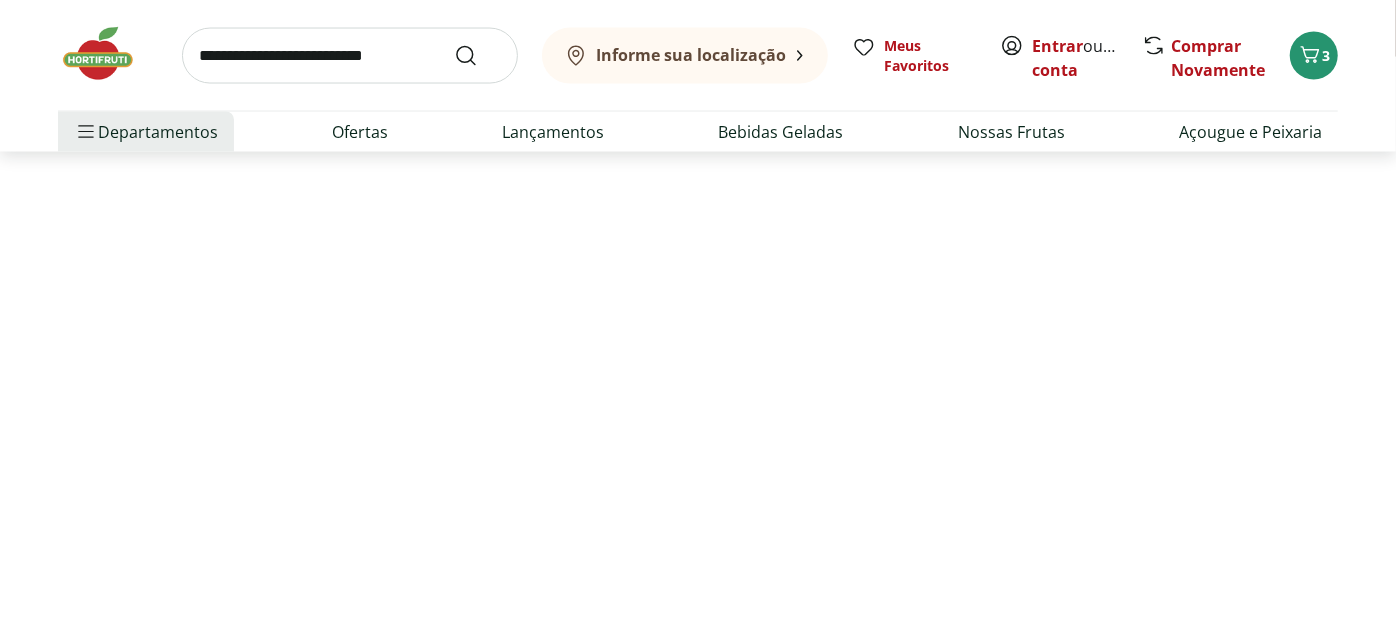 scroll, scrollTop: 0, scrollLeft: 0, axis: both 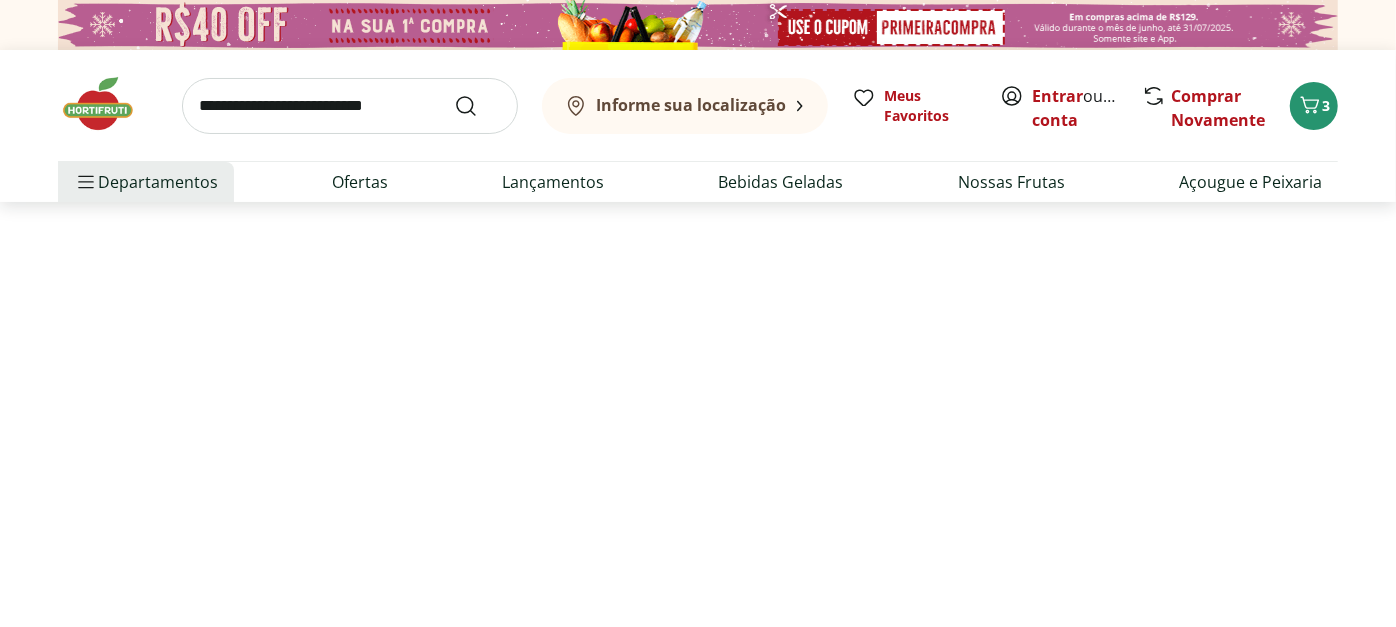 select on "**********" 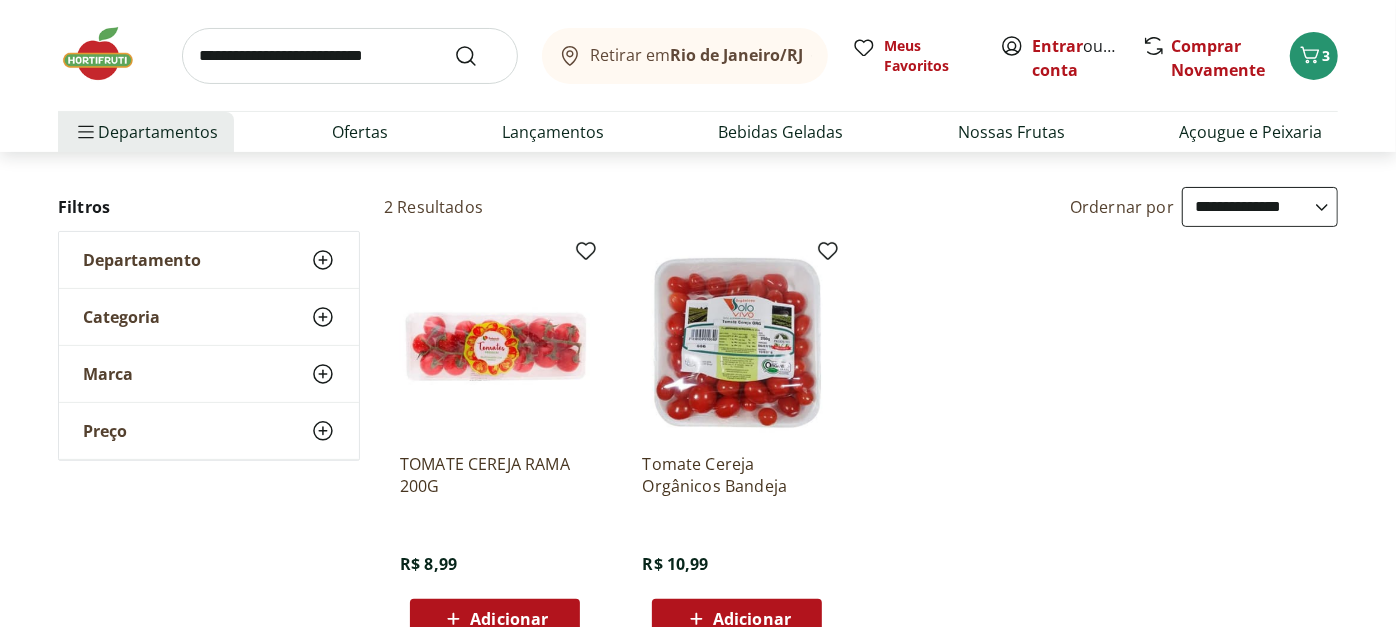 scroll, scrollTop: 165, scrollLeft: 0, axis: vertical 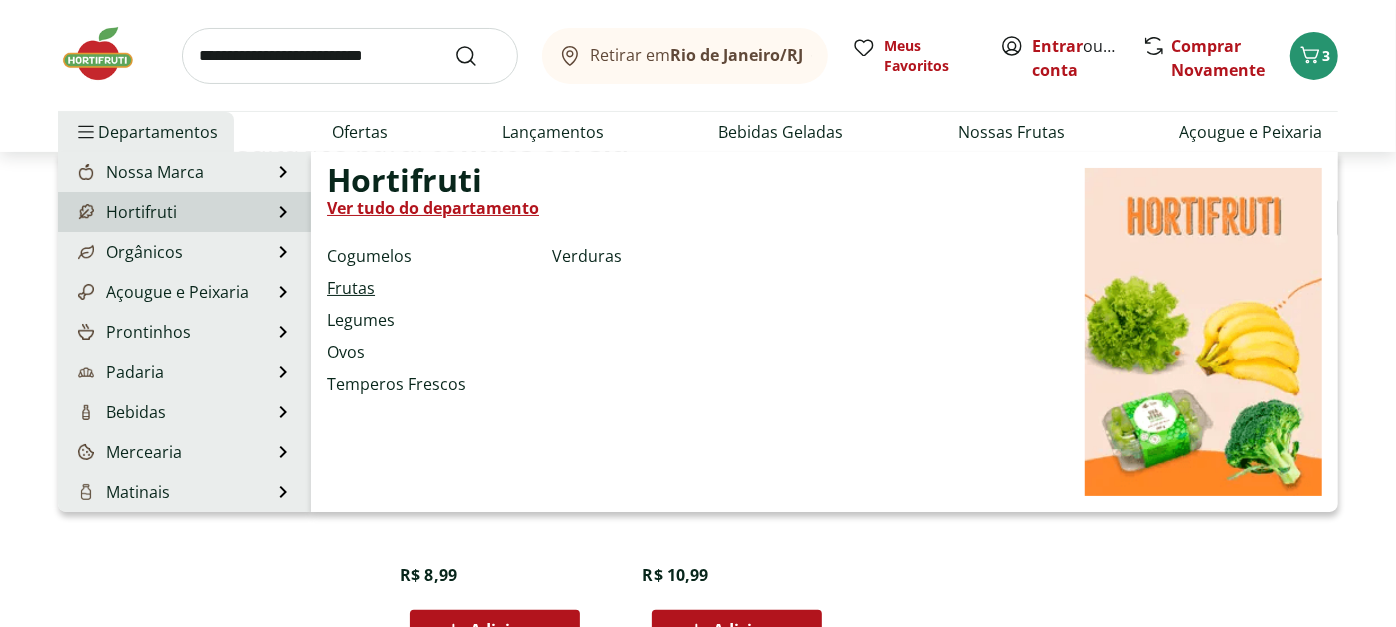 click on "Frutas" at bounding box center (351, 288) 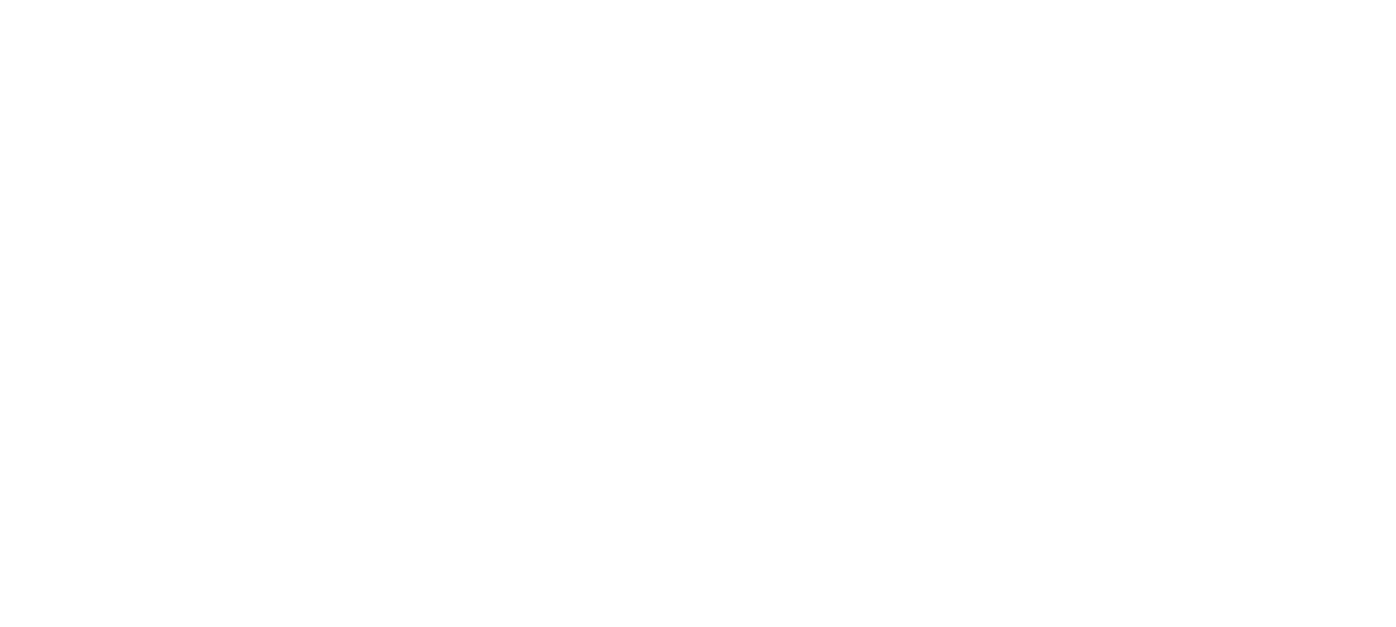 scroll, scrollTop: 0, scrollLeft: 0, axis: both 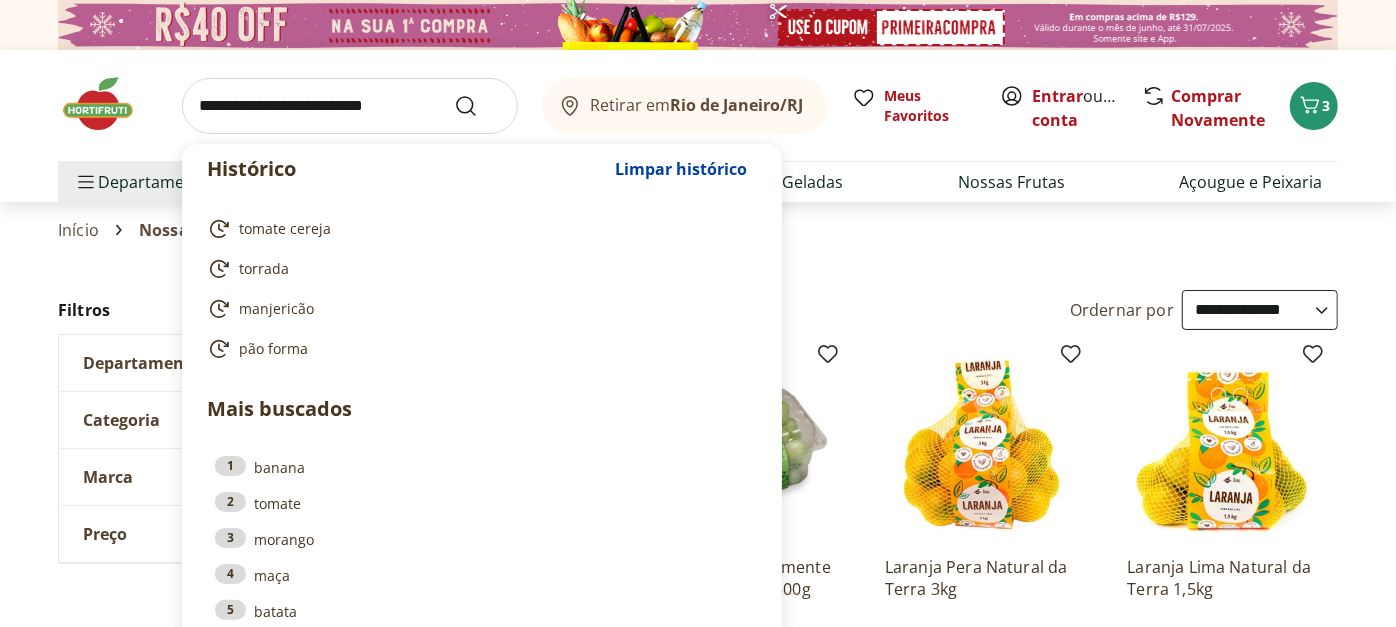 click at bounding box center [350, 106] 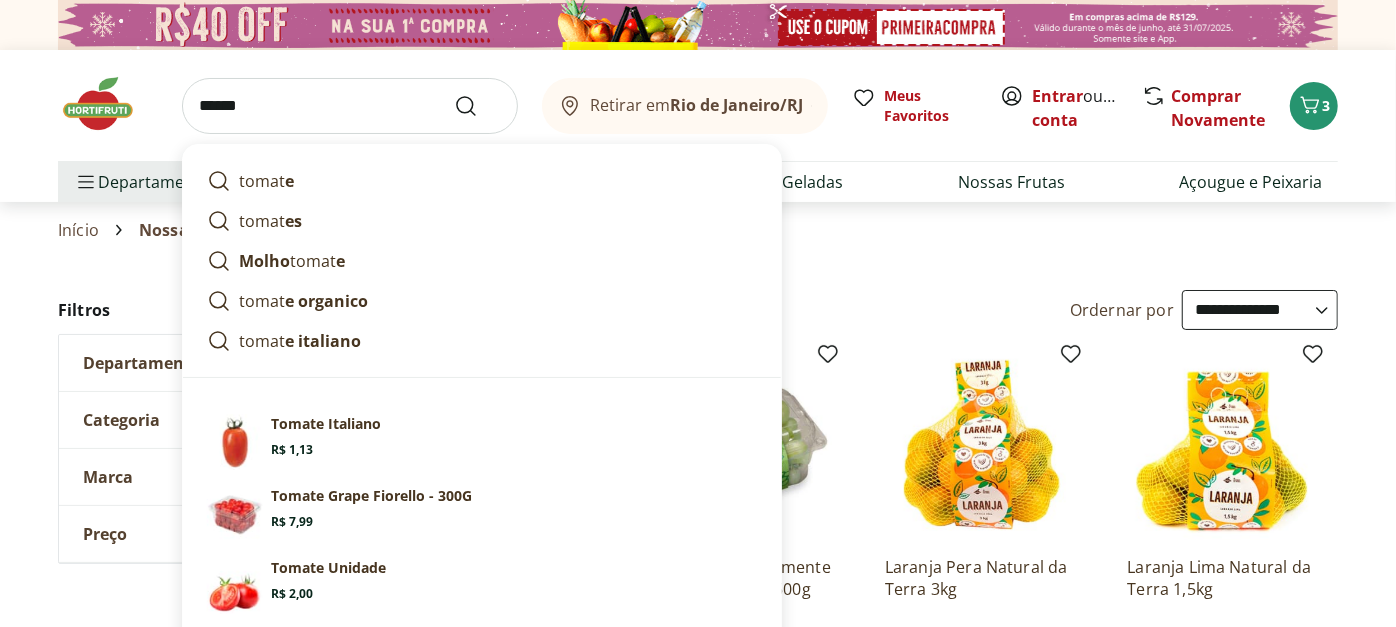 type on "******" 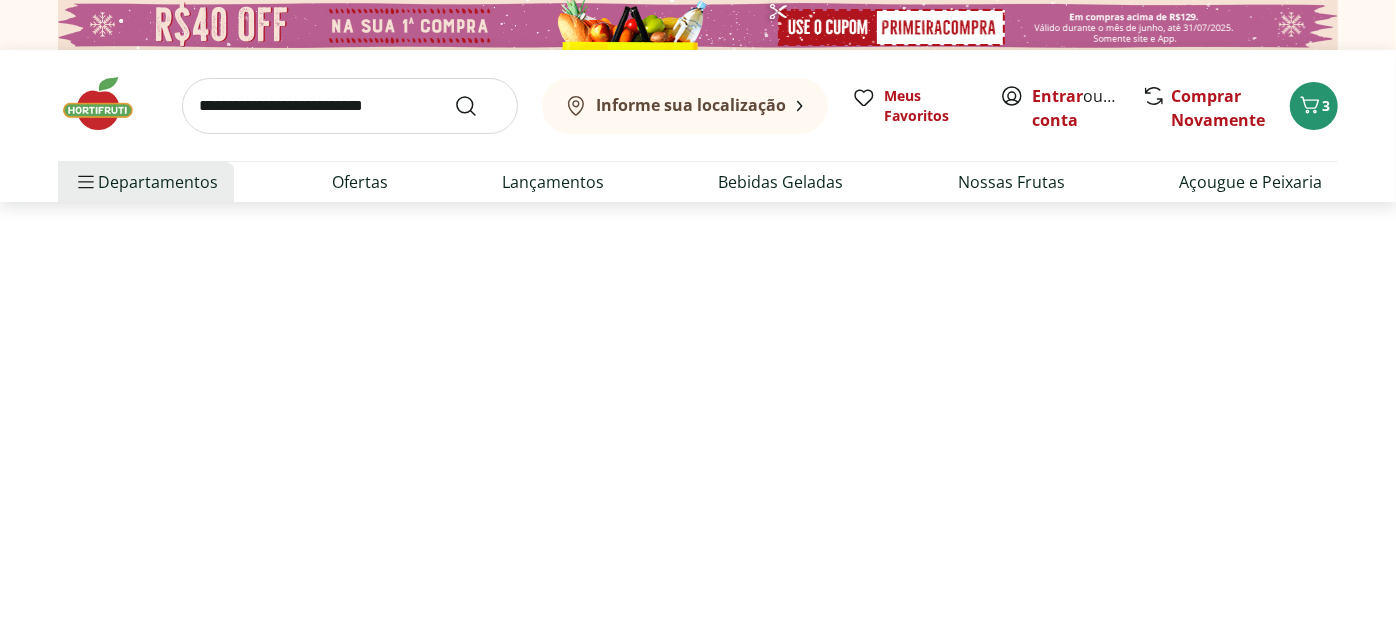 select on "**********" 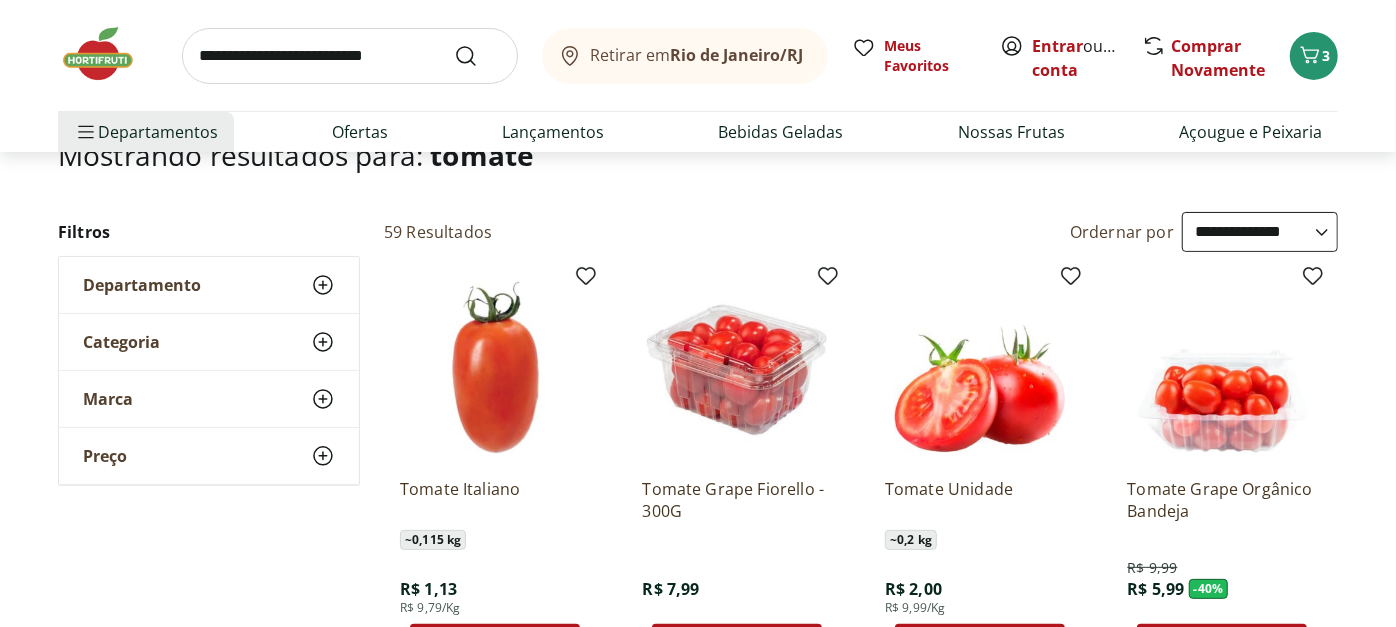 scroll, scrollTop: 165, scrollLeft: 0, axis: vertical 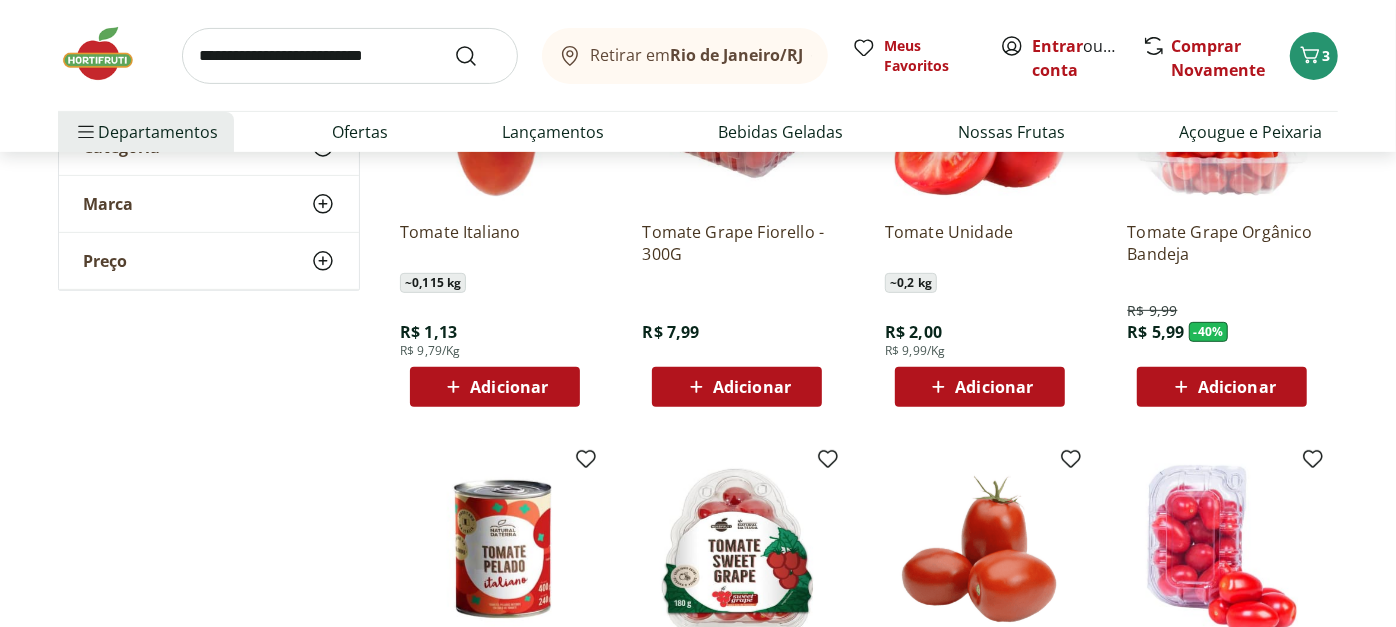 click on "Tomate Grape Orgânico Bandeja R$ 9,99 R$ 5,99 - 40 % Adicionar" at bounding box center [1222, 211] 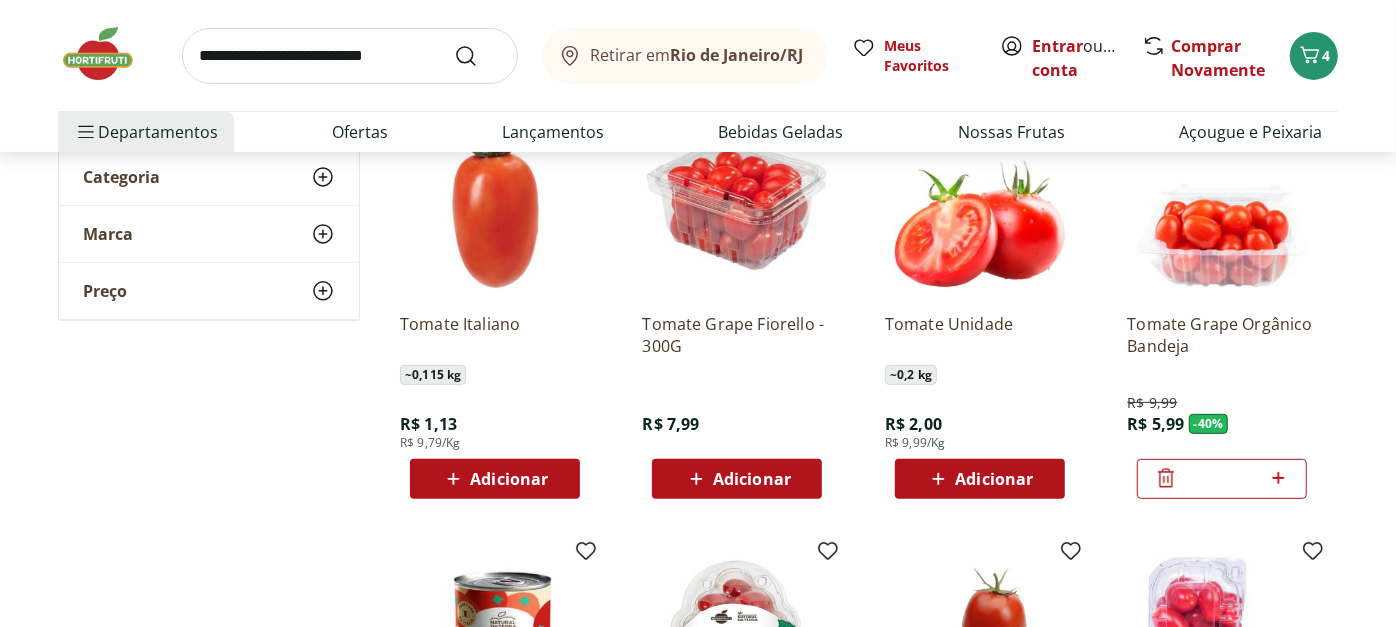 scroll, scrollTop: 310, scrollLeft: 0, axis: vertical 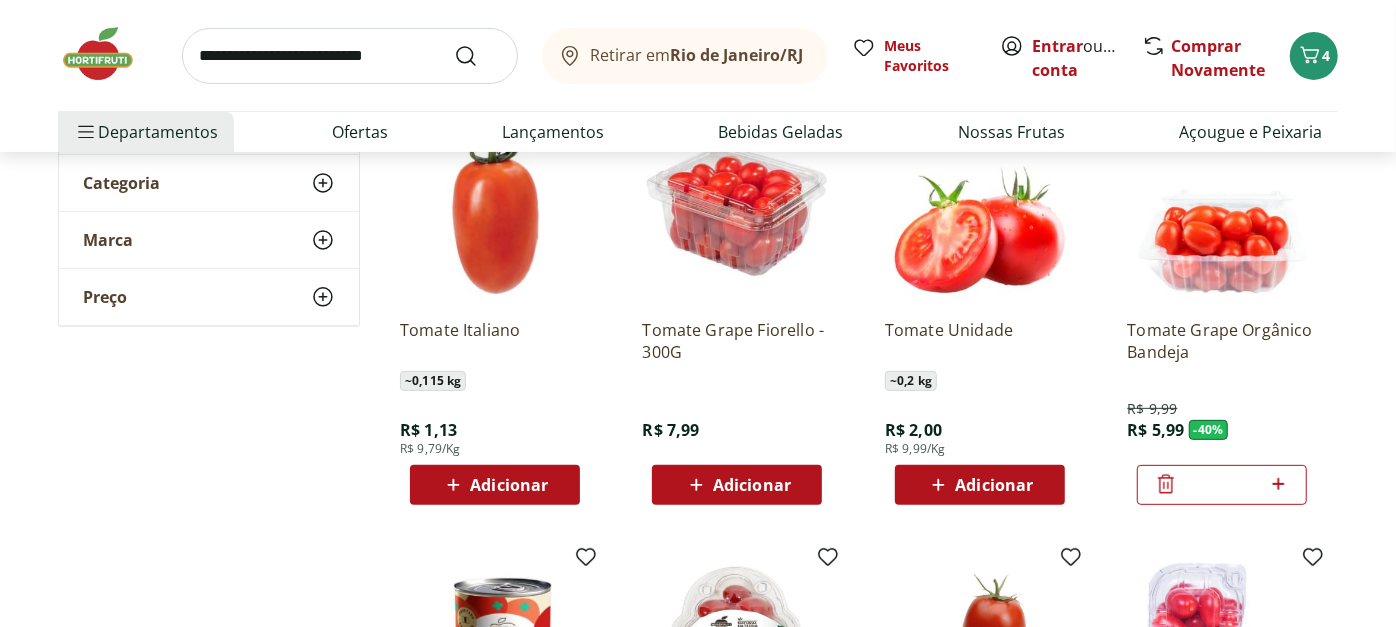 click 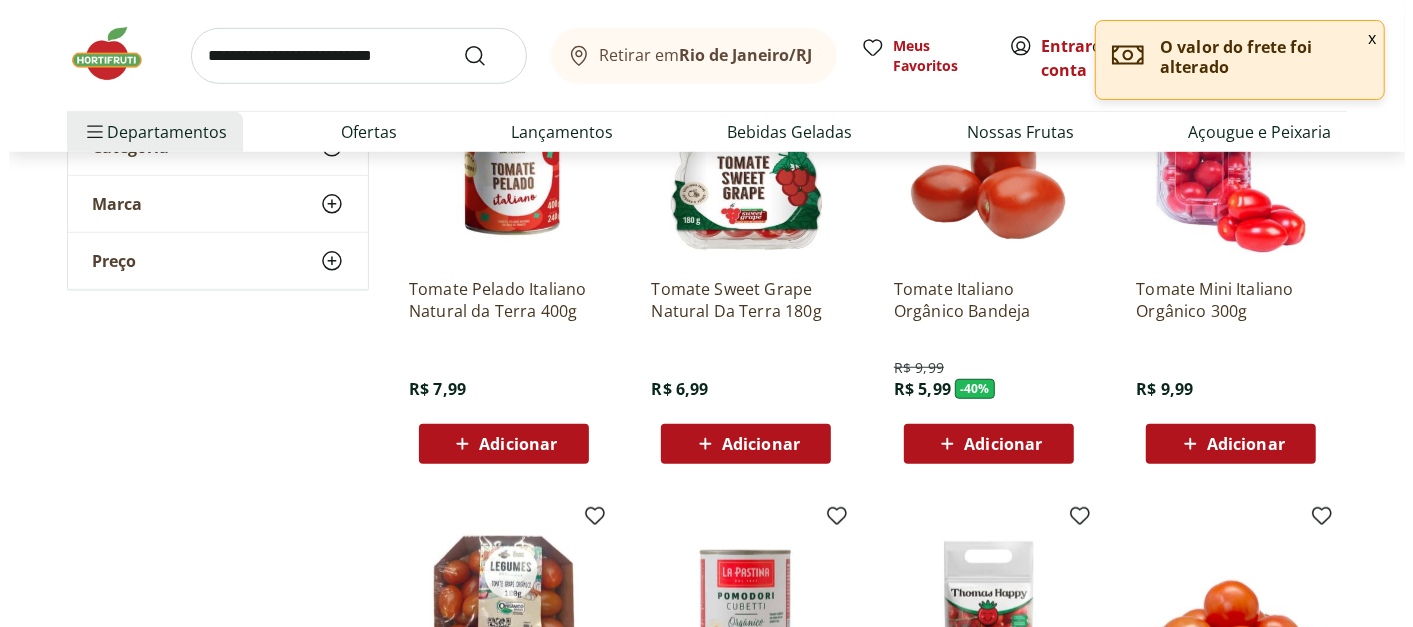 scroll, scrollTop: 778, scrollLeft: 0, axis: vertical 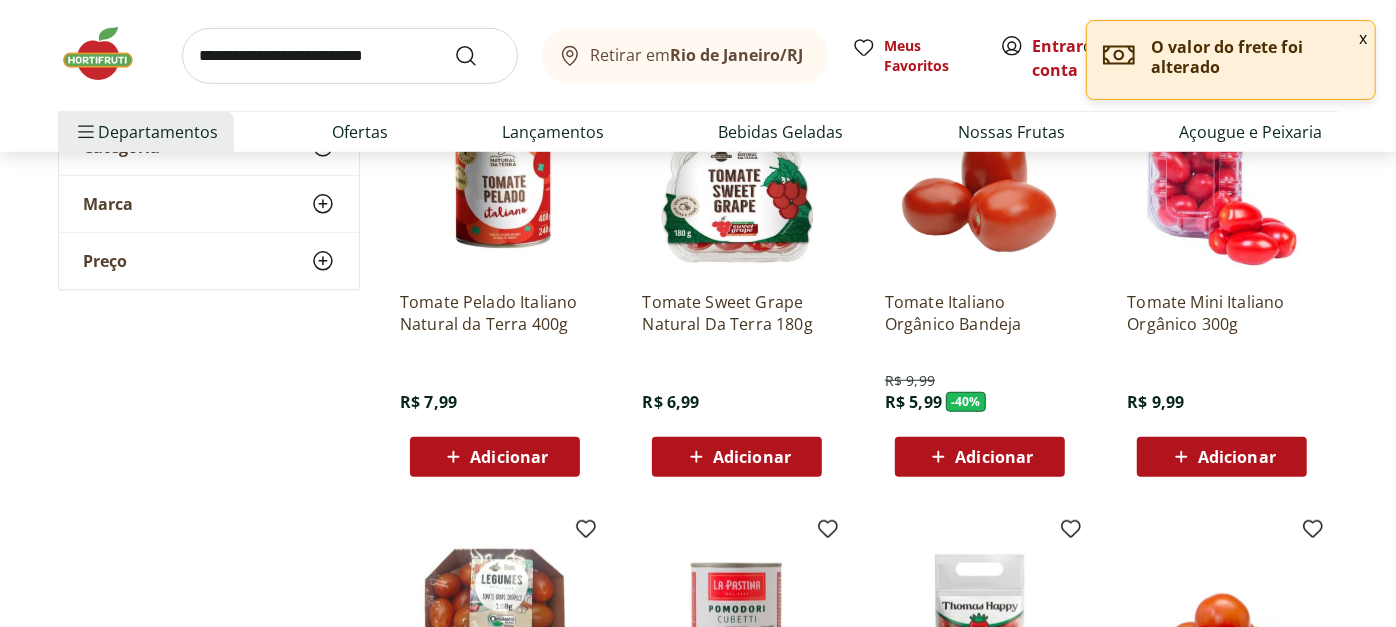 click on "Adicionar" at bounding box center [737, 457] 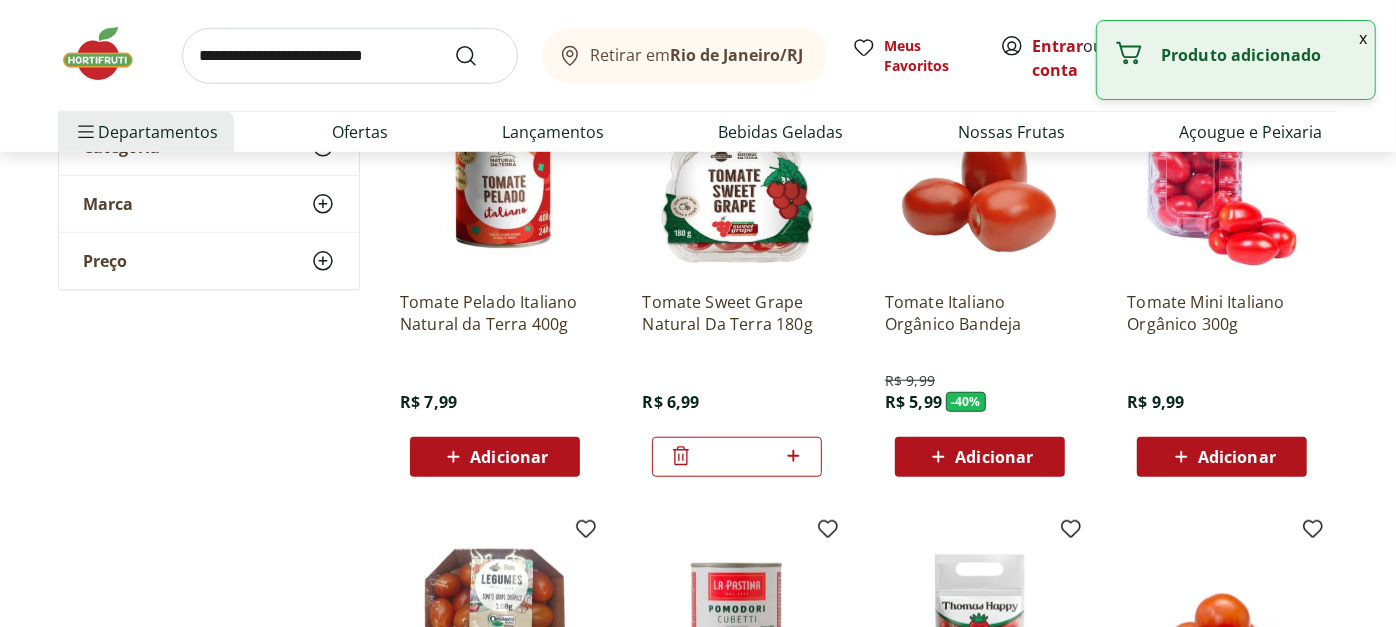 click on "x" at bounding box center (1363, 38) 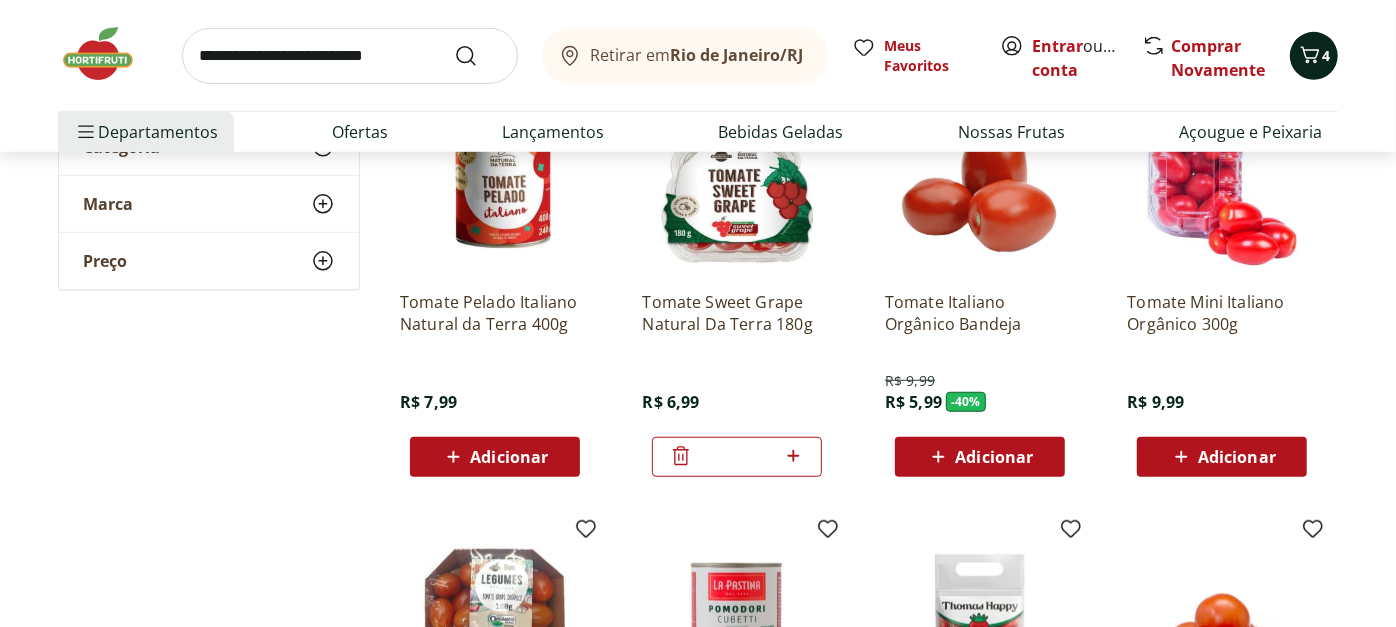 click 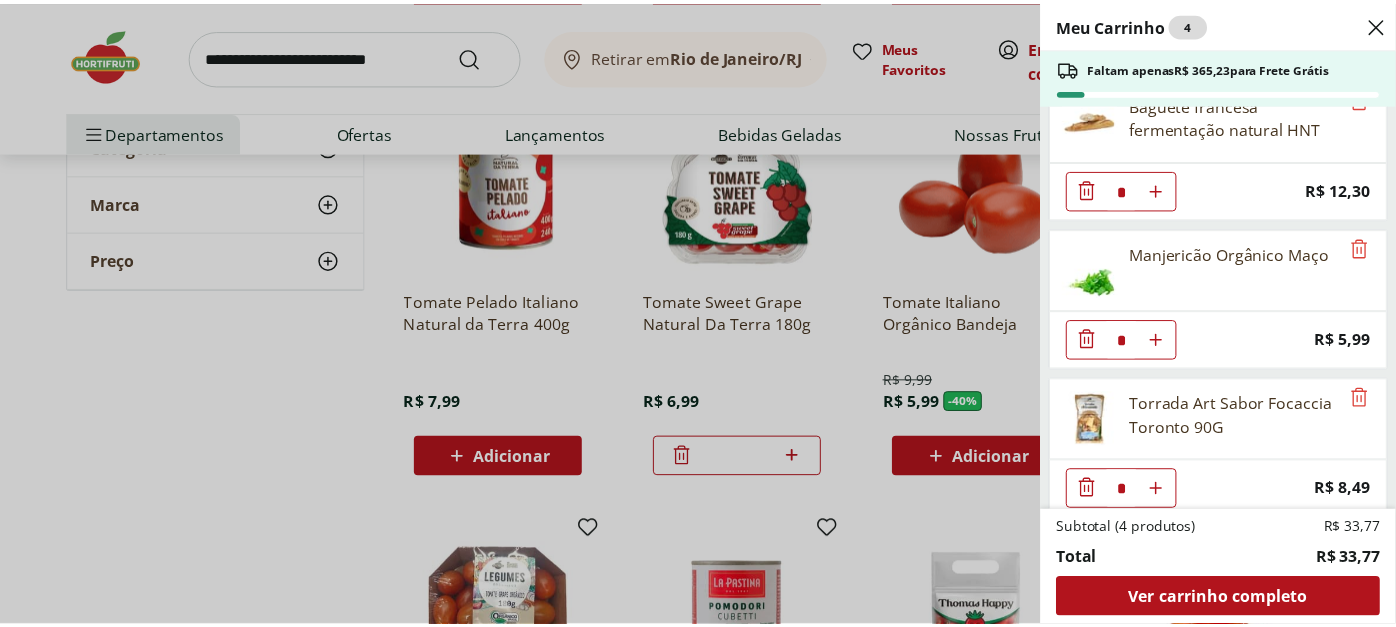 scroll, scrollTop: 29, scrollLeft: 0, axis: vertical 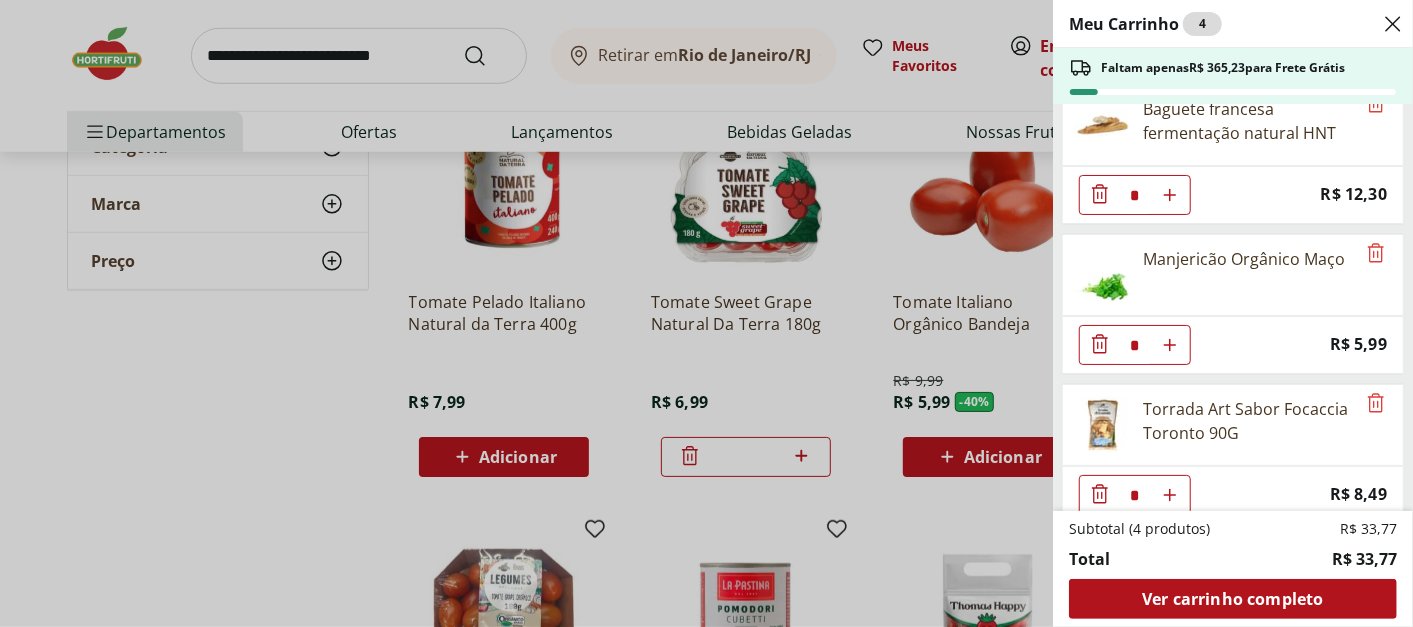 click on "Meu Carrinho 4 Faltam apenas  R$ 365,23  para Frete Grátis Baguete francesa fermentação natural HNT * Price: R$ 12,30 Manjericão Orgânico Maço * Price: R$ 5,99 Torrada Art Sabor Focaccia Toronto 90G * Price: R$ 8,49 Tomate Sweet Grape Natural Da Terra 180g * Price: R$ 6,99 Subtotal (4 produtos) R$ 33,77 Total R$ 33,77 Ver carrinho completo" at bounding box center [706, 313] 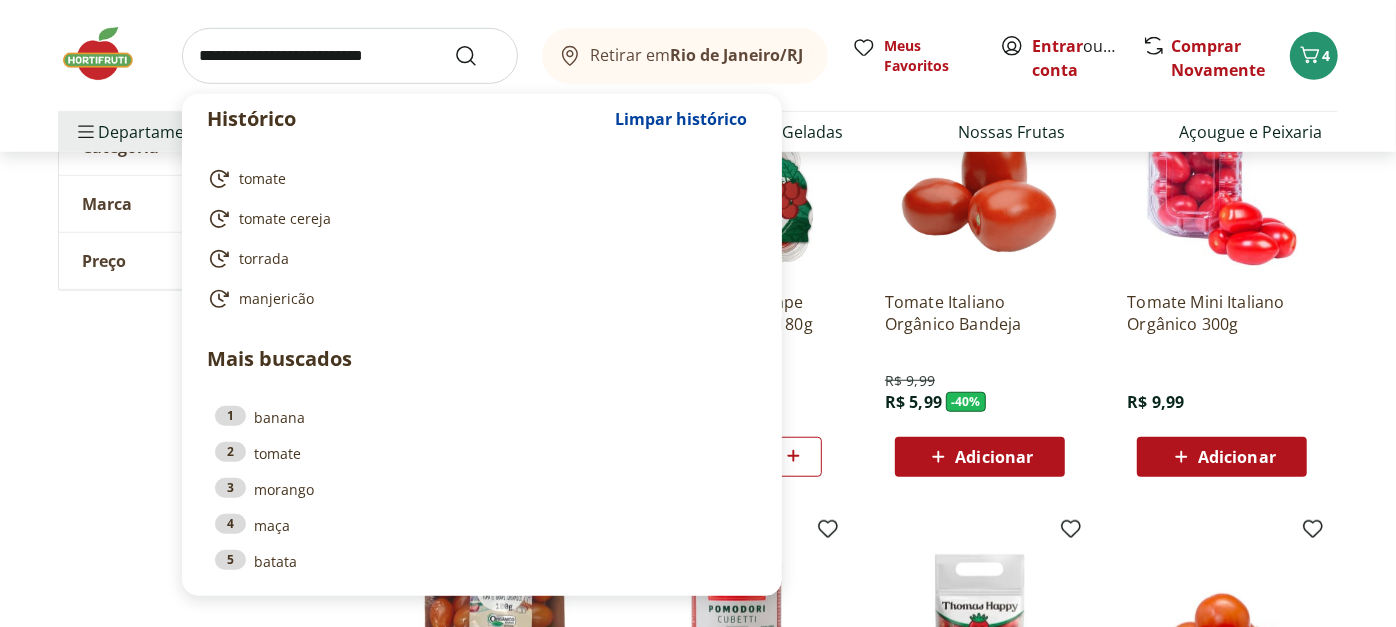 click at bounding box center (350, 56) 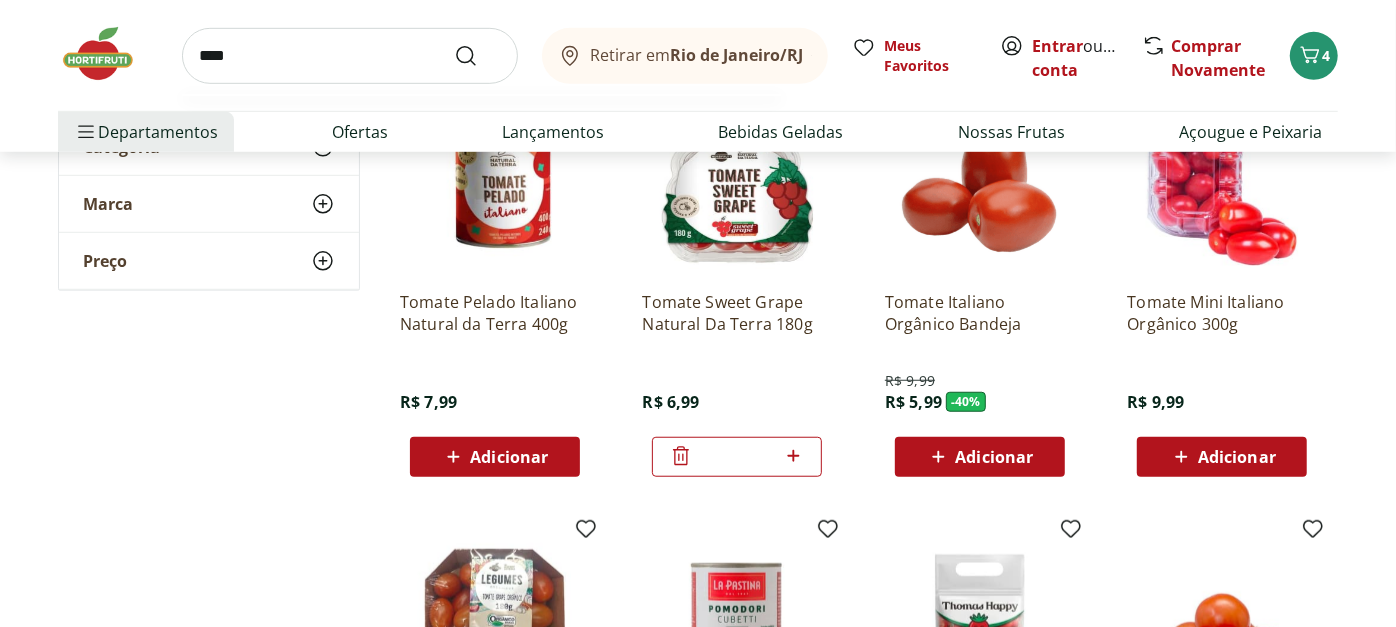 type on "****" 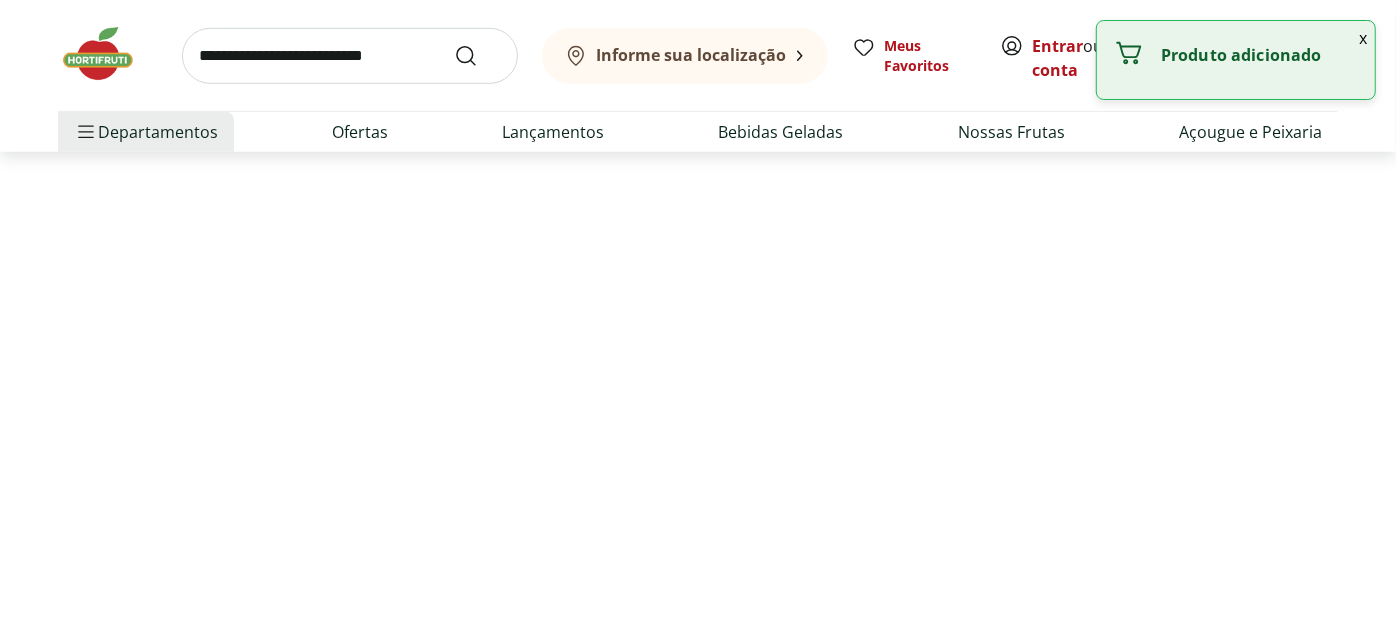 scroll, scrollTop: 0, scrollLeft: 0, axis: both 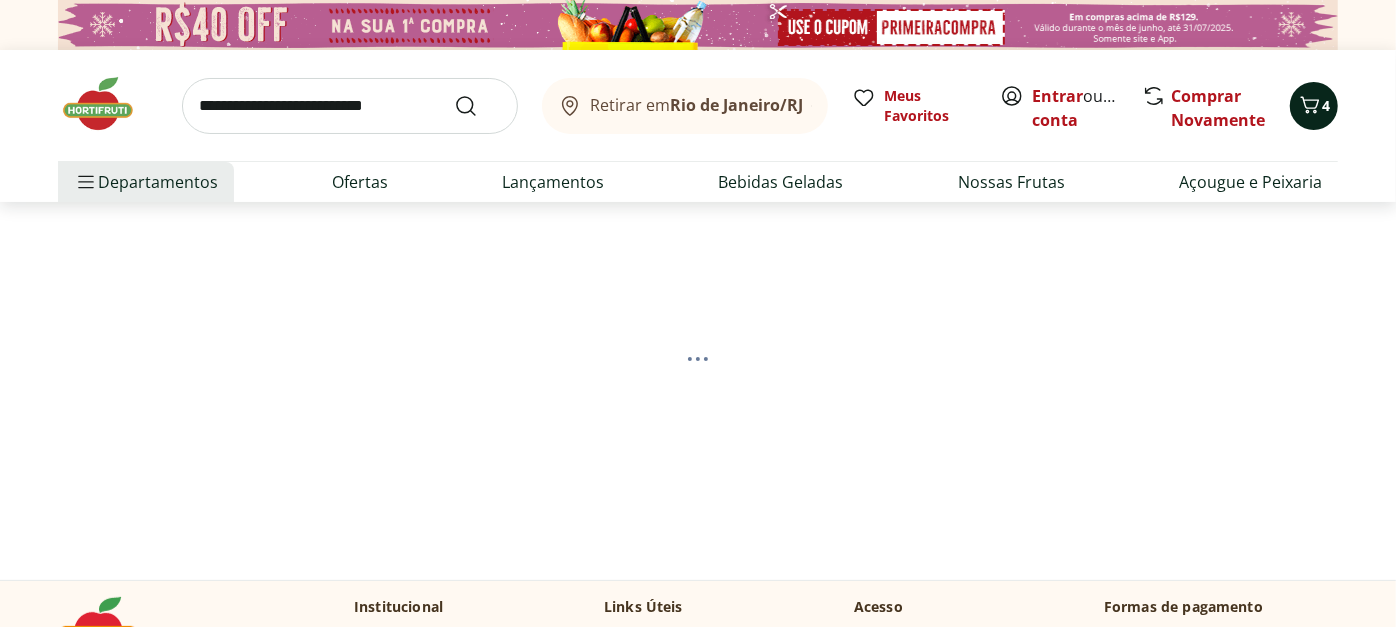 select on "**********" 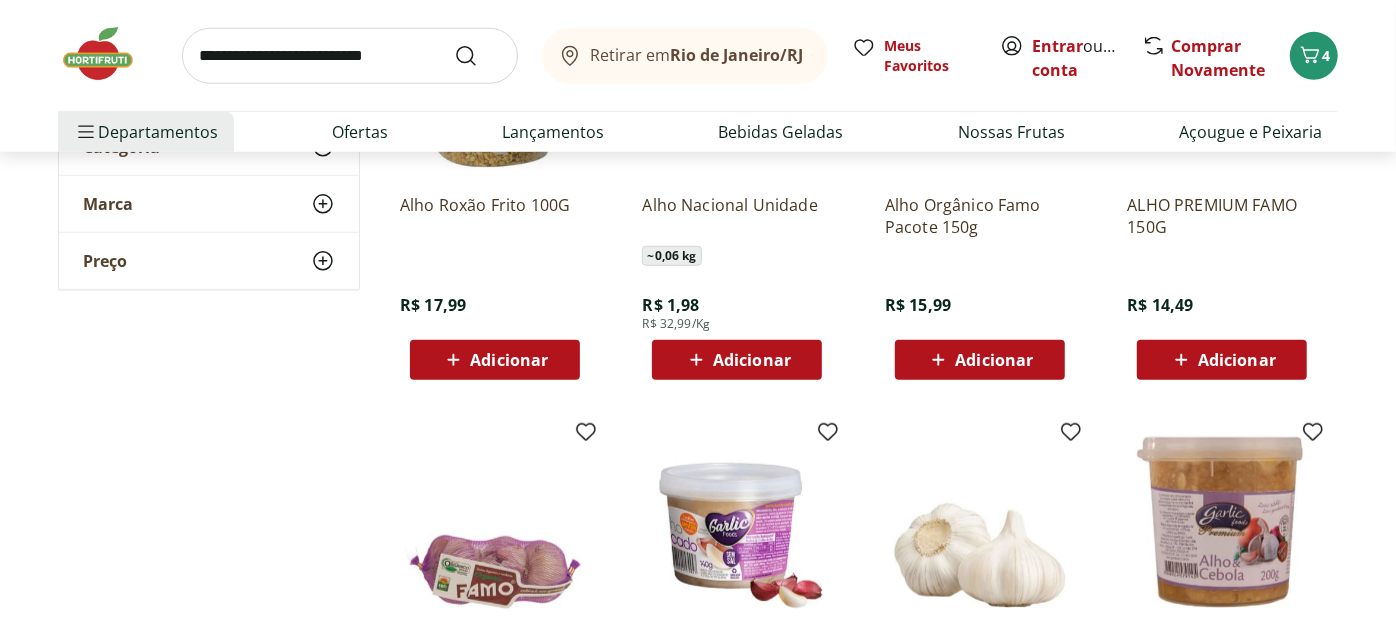 scroll, scrollTop: 866, scrollLeft: 0, axis: vertical 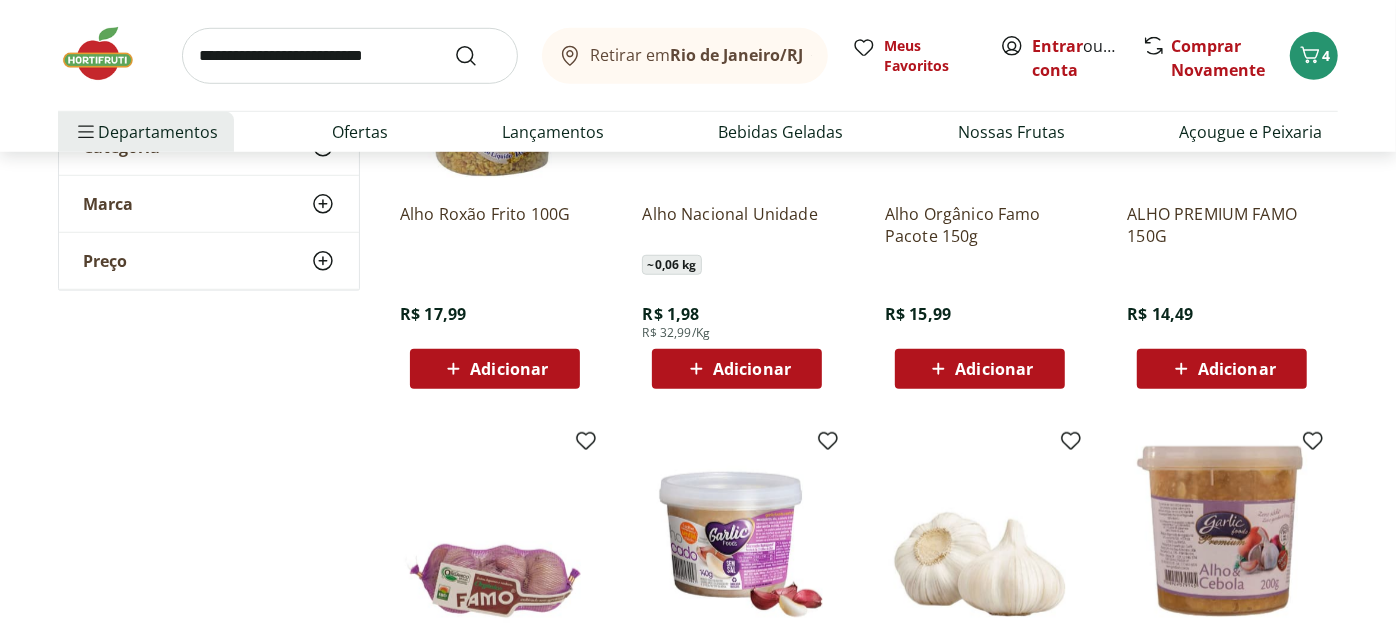 click on "Adicionar" at bounding box center (752, 369) 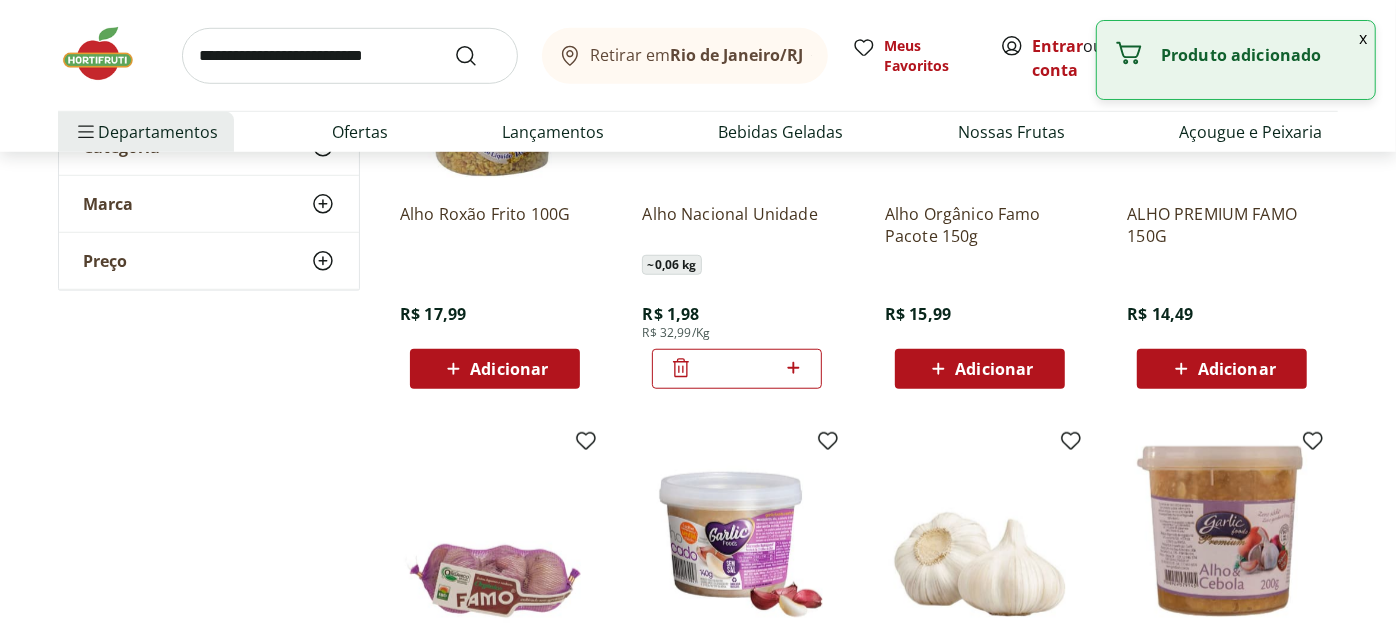 click 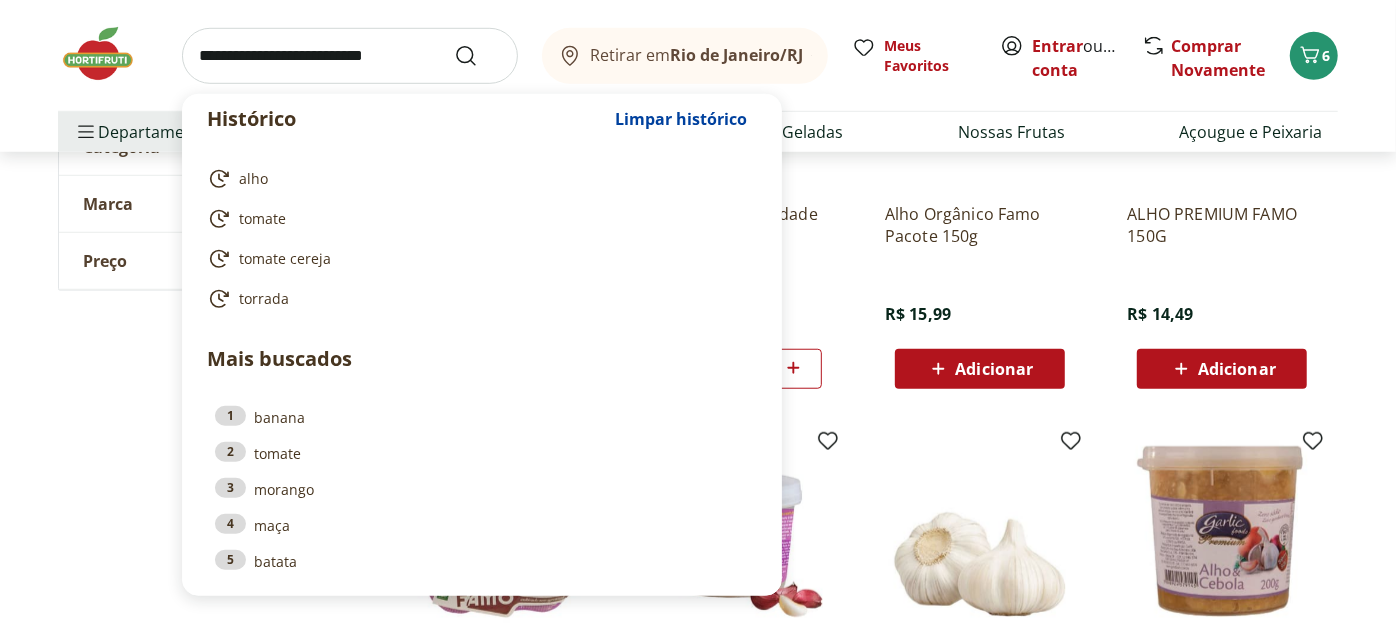 click at bounding box center (350, 56) 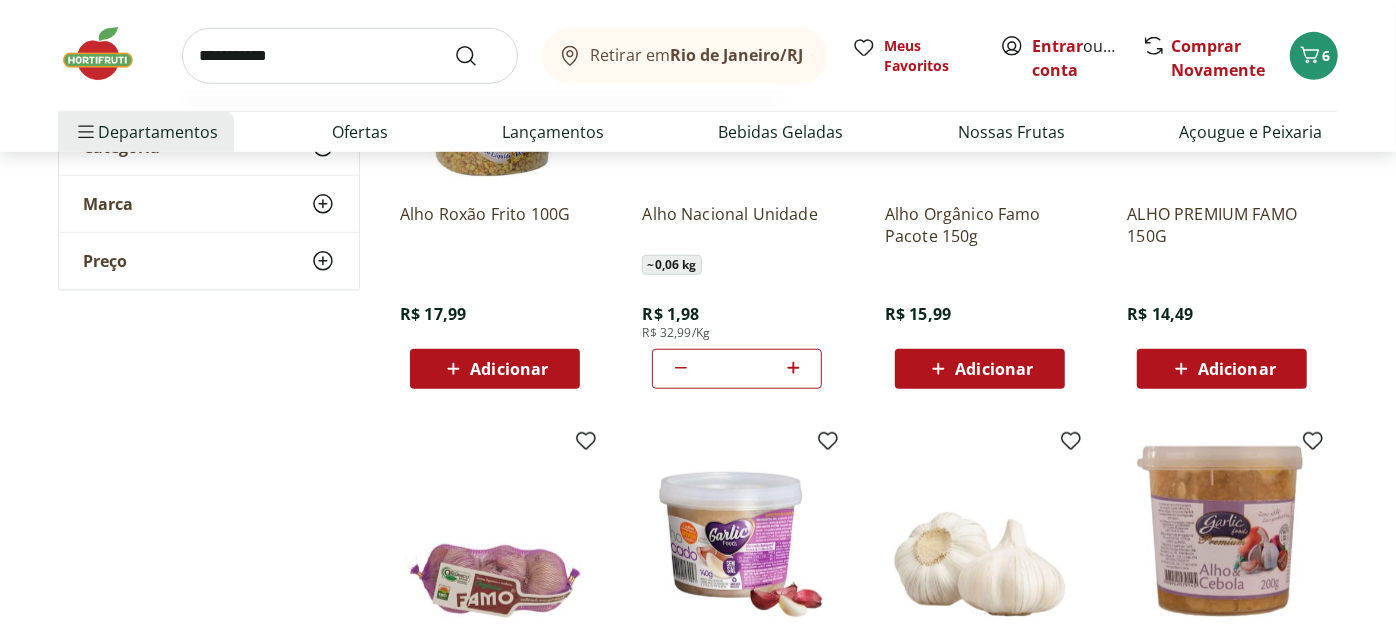 type on "**********" 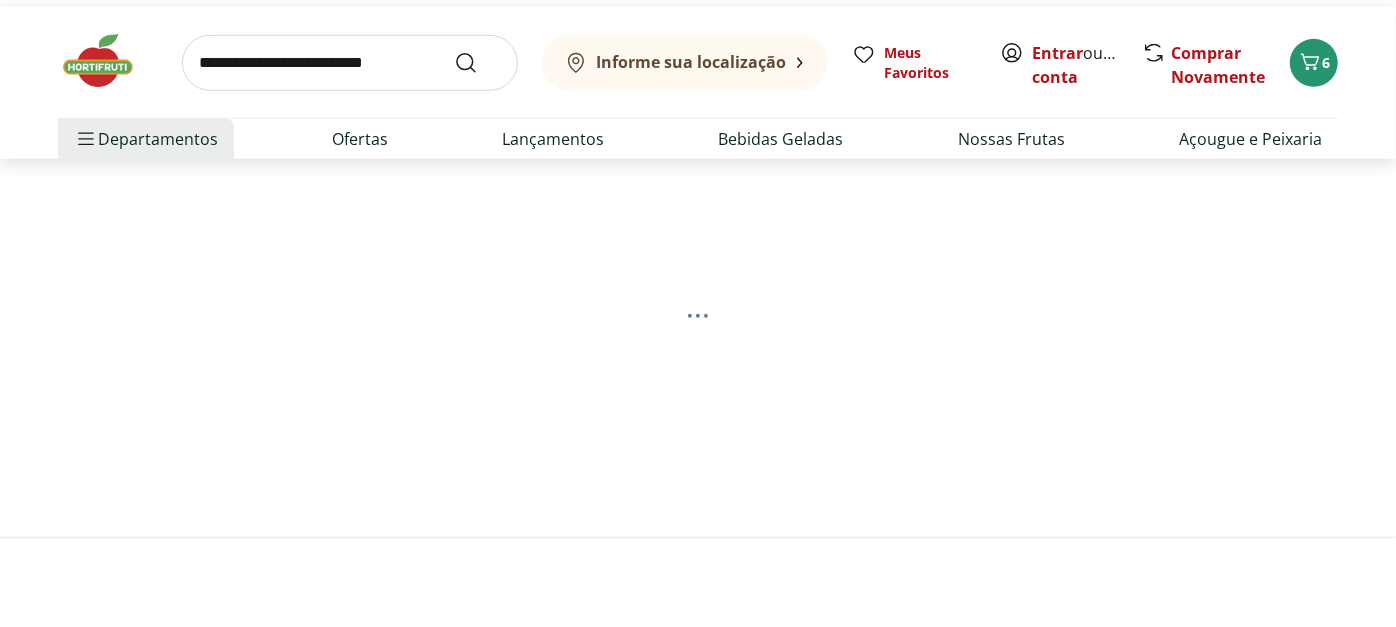 scroll, scrollTop: 0, scrollLeft: 0, axis: both 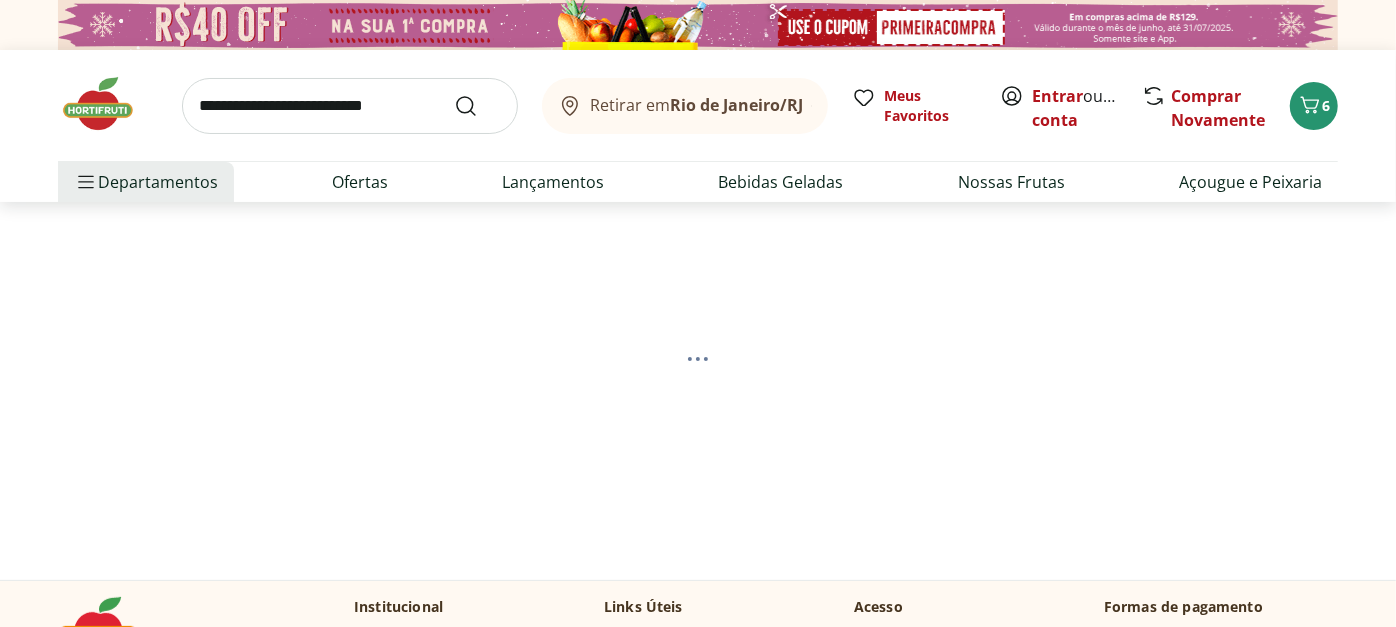 select on "**********" 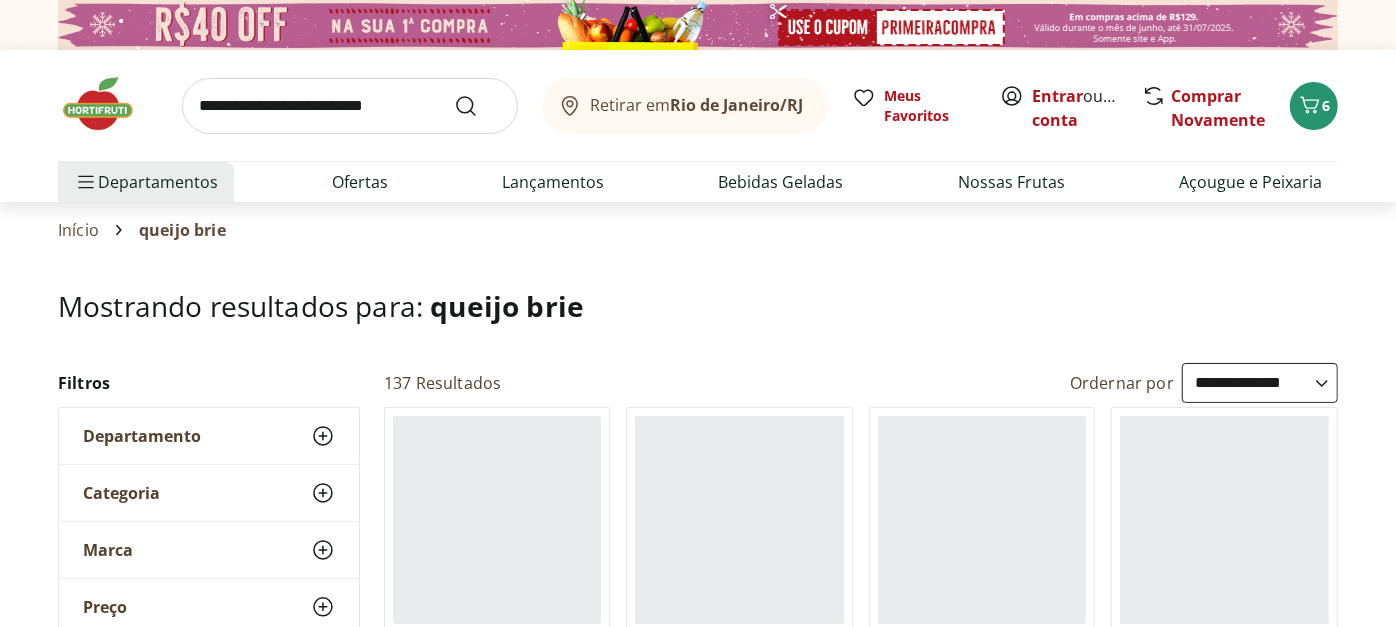 scroll, scrollTop: 548, scrollLeft: 0, axis: vertical 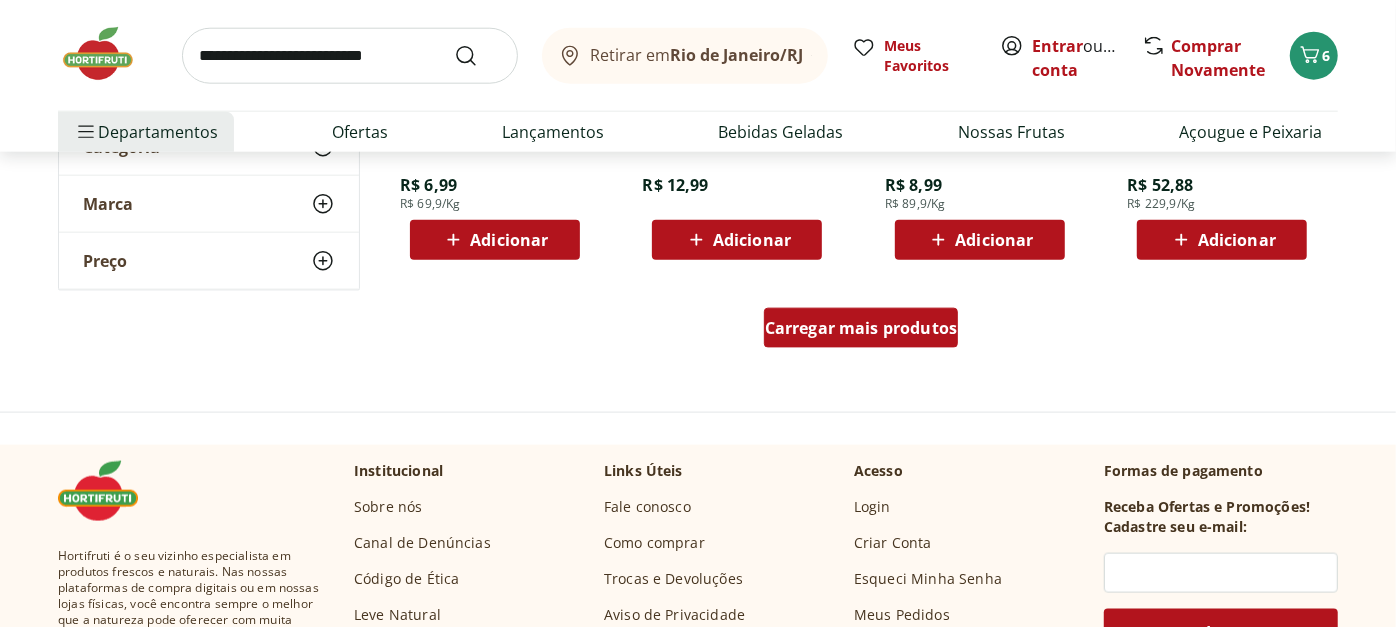 click on "Carregar mais produtos" at bounding box center (861, 328) 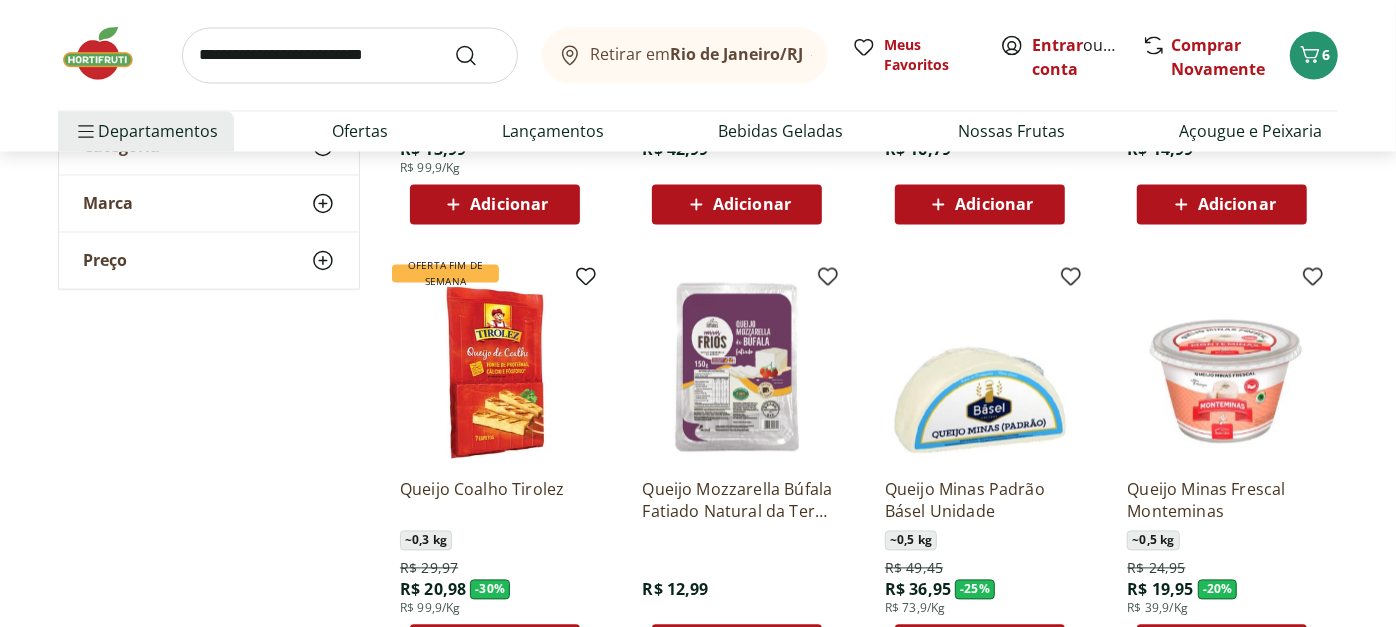 scroll, scrollTop: 2346, scrollLeft: 0, axis: vertical 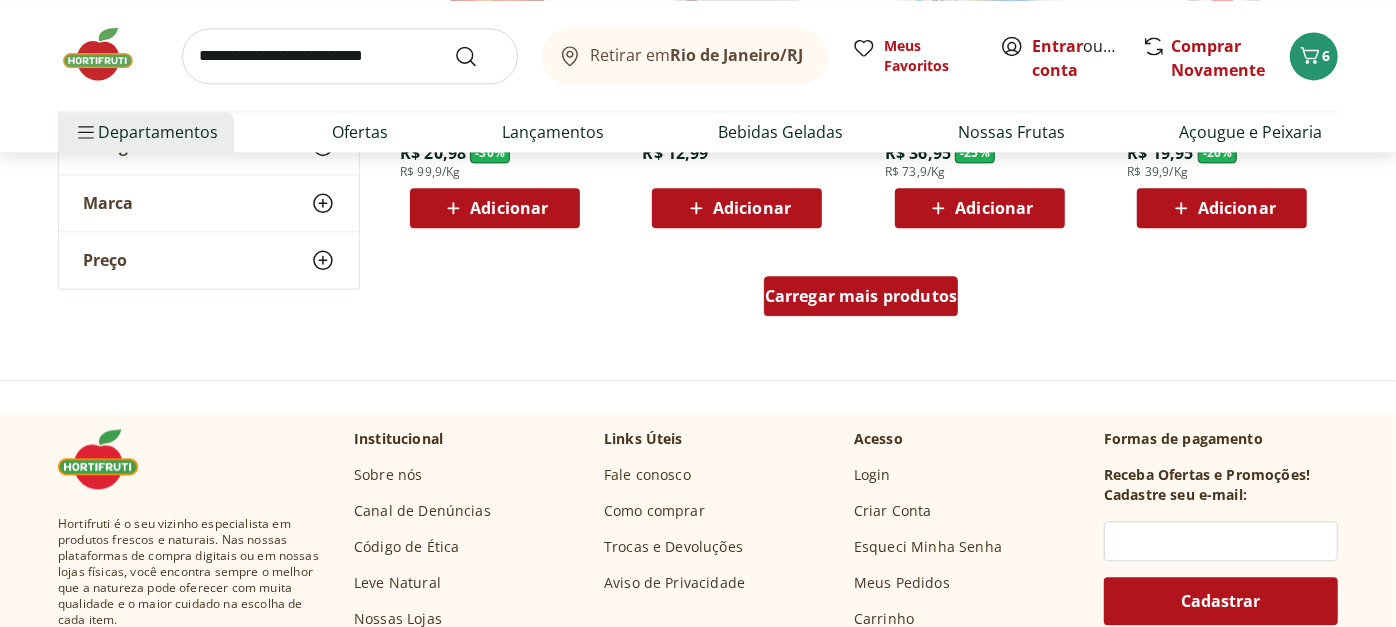 click on "Carregar mais produtos" at bounding box center [861, 296] 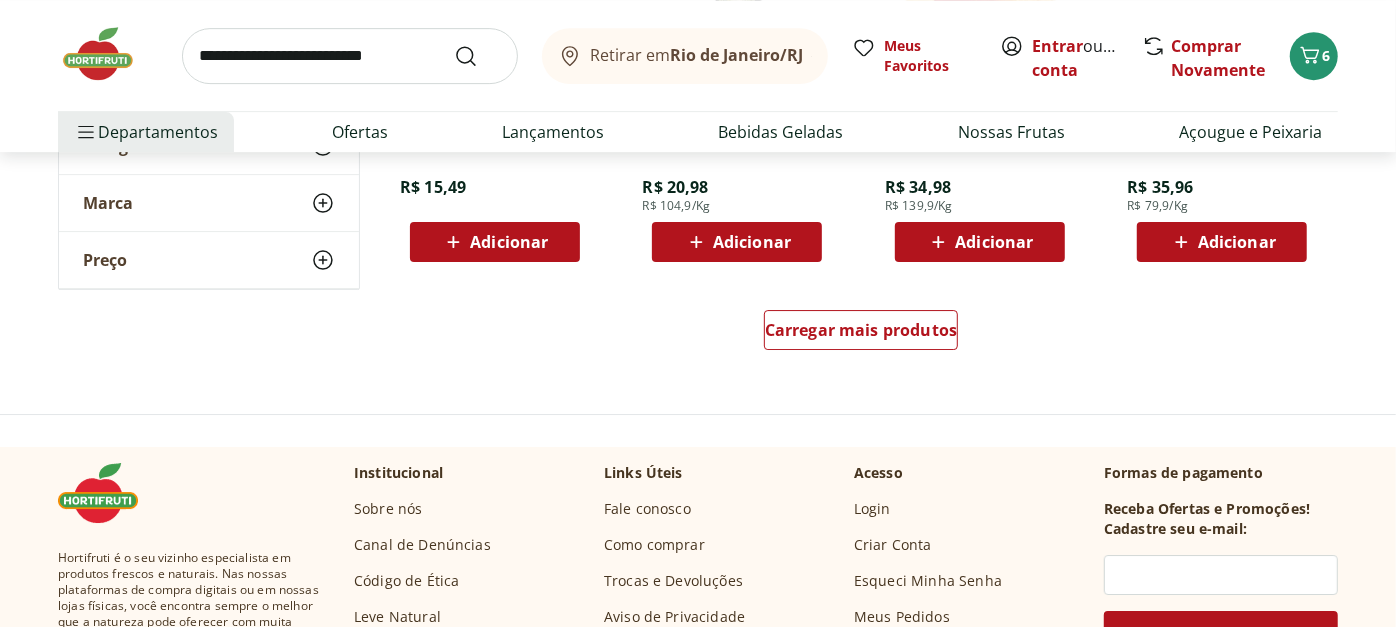 scroll, scrollTop: 4064, scrollLeft: 0, axis: vertical 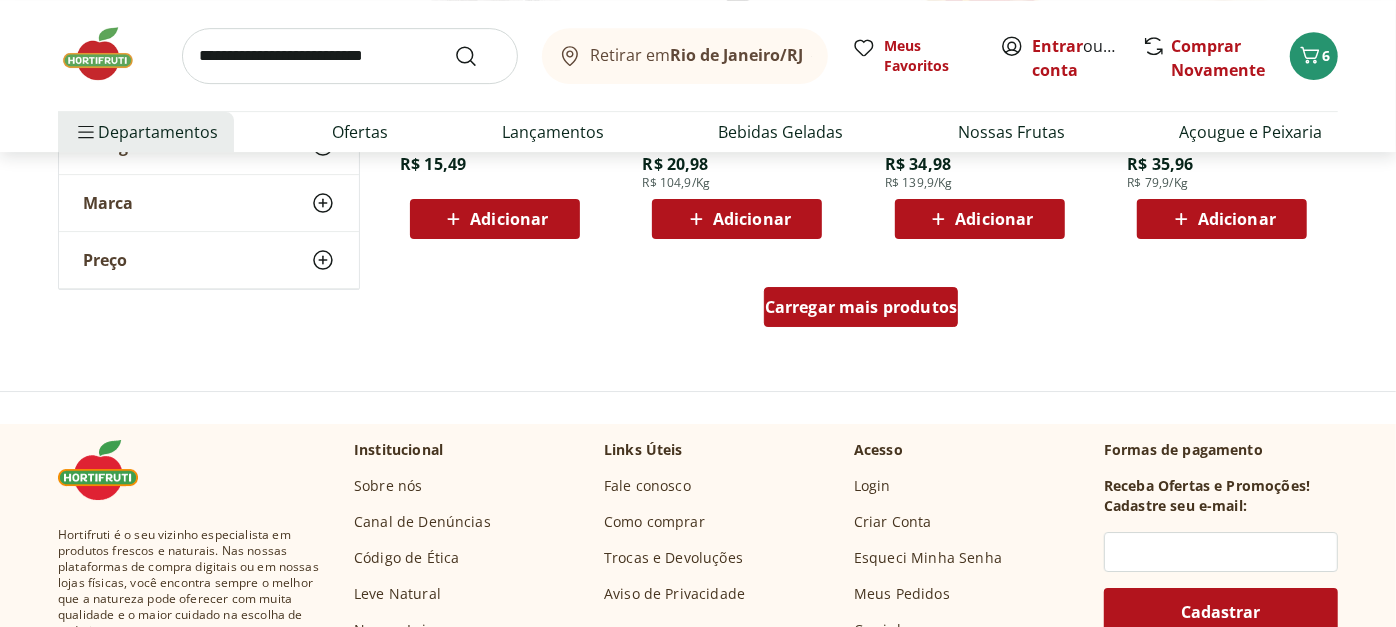 click on "Carregar mais produtos" at bounding box center (861, 307) 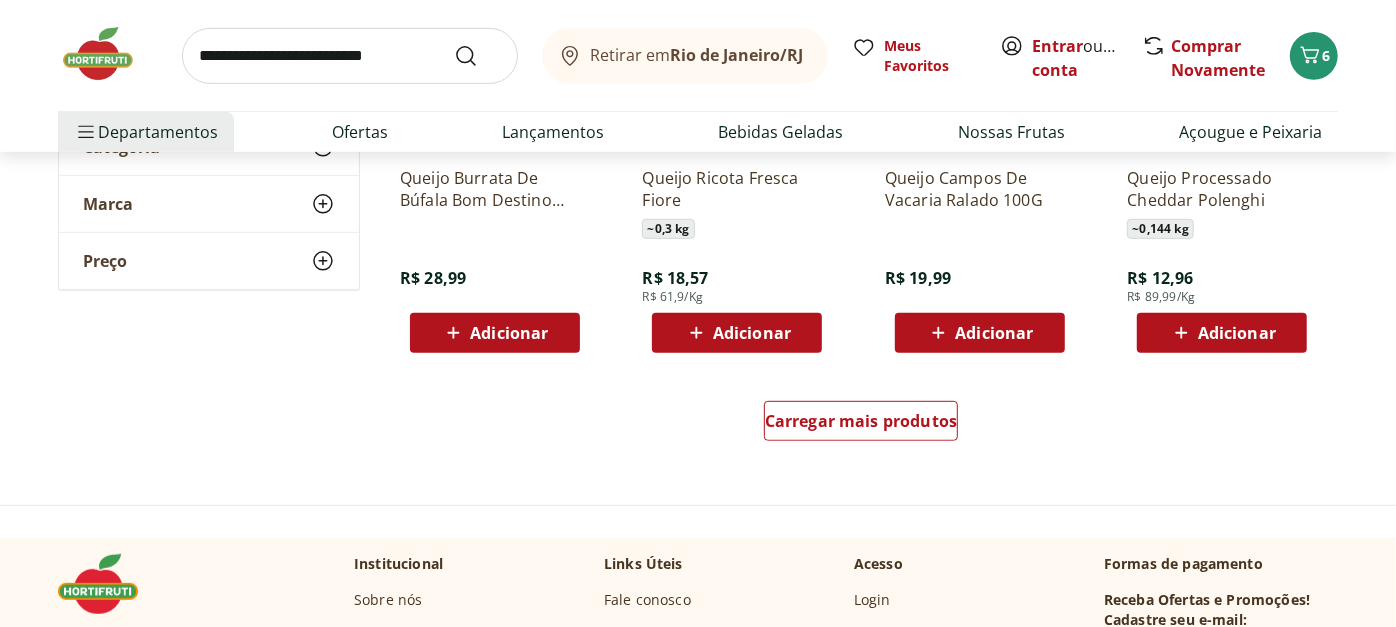 scroll, scrollTop: 5273, scrollLeft: 0, axis: vertical 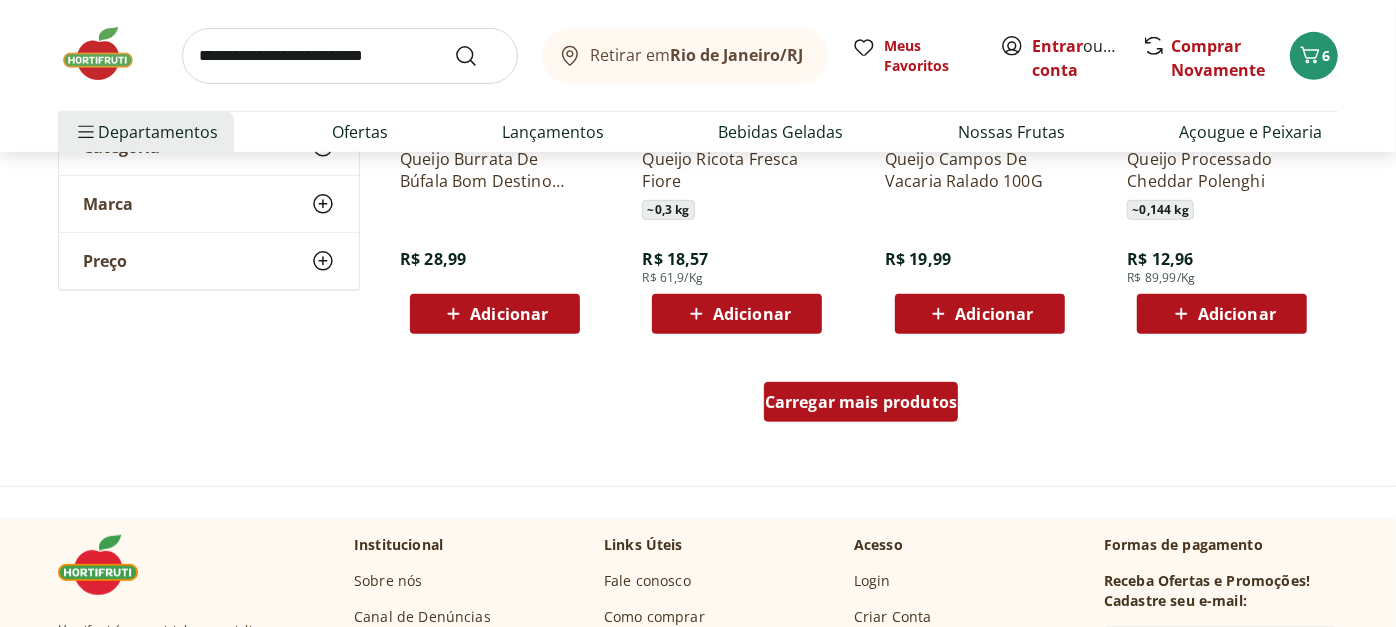 click on "Carregar mais produtos" at bounding box center [861, 402] 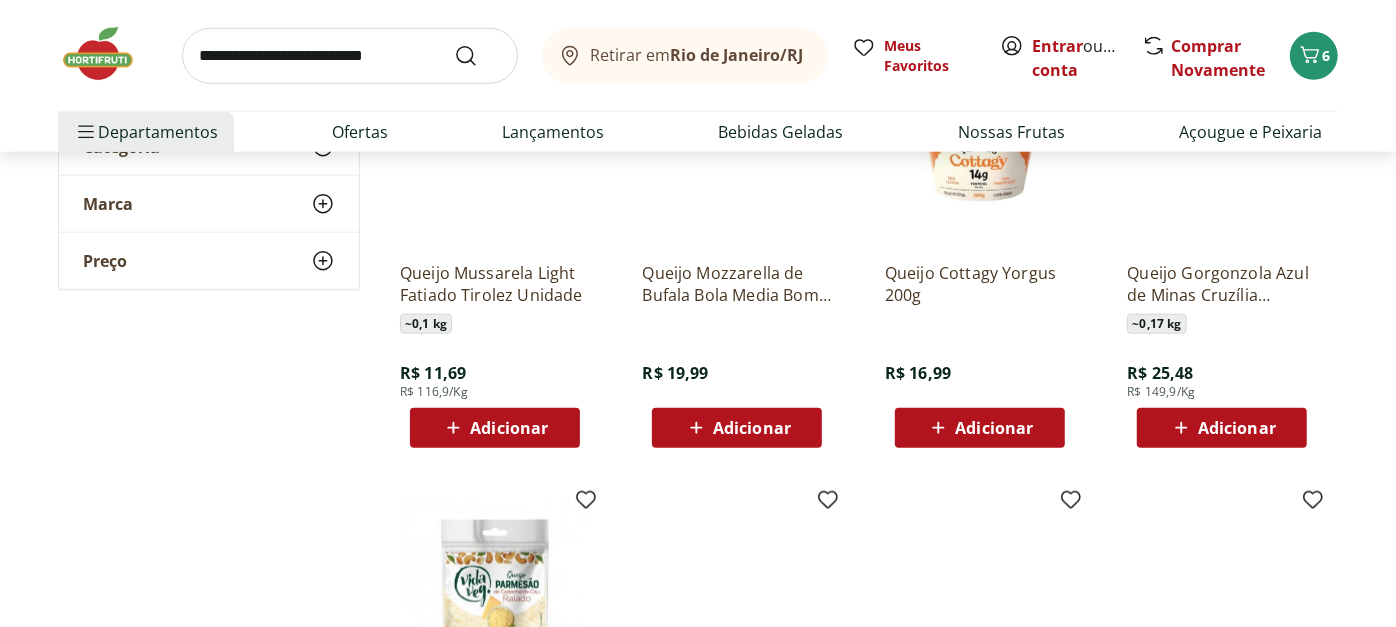 scroll, scrollTop: 6057, scrollLeft: 0, axis: vertical 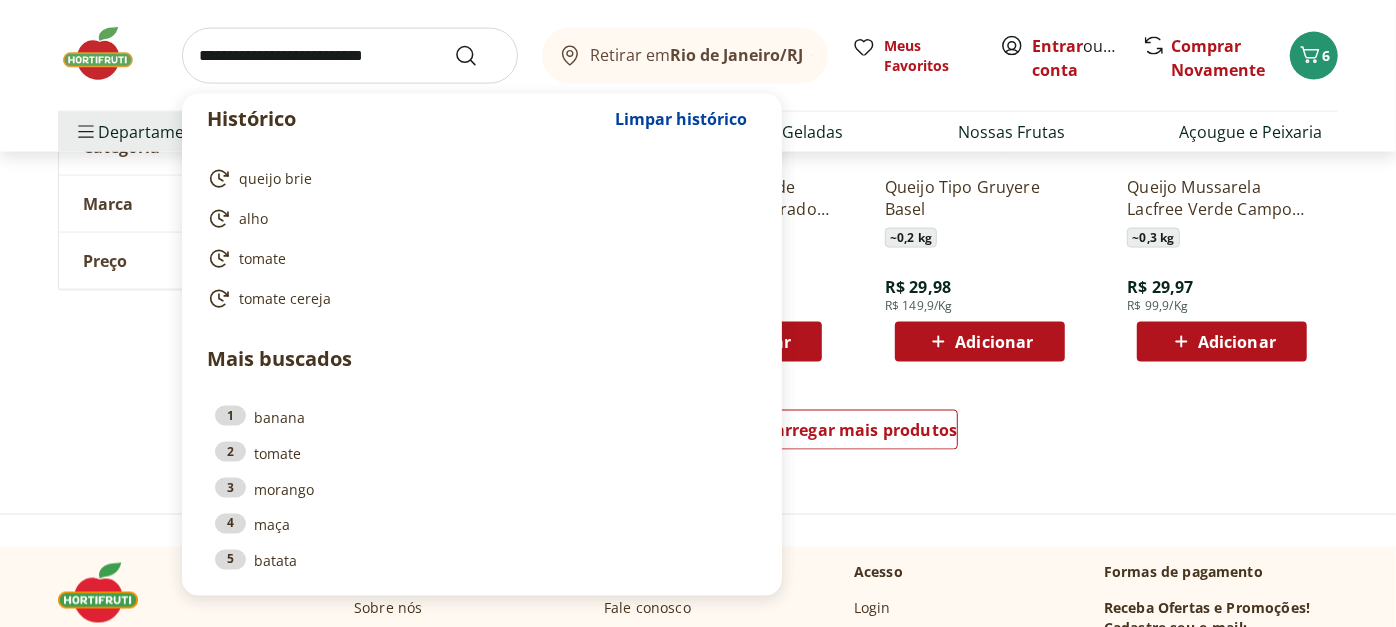 click at bounding box center (350, 56) 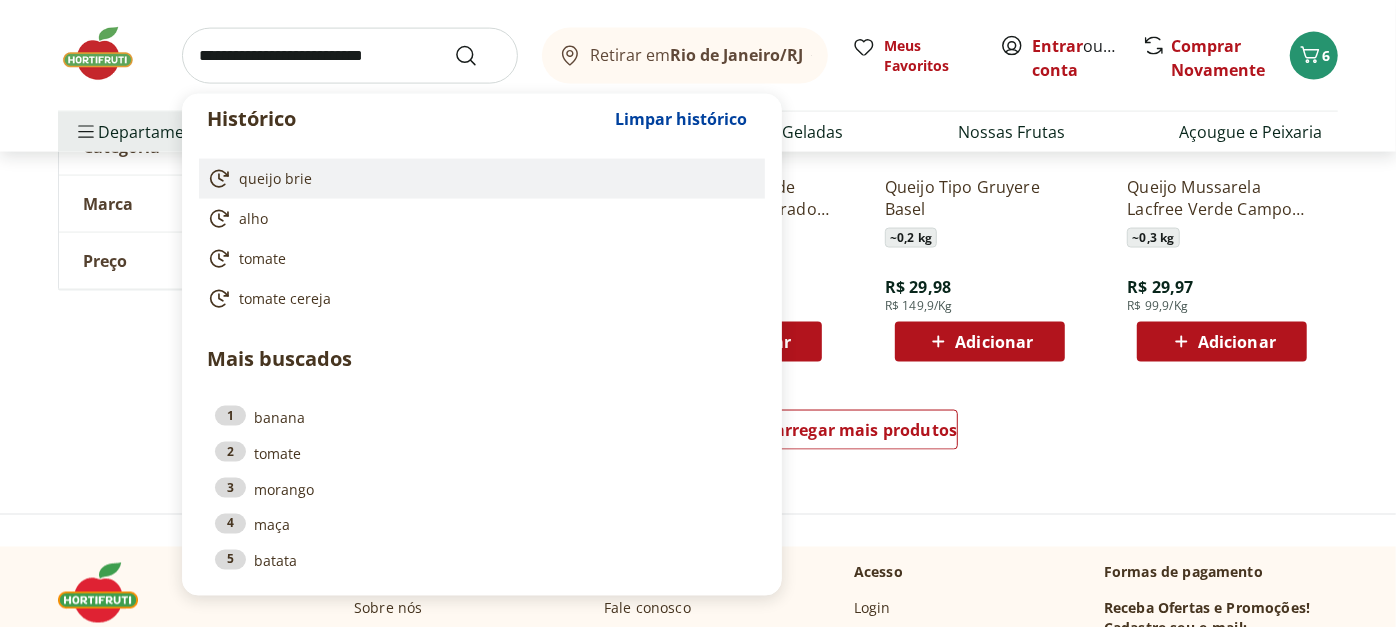 click on "queijo brie" at bounding box center (275, 179) 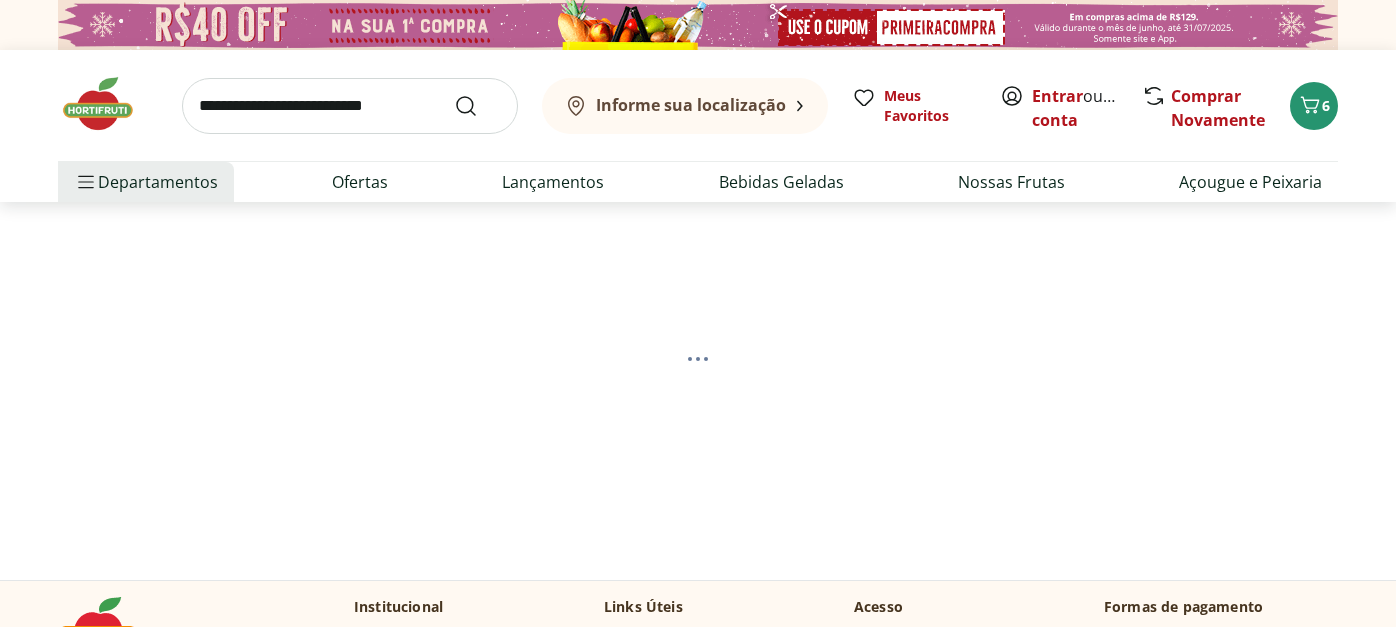 scroll, scrollTop: 0, scrollLeft: 0, axis: both 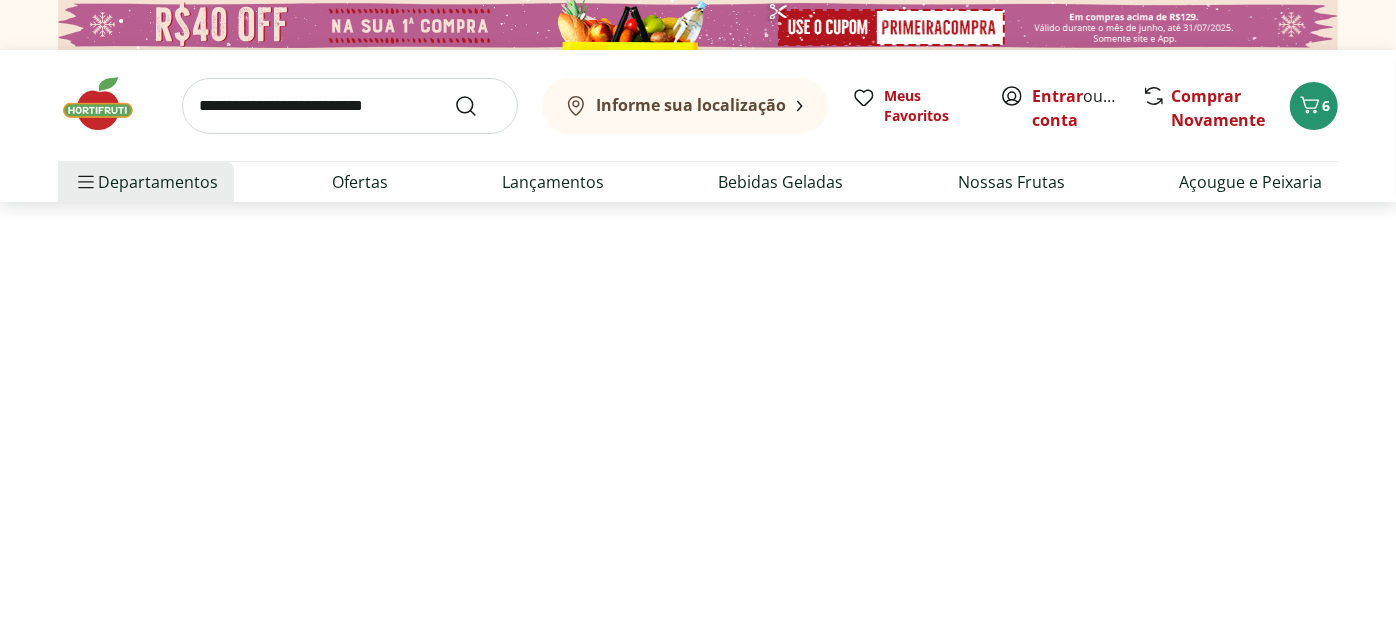 select on "**********" 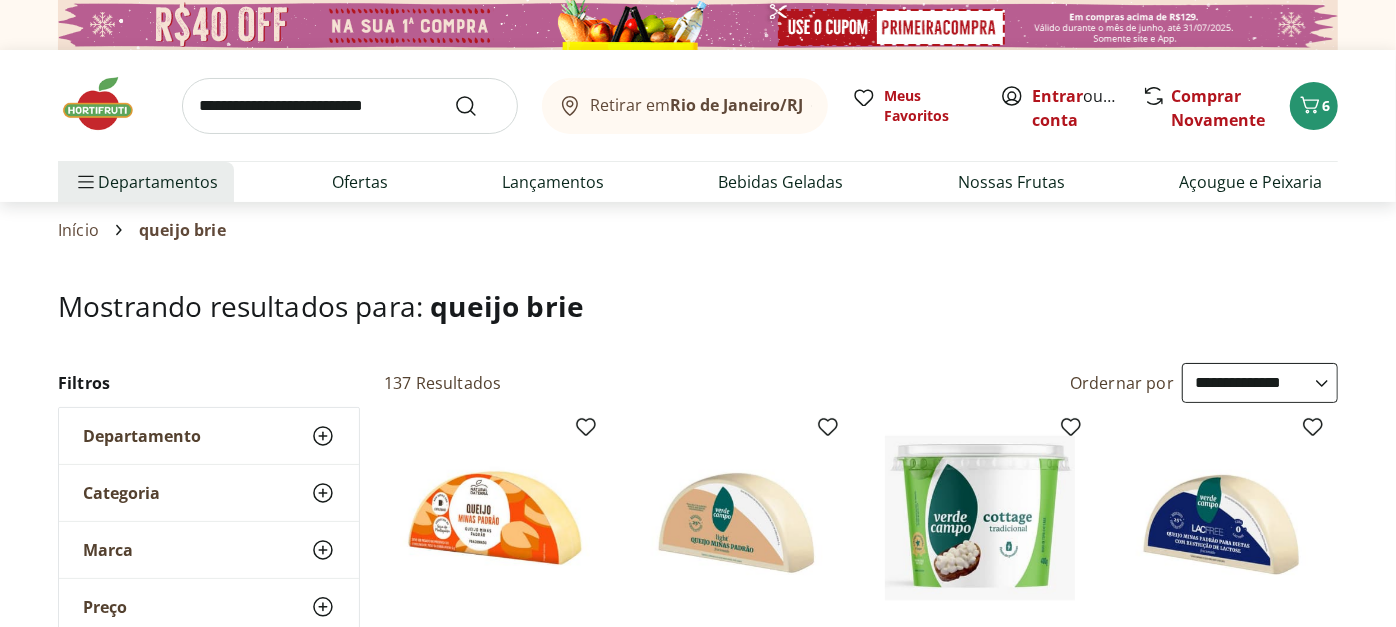 click 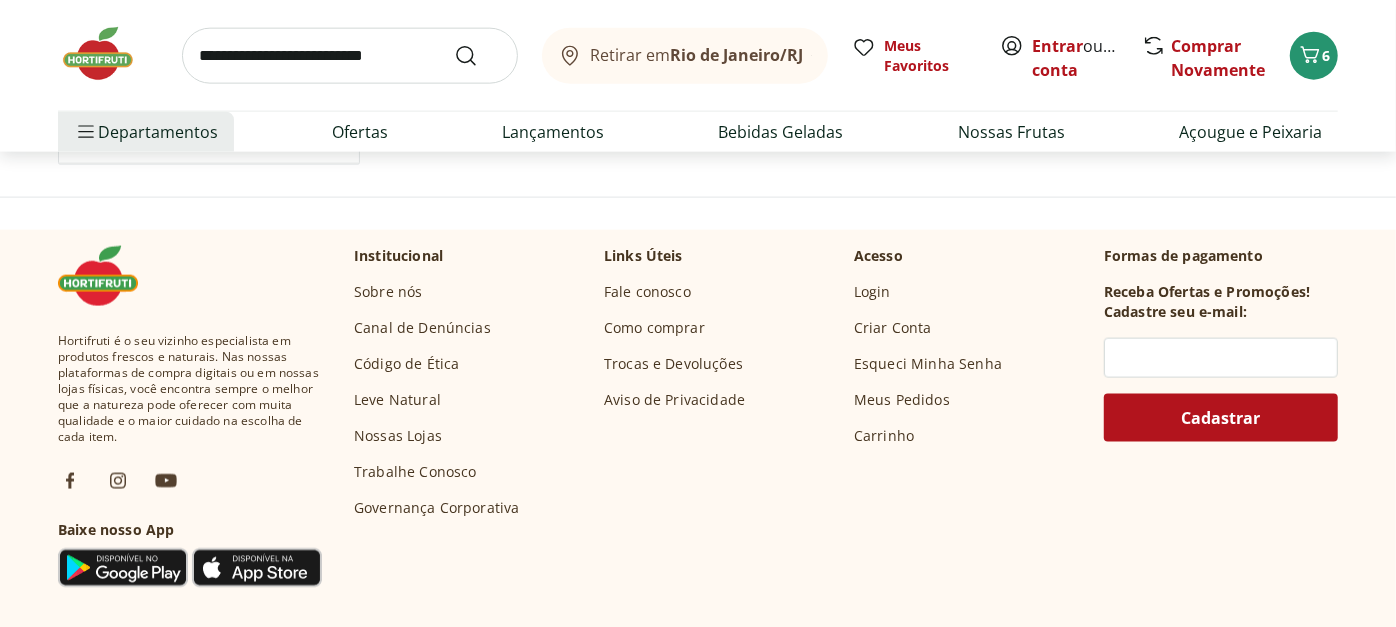 scroll, scrollTop: 1637, scrollLeft: 0, axis: vertical 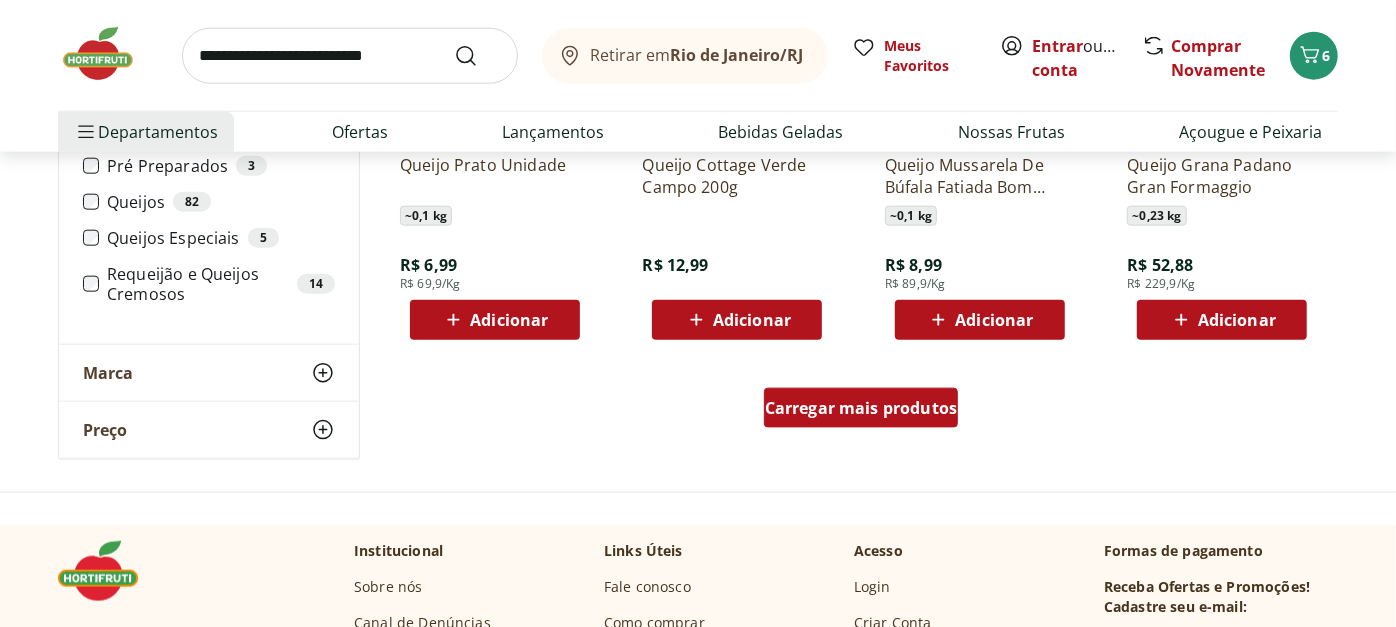 click on "Carregar mais produtos" at bounding box center [861, 408] 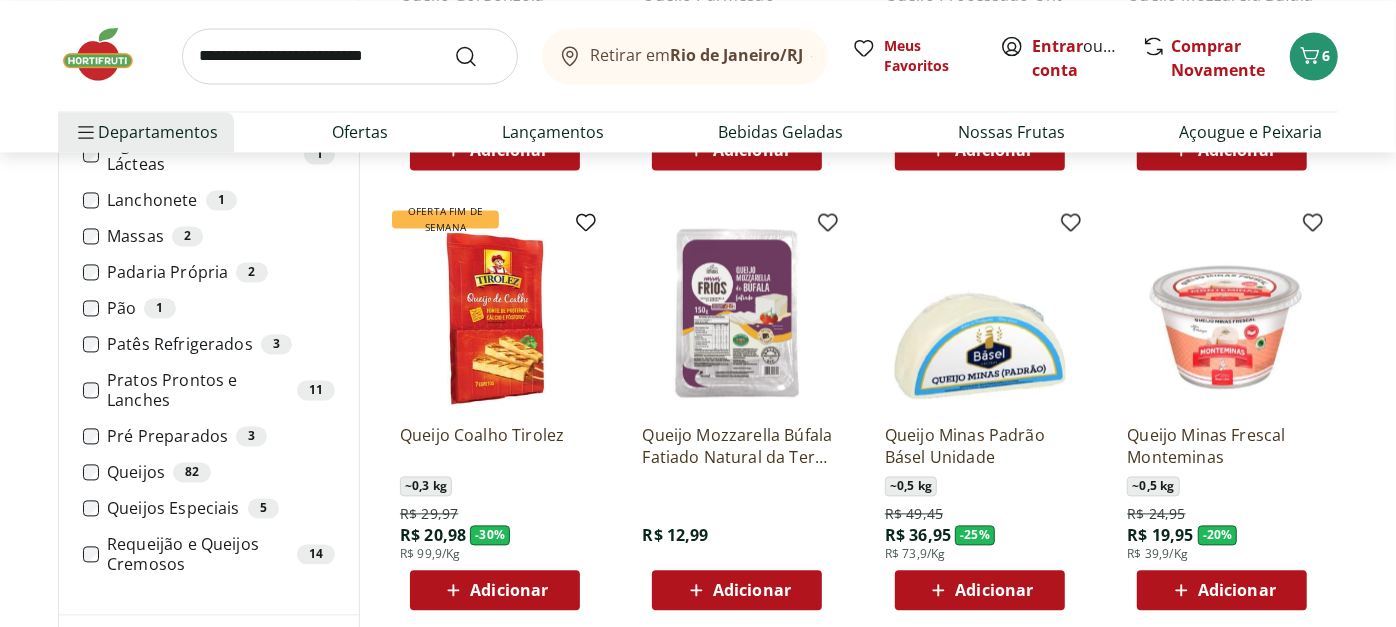 scroll, scrollTop: 2383, scrollLeft: 0, axis: vertical 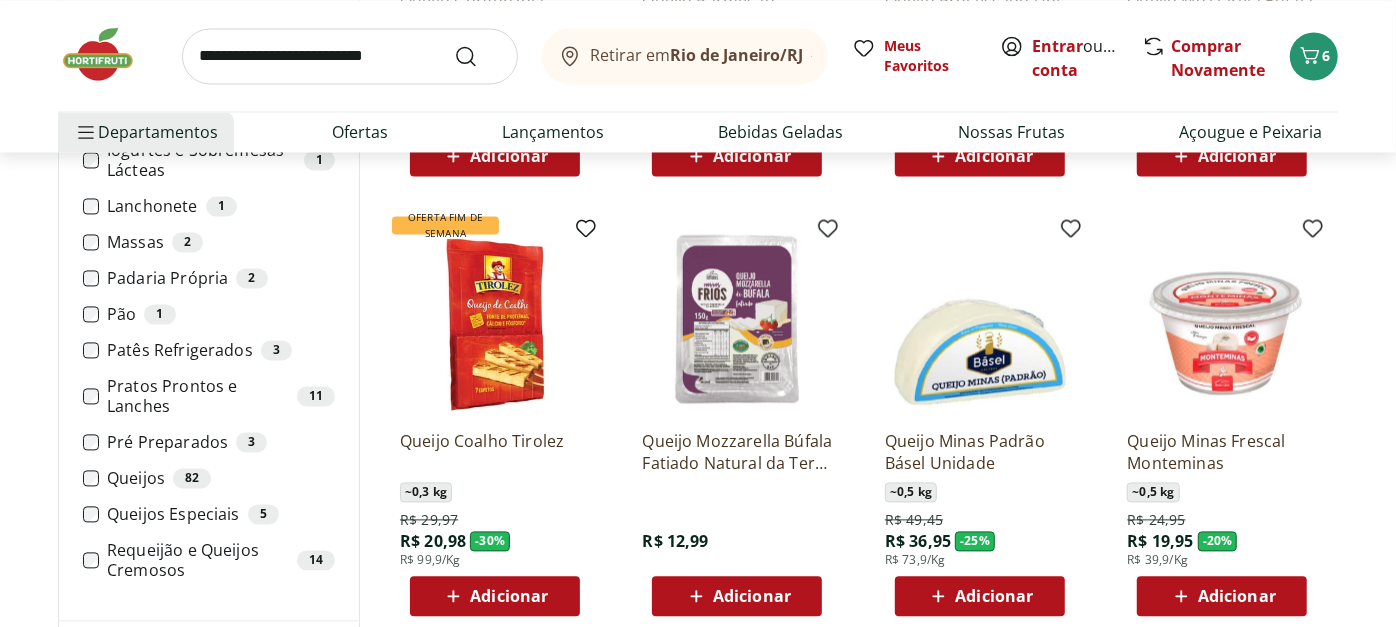 click on "Queijos Especiais   5" at bounding box center [221, 514] 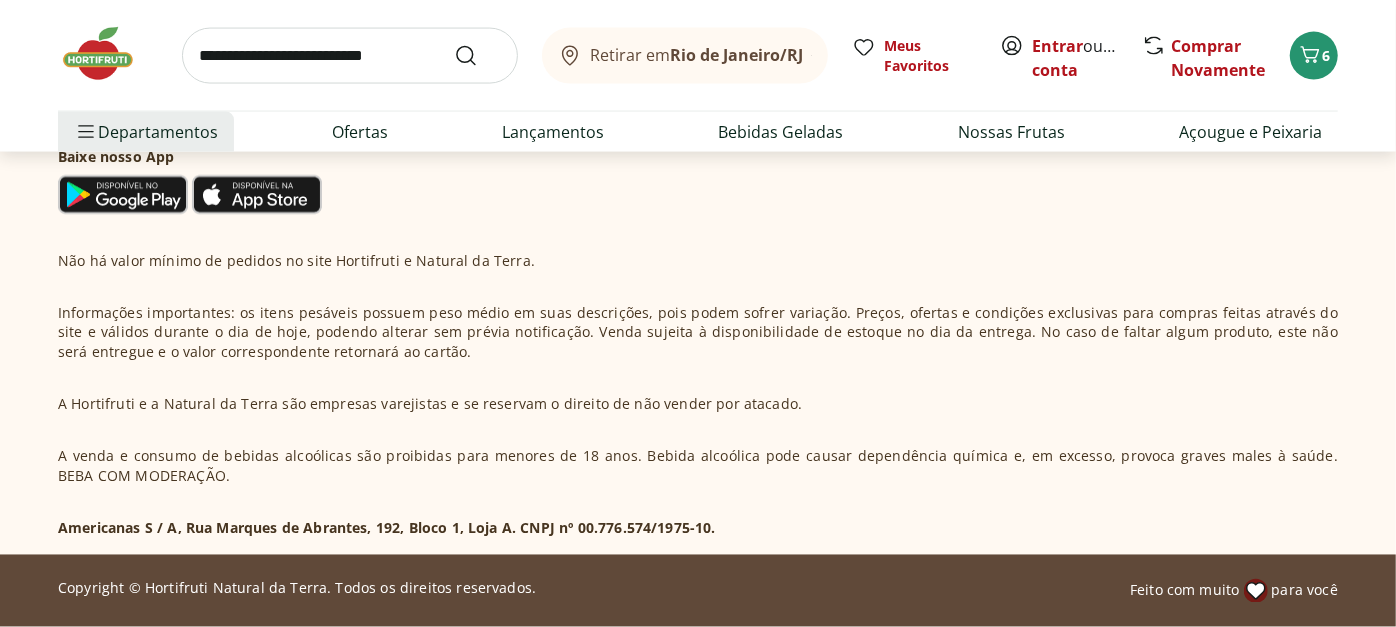 scroll, scrollTop: 0, scrollLeft: 0, axis: both 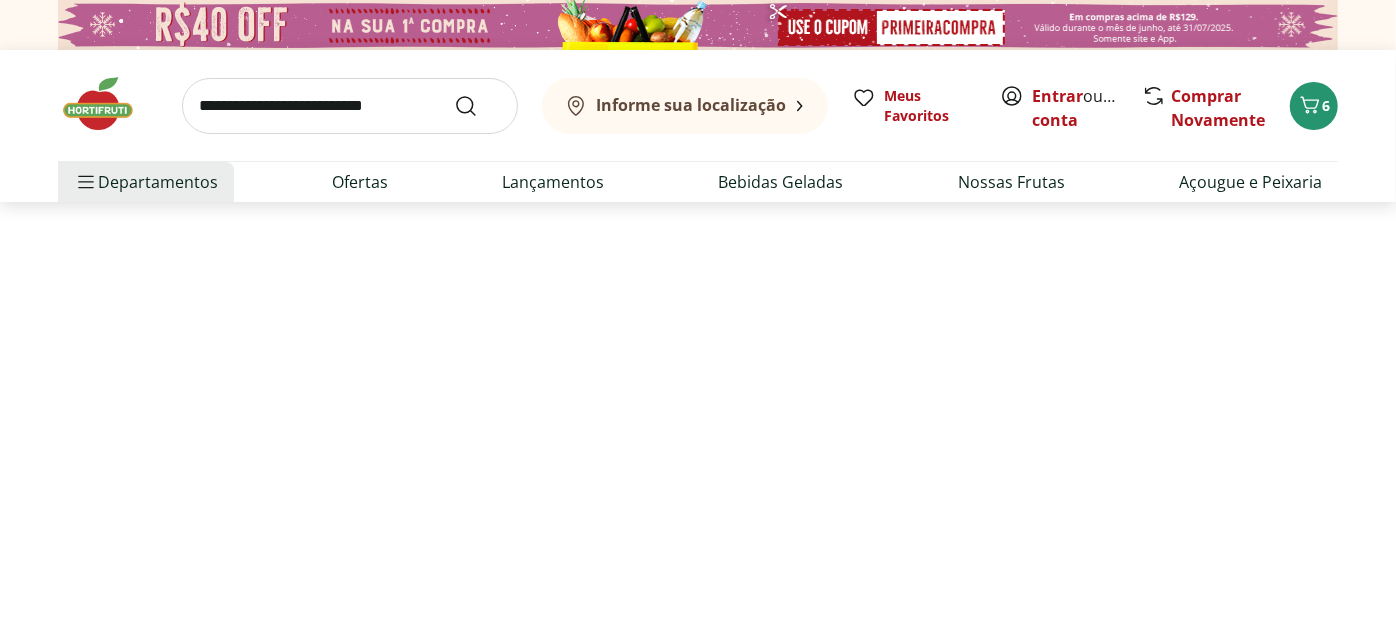 select on "**********" 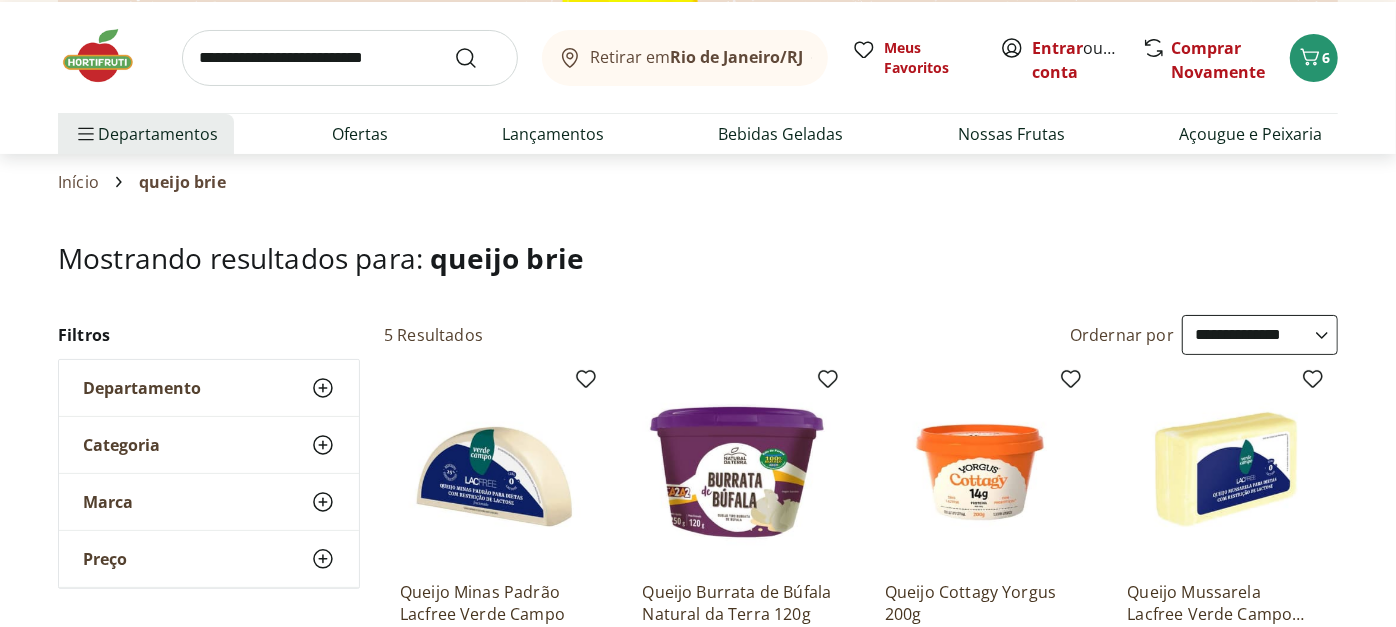 scroll, scrollTop: 44, scrollLeft: 0, axis: vertical 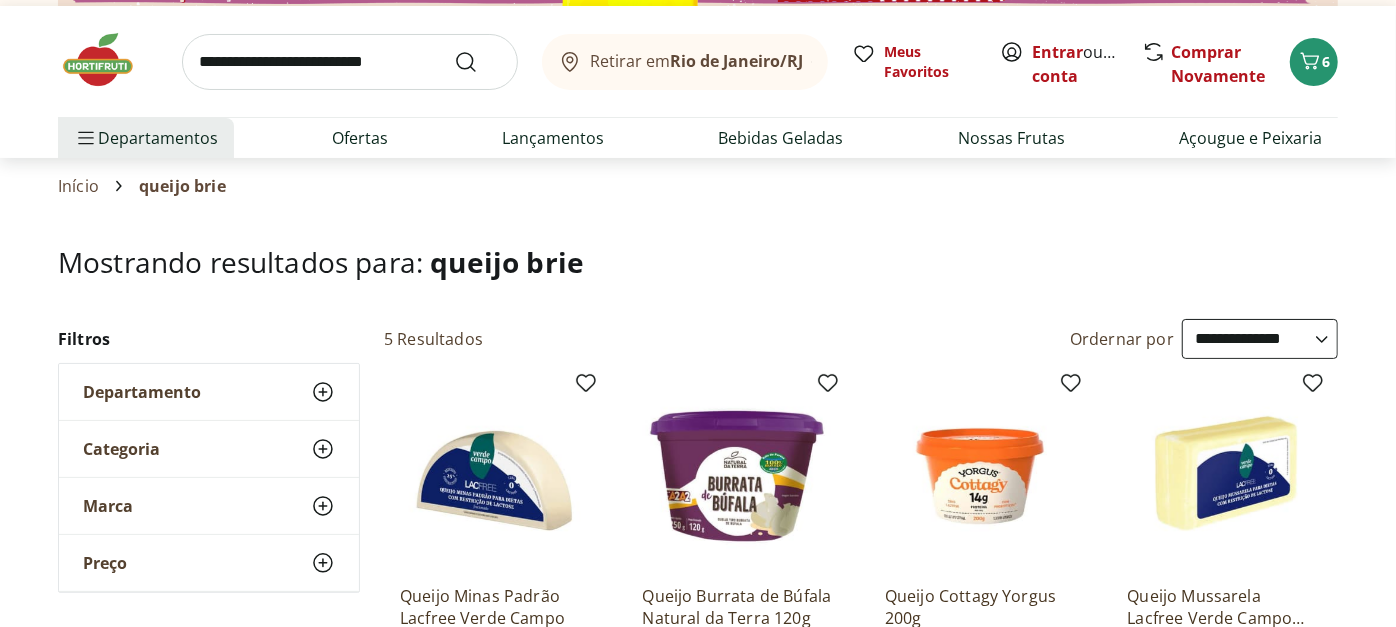 click 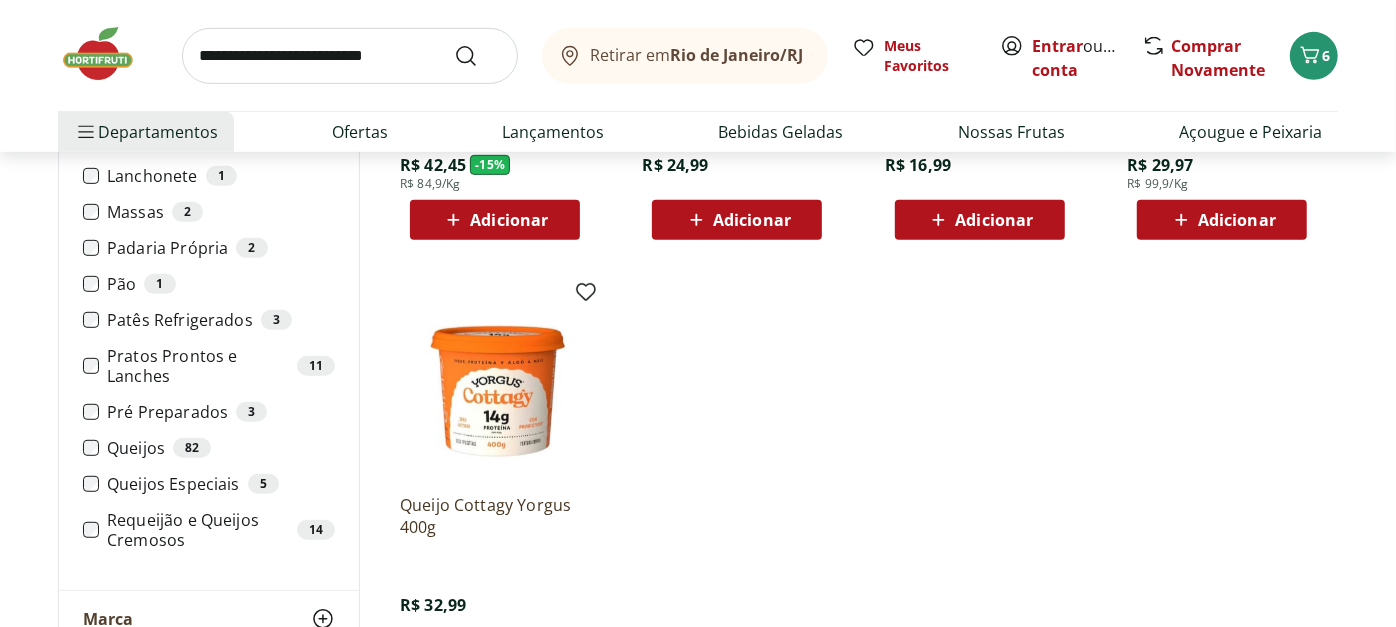 scroll, scrollTop: 782, scrollLeft: 0, axis: vertical 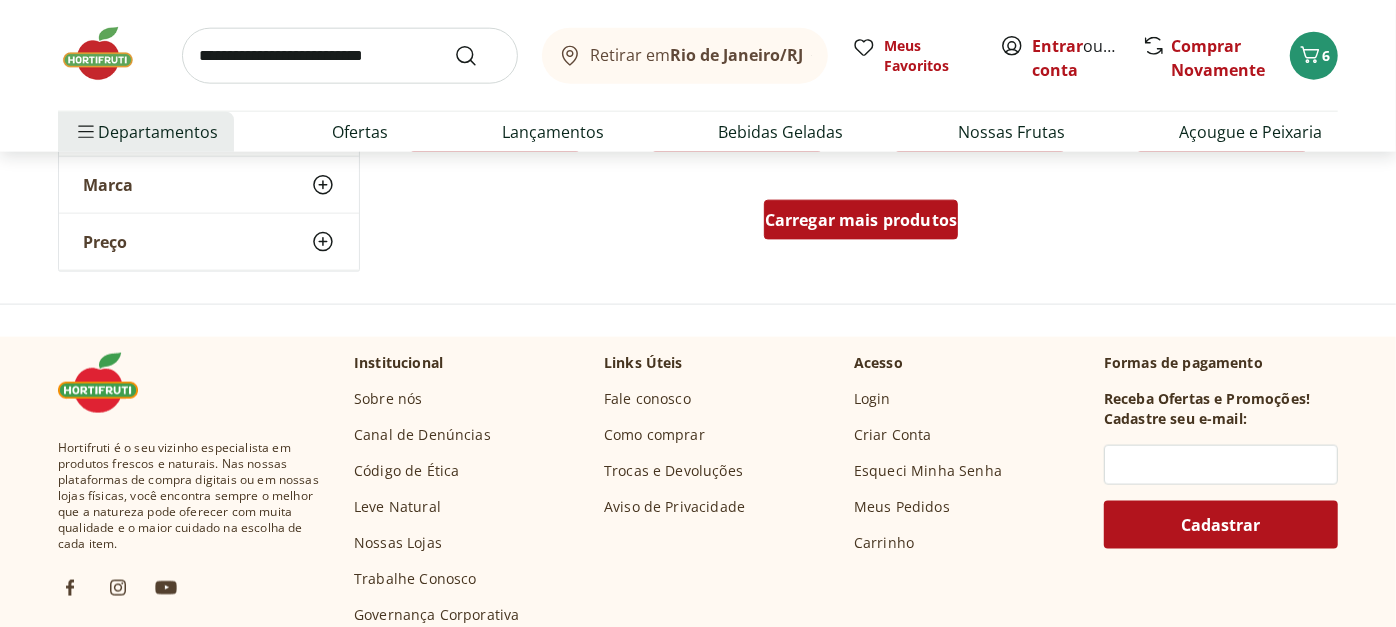 click on "Carregar mais produtos" at bounding box center (861, 220) 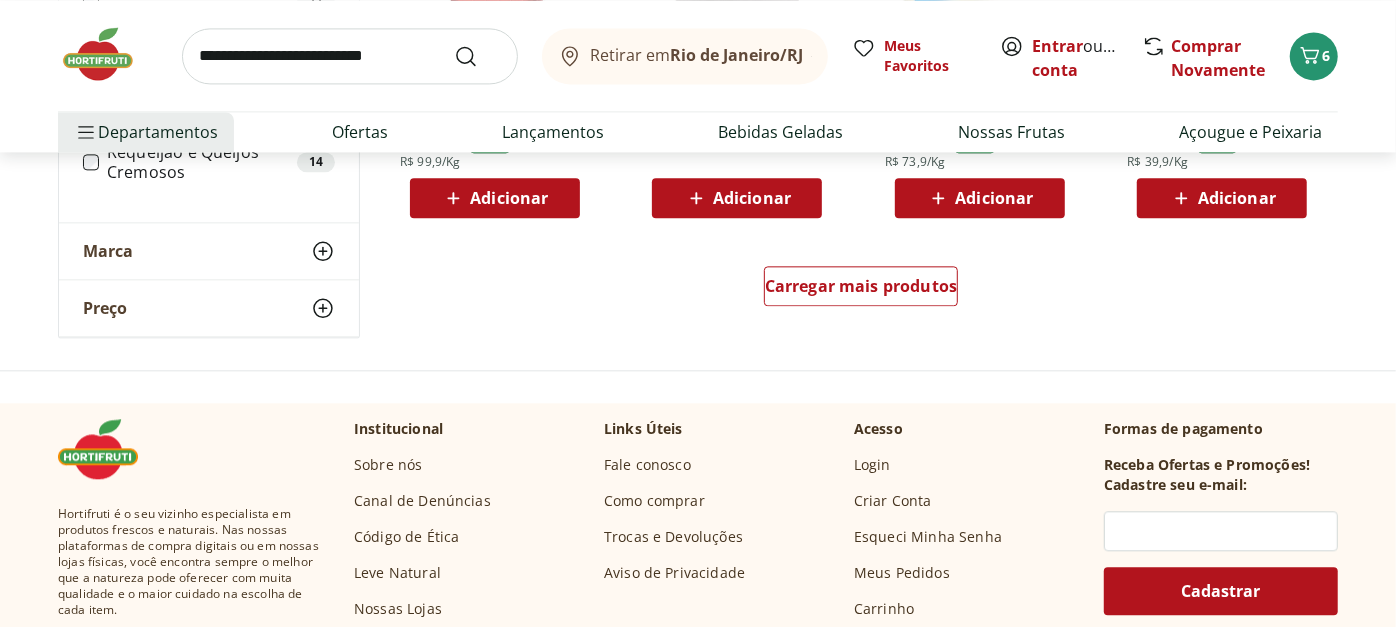 scroll, scrollTop: 2750, scrollLeft: 0, axis: vertical 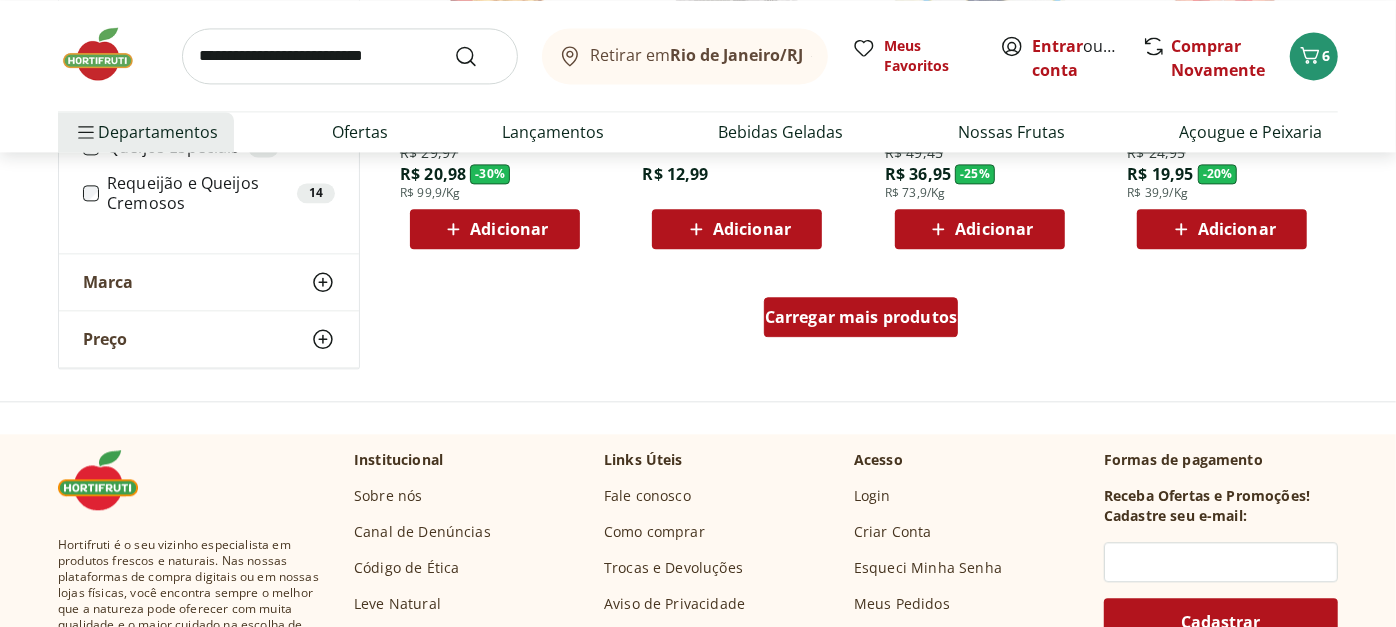 click on "Carregar mais produtos" at bounding box center (861, 321) 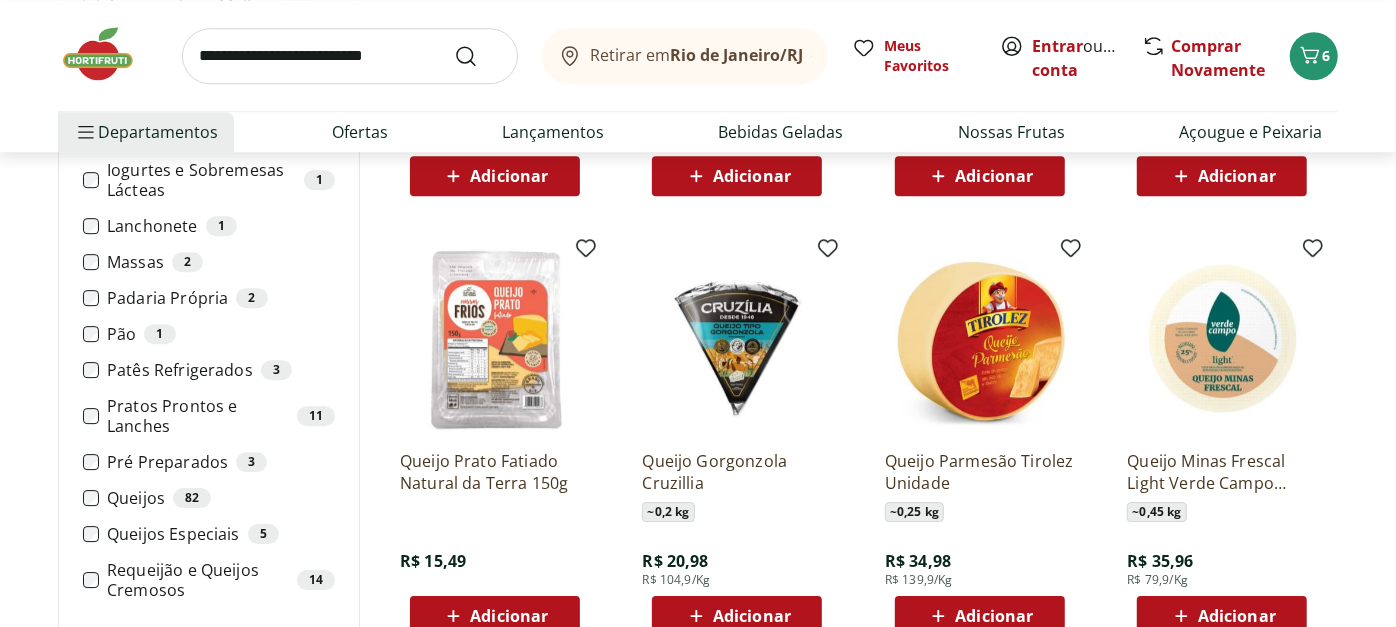 scroll, scrollTop: 3698, scrollLeft: 0, axis: vertical 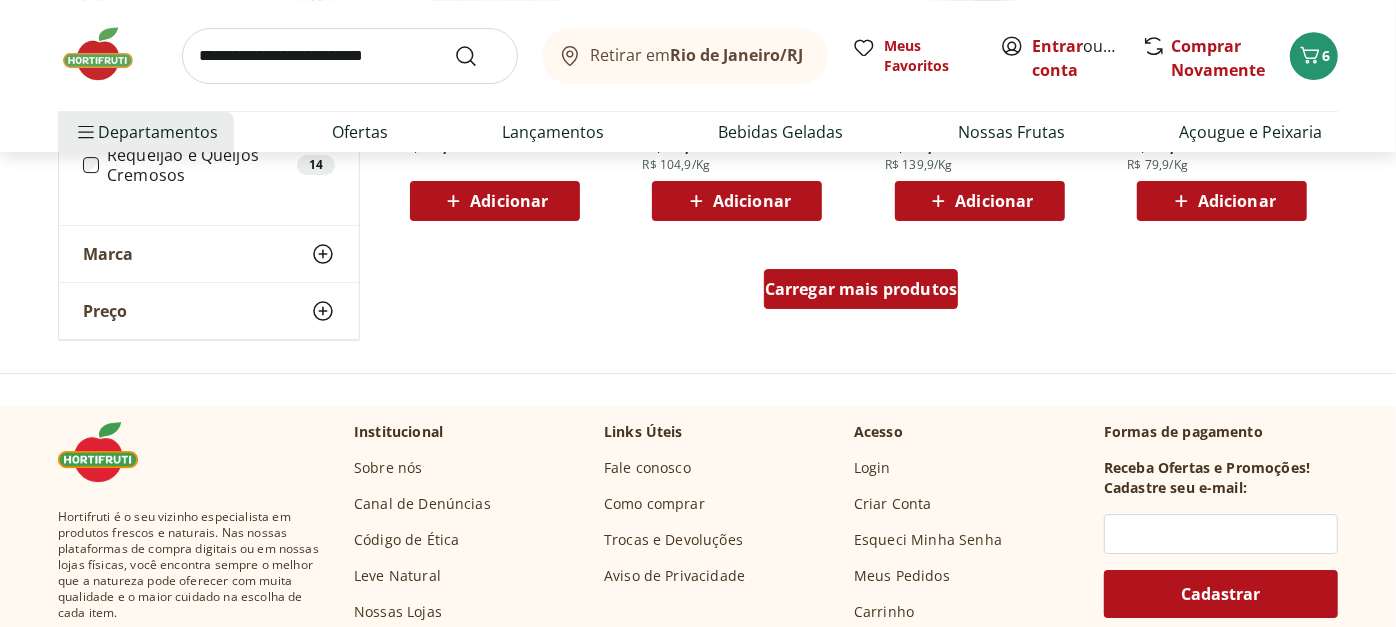 click on "Carregar mais produtos" at bounding box center [861, 289] 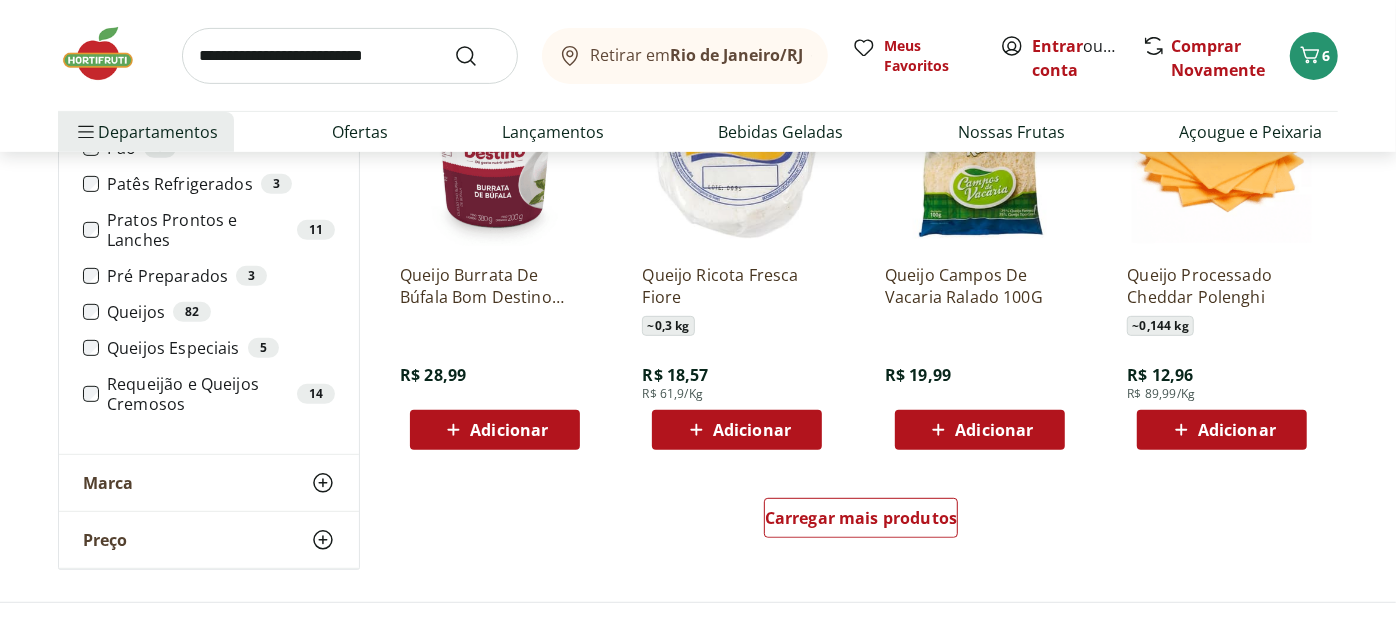 scroll, scrollTop: 5243, scrollLeft: 0, axis: vertical 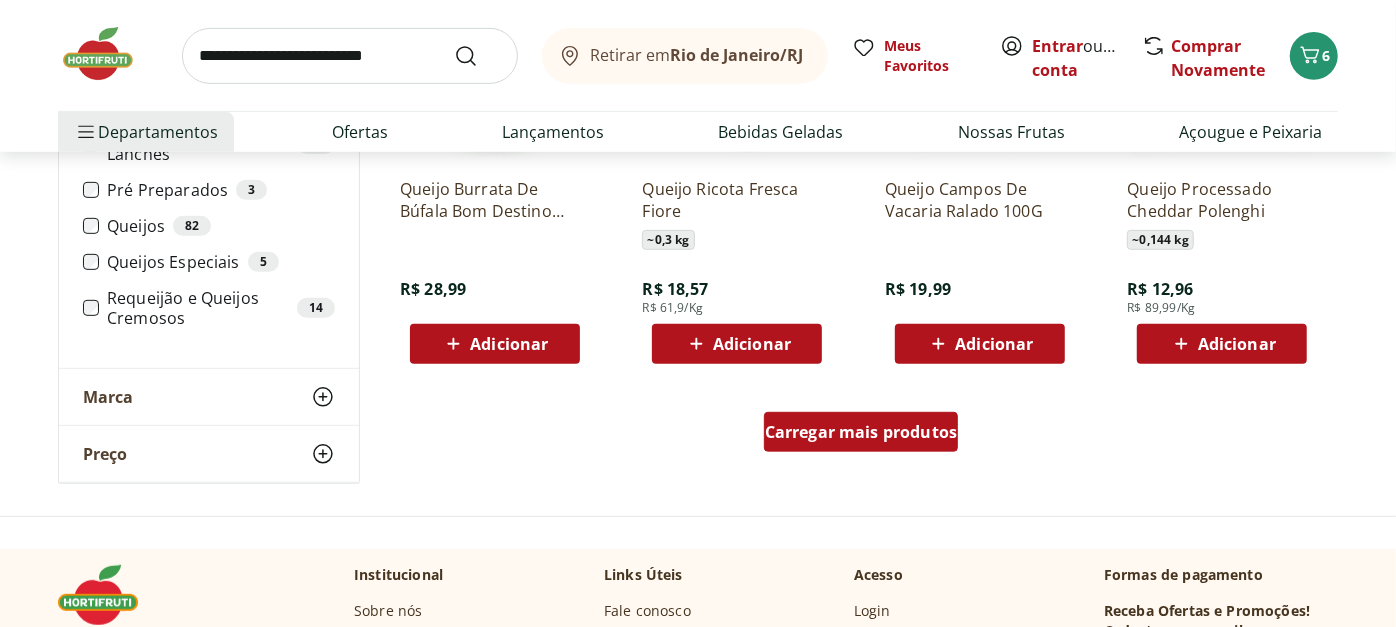 click on "Carregar mais produtos" at bounding box center [861, 432] 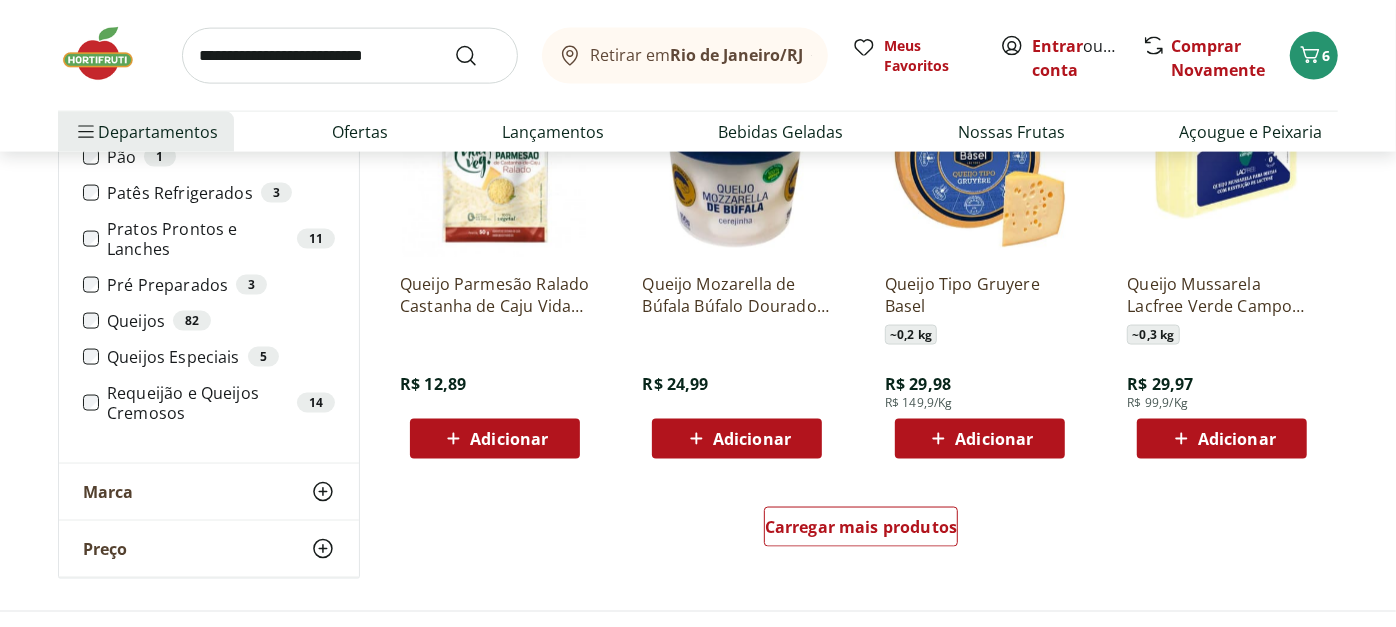 scroll, scrollTop: 6598, scrollLeft: 0, axis: vertical 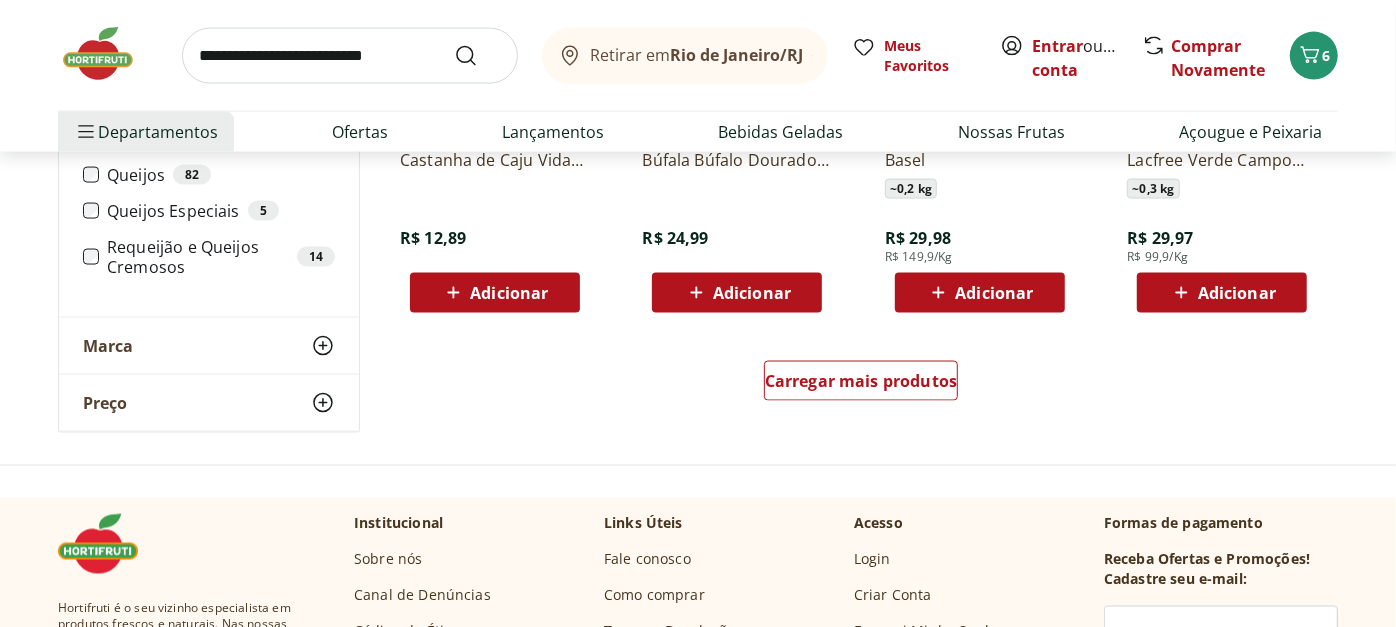 click on "Carregar mais produtos" at bounding box center (861, 385) 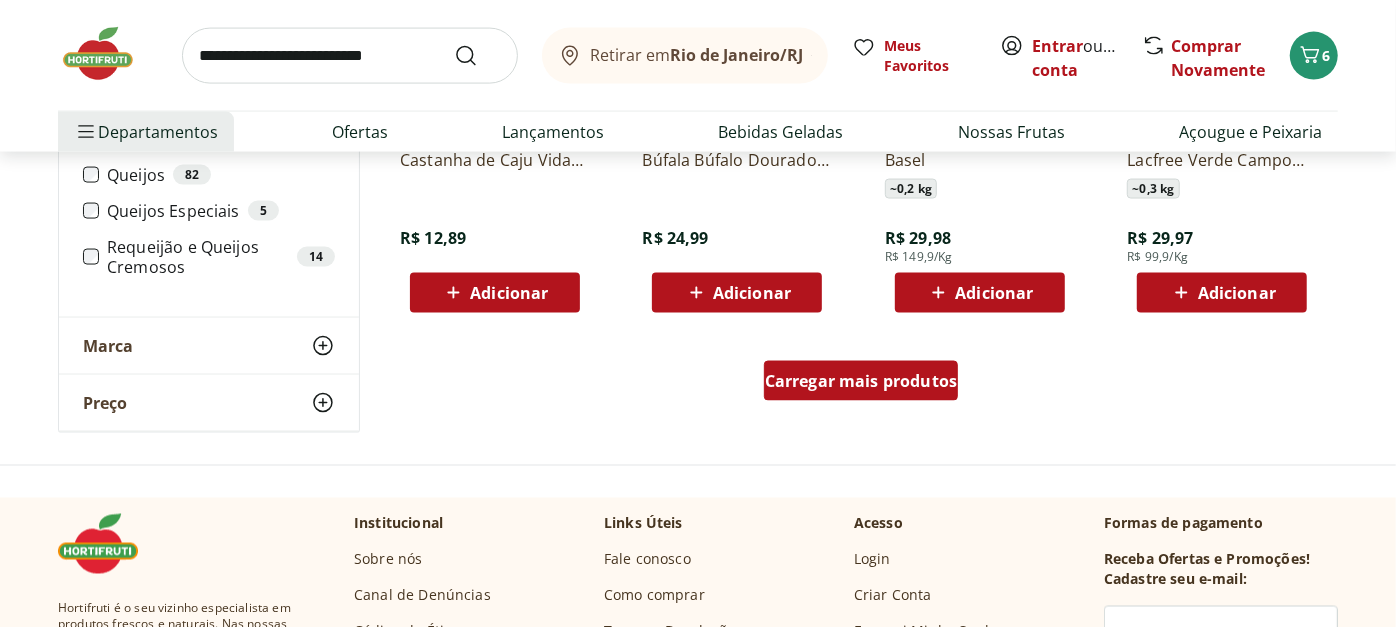 click on "Carregar mais produtos" at bounding box center [861, 381] 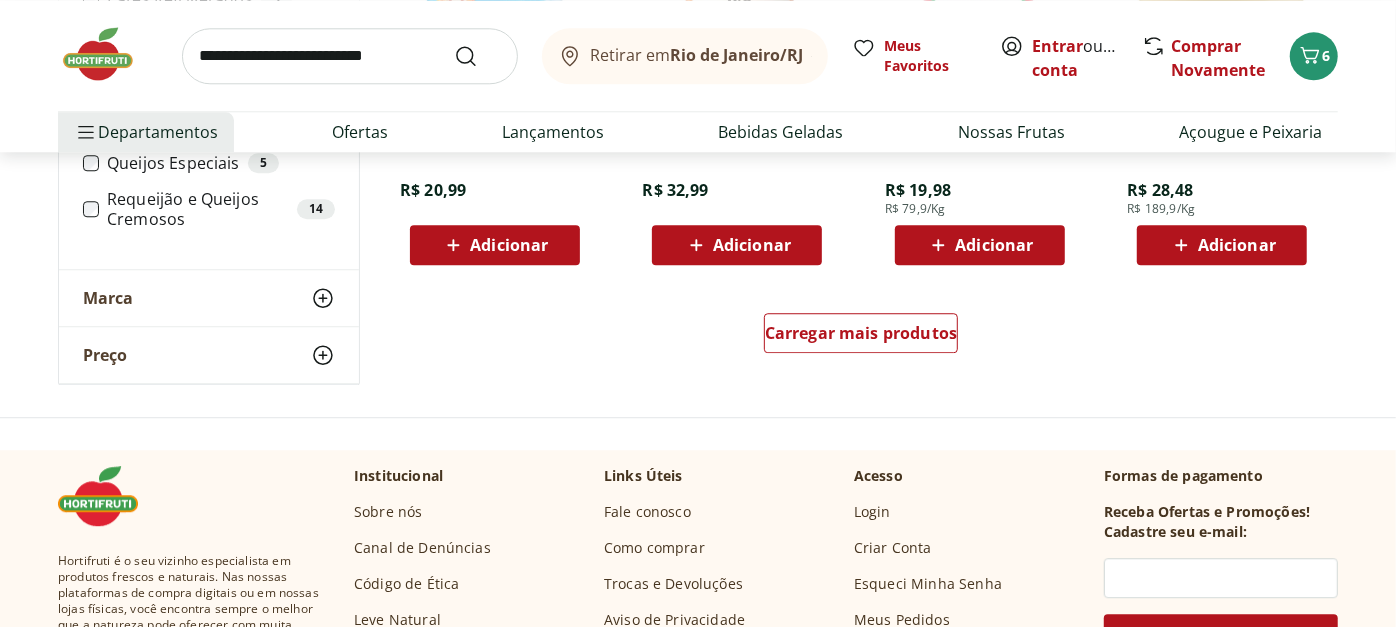 scroll, scrollTop: 7989, scrollLeft: 0, axis: vertical 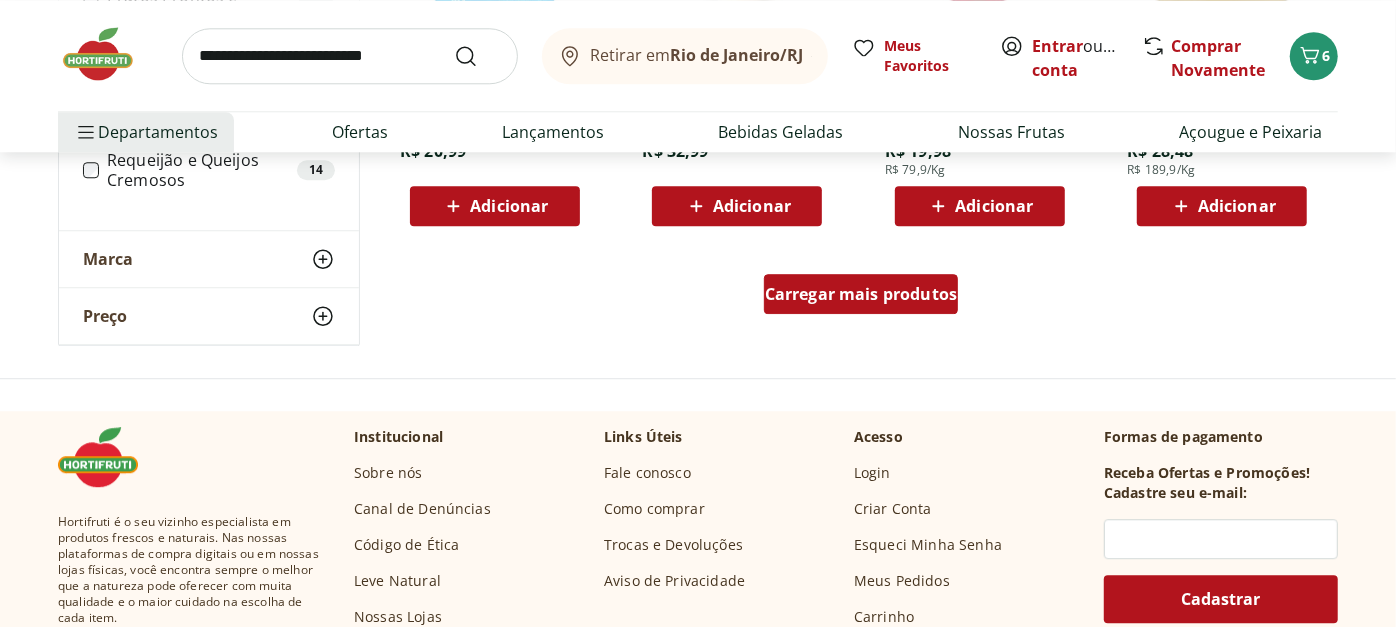 click on "Carregar mais produtos" at bounding box center (861, 294) 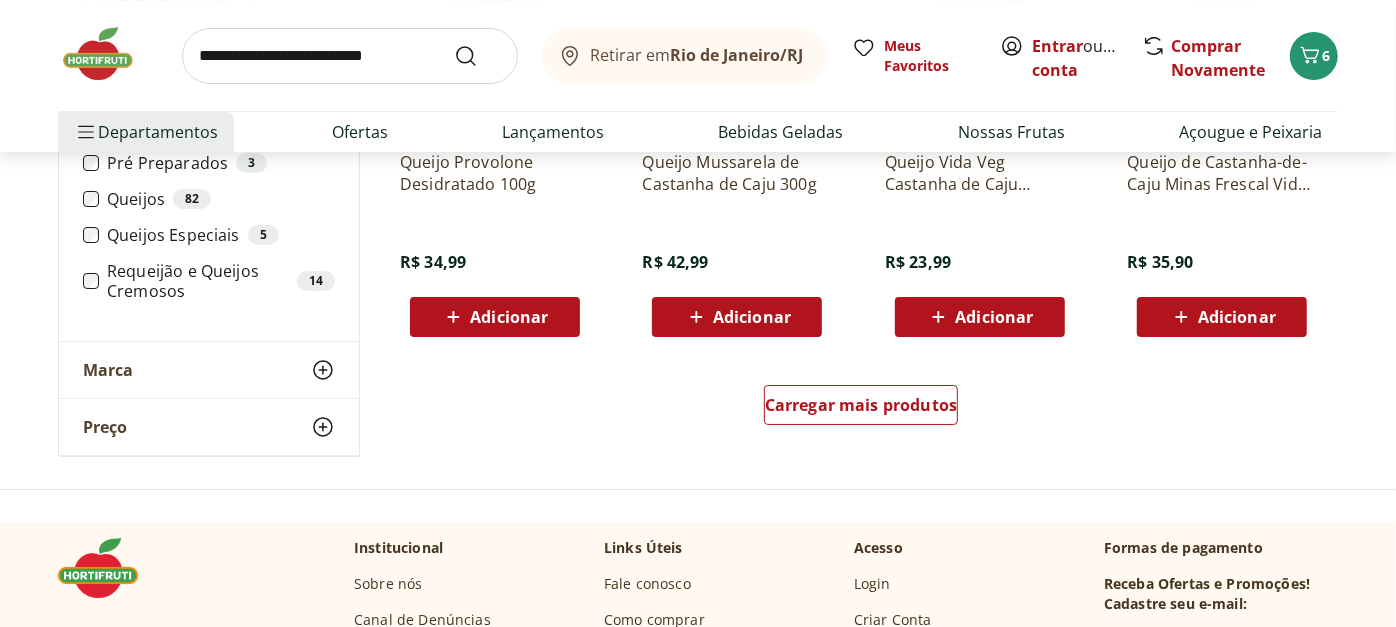 scroll, scrollTop: 9197, scrollLeft: 0, axis: vertical 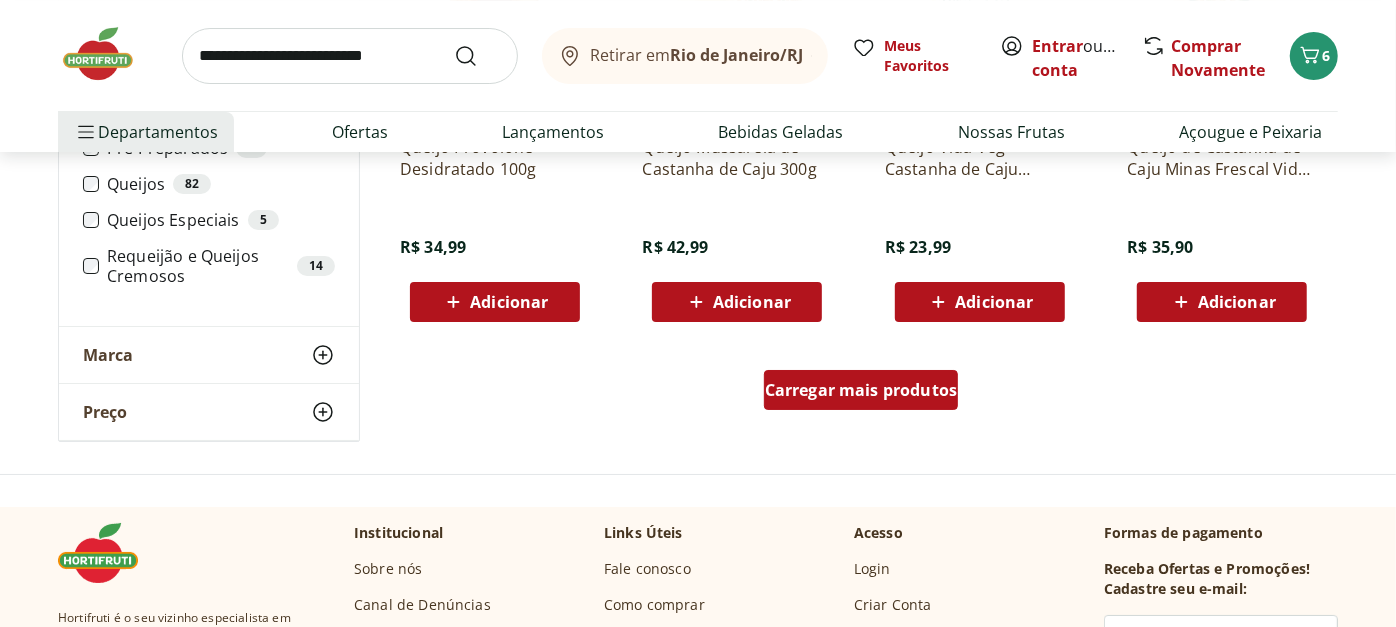 click on "Carregar mais produtos" at bounding box center [861, 390] 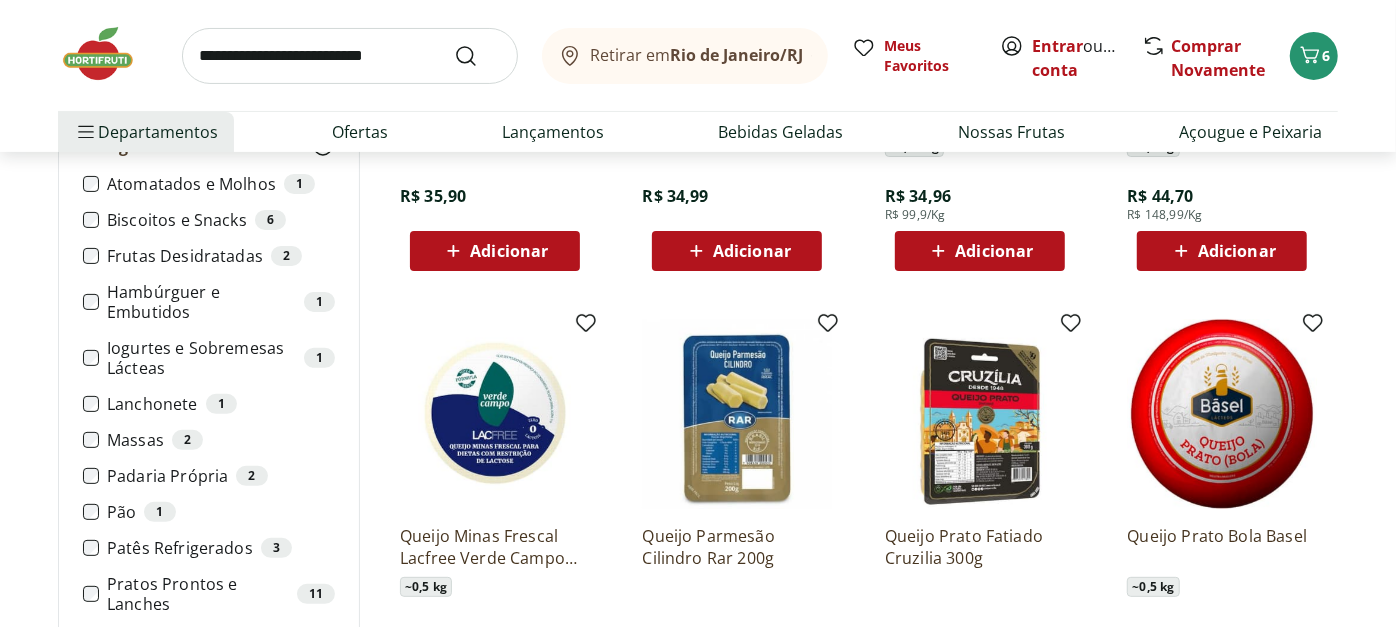 scroll, scrollTop: 9705, scrollLeft: 0, axis: vertical 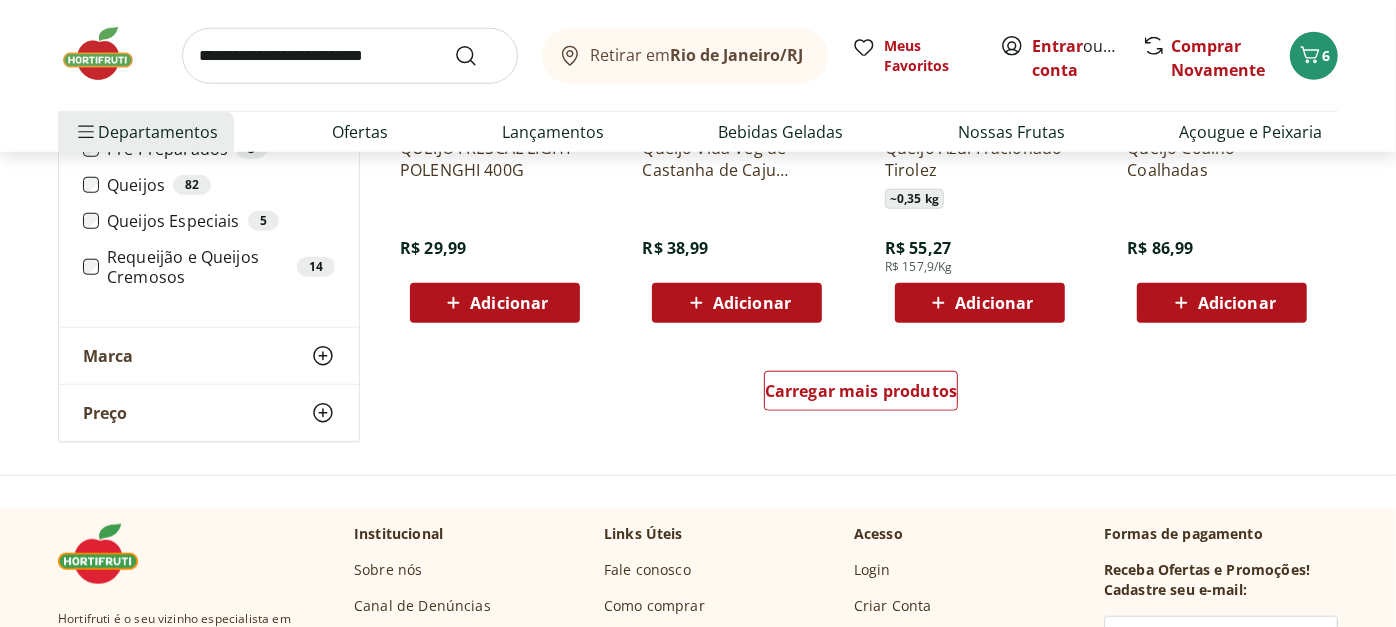 click on "Carregar mais produtos" at bounding box center [861, 395] 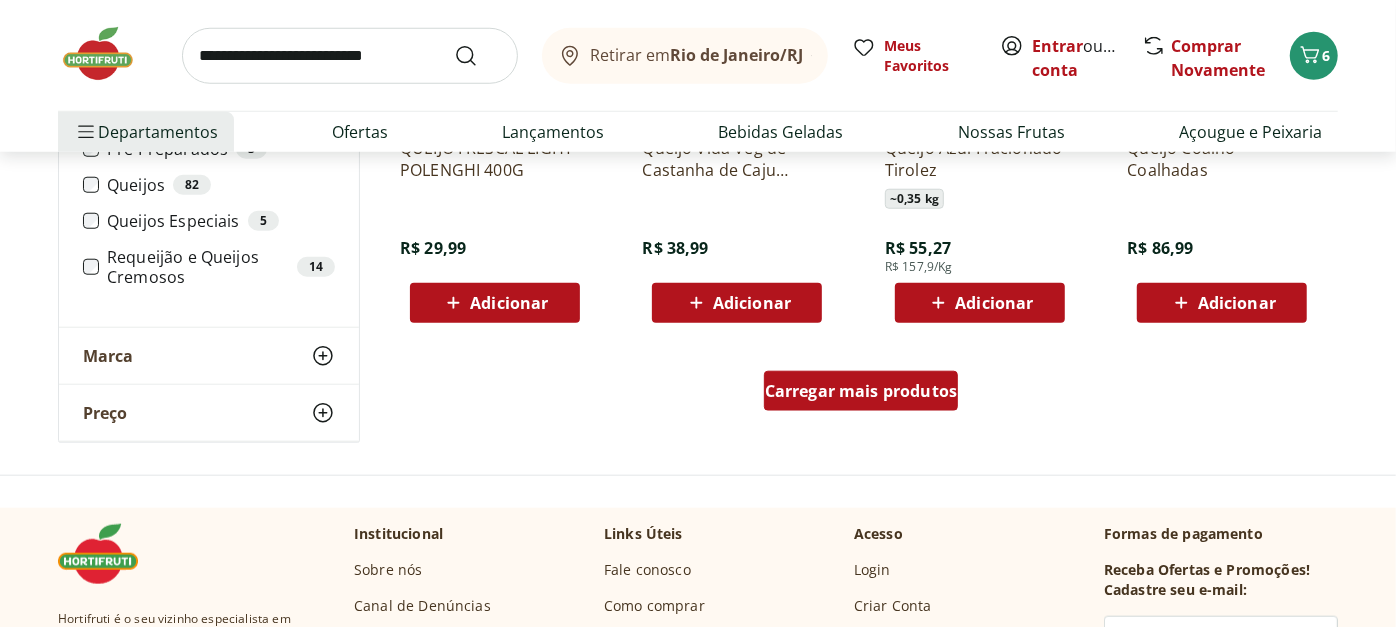 click on "Carregar mais produtos" at bounding box center (861, 391) 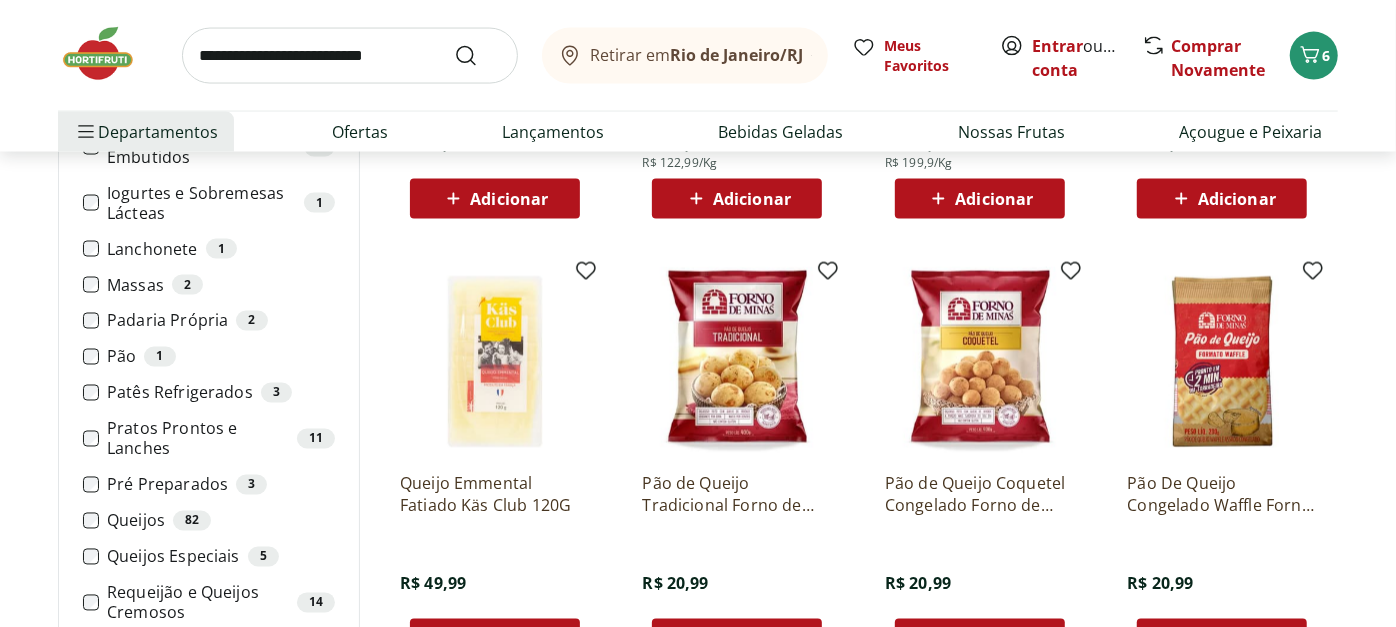 scroll, scrollTop: 11486, scrollLeft: 0, axis: vertical 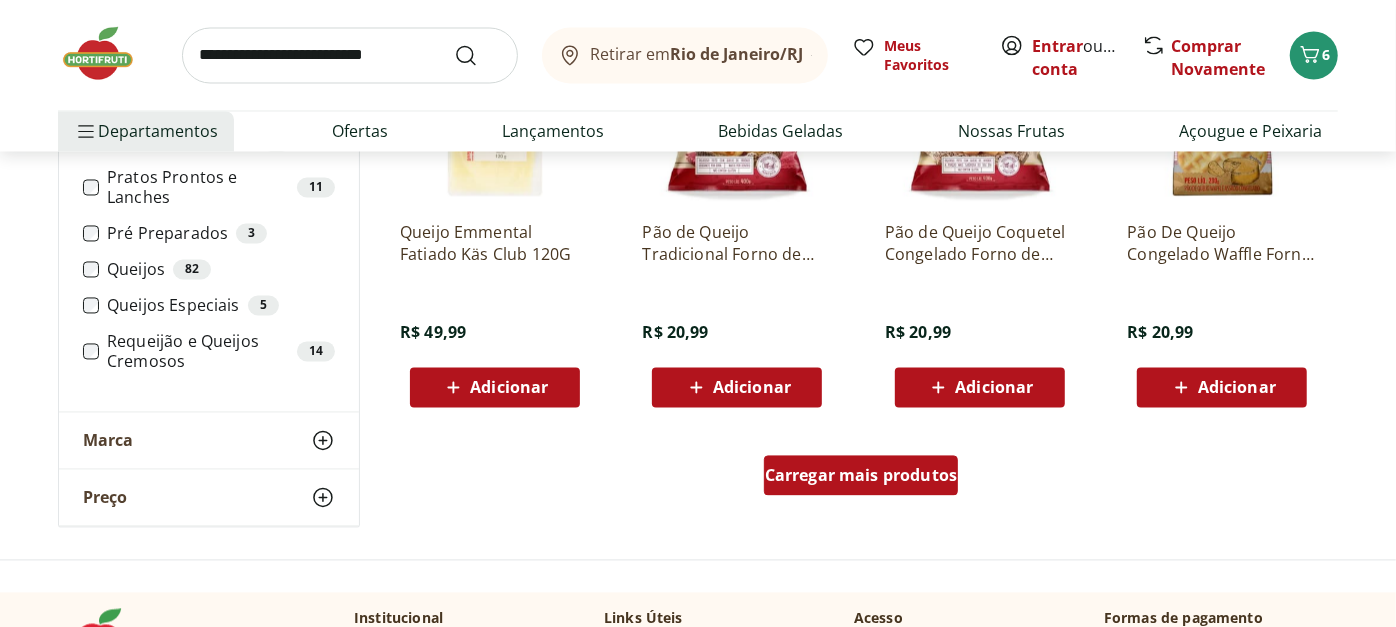 click on "Carregar mais produtos" at bounding box center [861, 476] 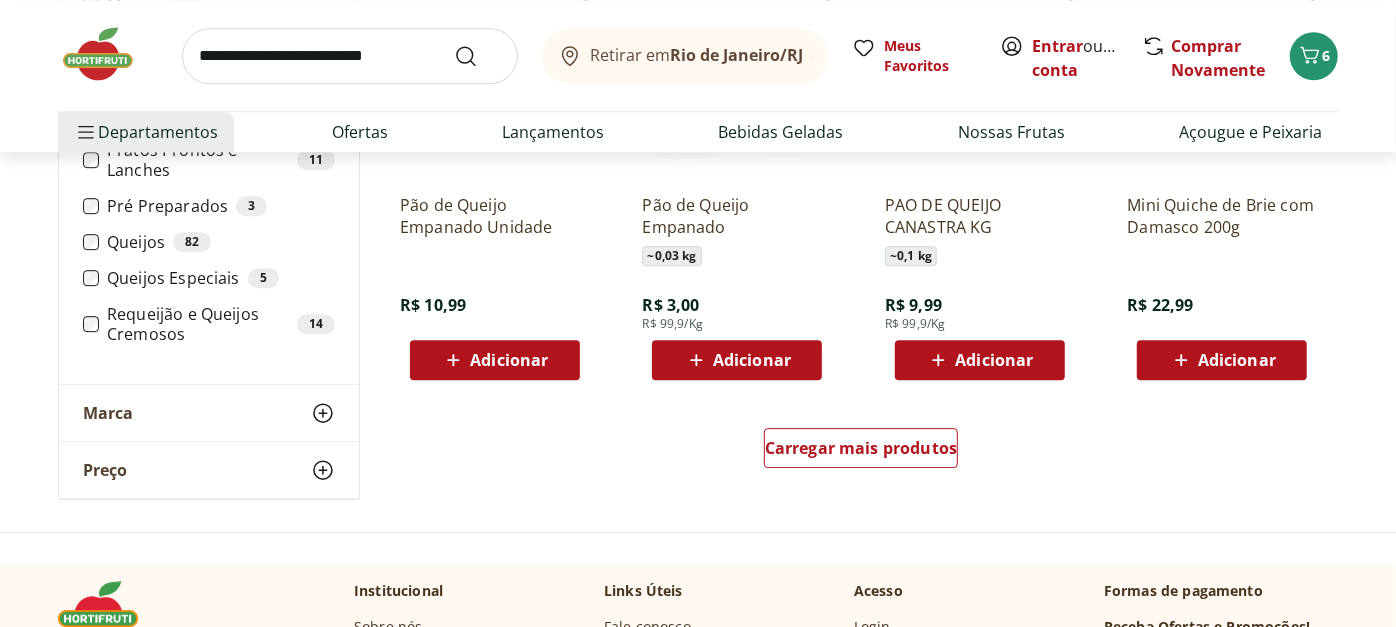 scroll, scrollTop: 13012, scrollLeft: 0, axis: vertical 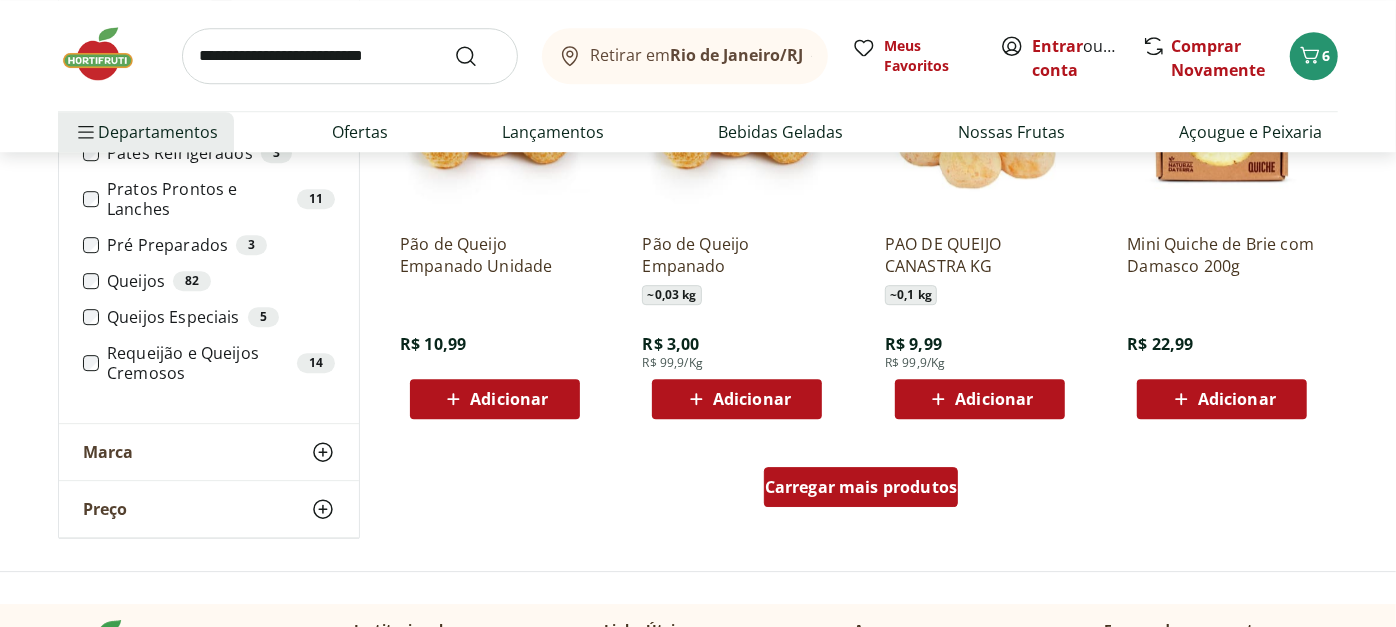 click on "Carregar mais produtos" at bounding box center (861, 487) 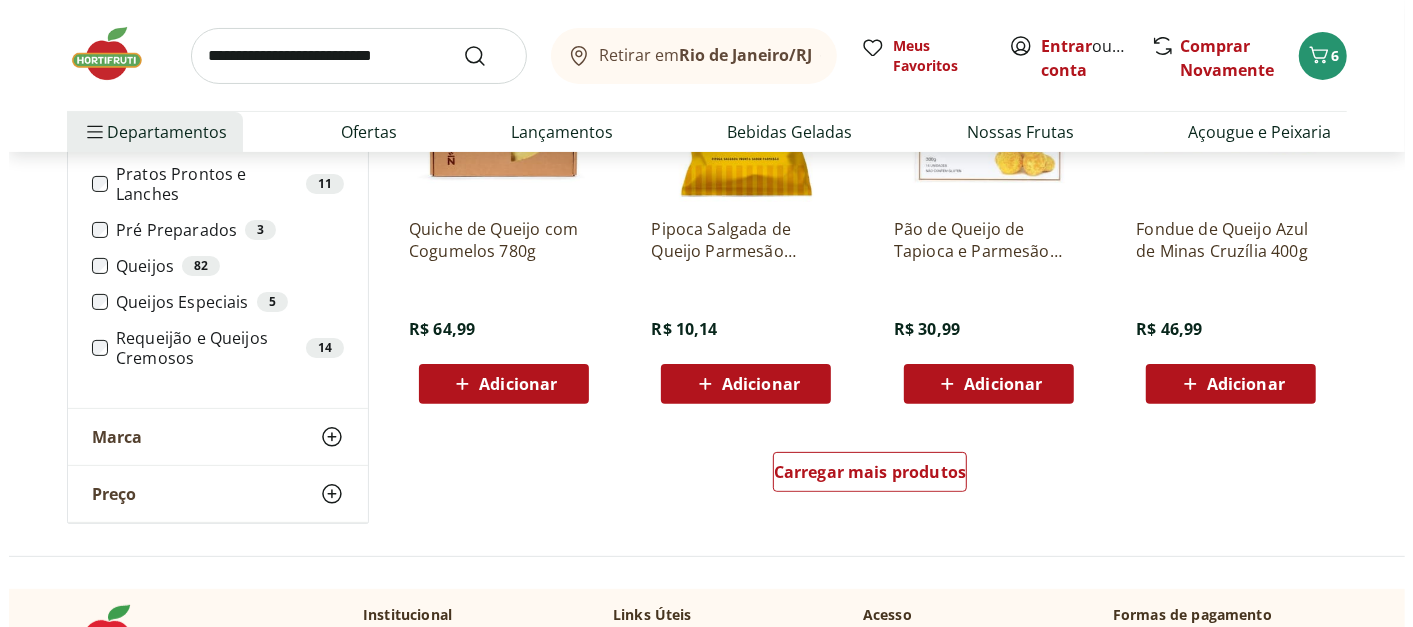 scroll, scrollTop: 14416, scrollLeft: 0, axis: vertical 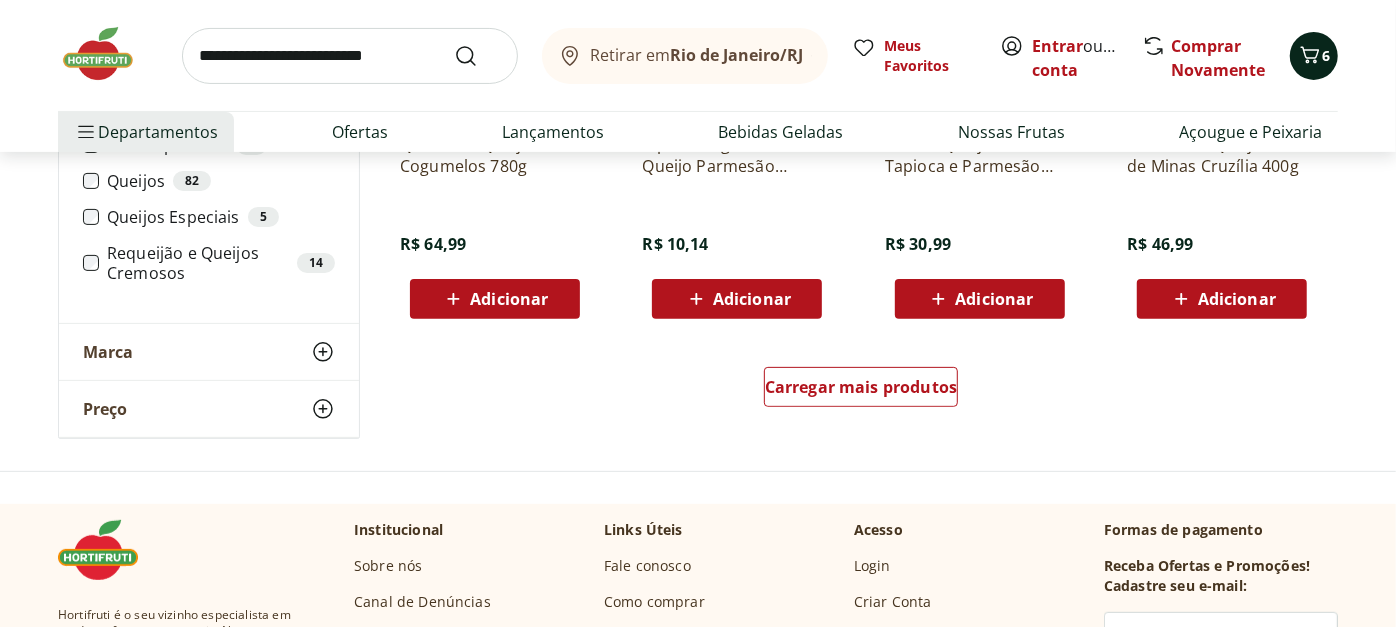 click 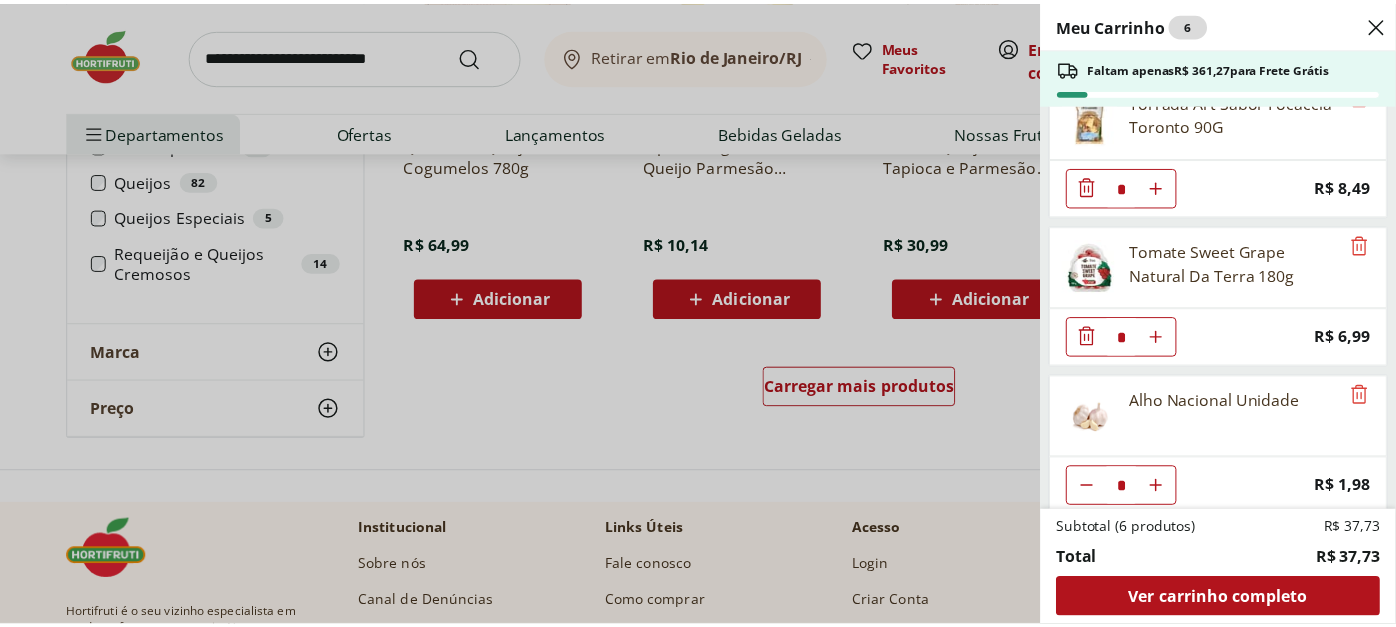scroll, scrollTop: 343, scrollLeft: 0, axis: vertical 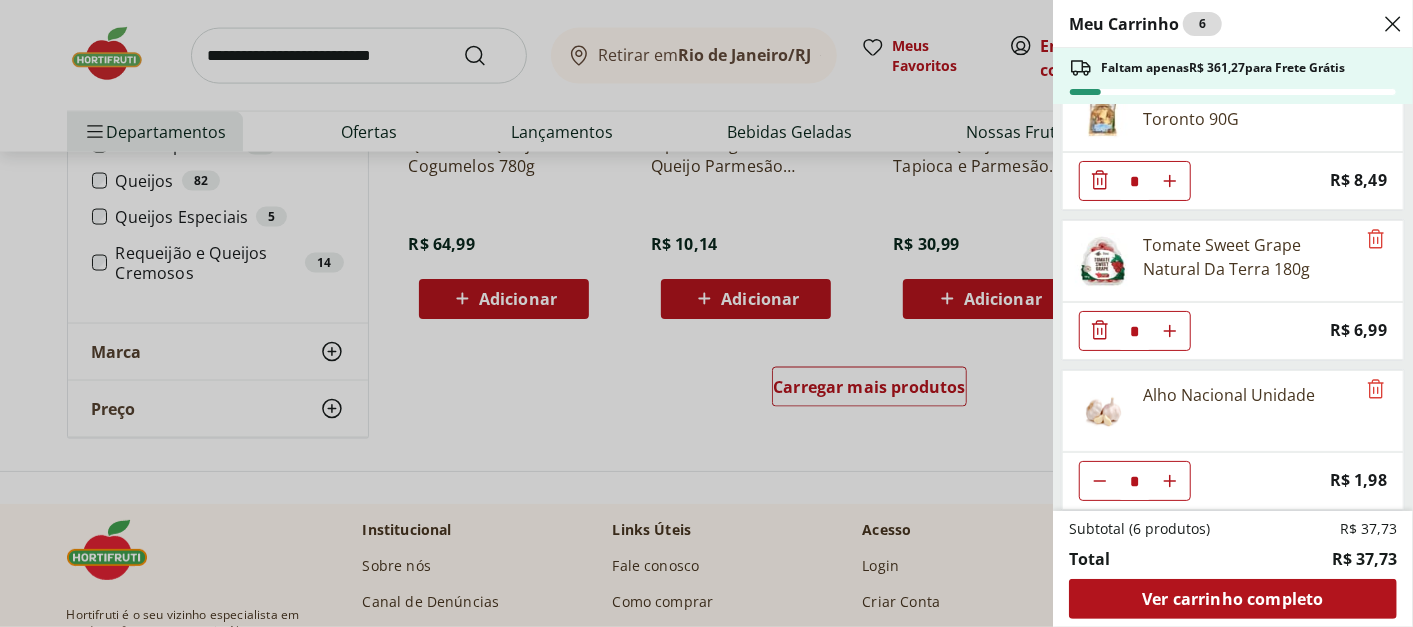 click on "Meu Carrinho 6 Faltam apenas  R$ 361,27  para Frete Grátis Baguete francesa fermentação natural HNT * Price: R$ 12,30 Manjericão Orgânico Maço * Price: R$ 5,99 Torrada Art Sabor Focaccia Toronto 90G * Price: R$ 8,49 Tomate Sweet Grape Natural Da Terra 180g * Price: R$ 6,99 Alho Nacional Unidade * Price: R$ 1,98 Subtotal (6 produtos) R$ 37,73 Total R$ 37,73 Ver carrinho completo" at bounding box center [706, 313] 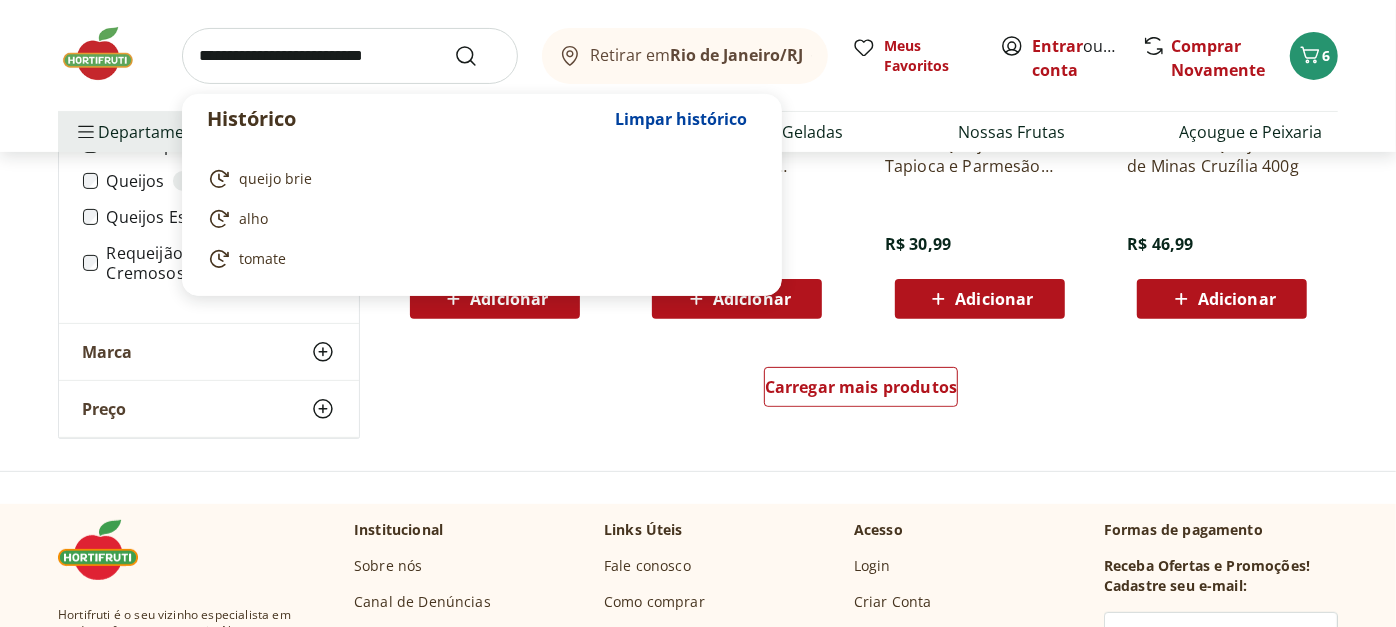 click at bounding box center [350, 56] 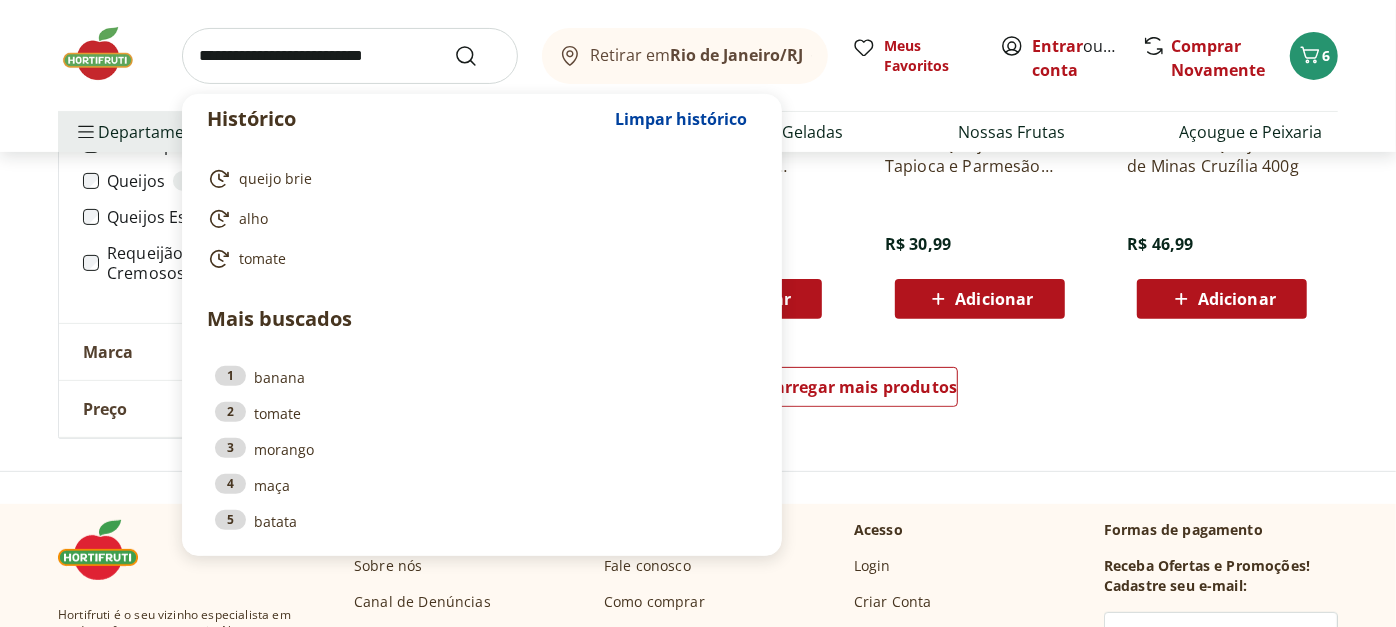 type 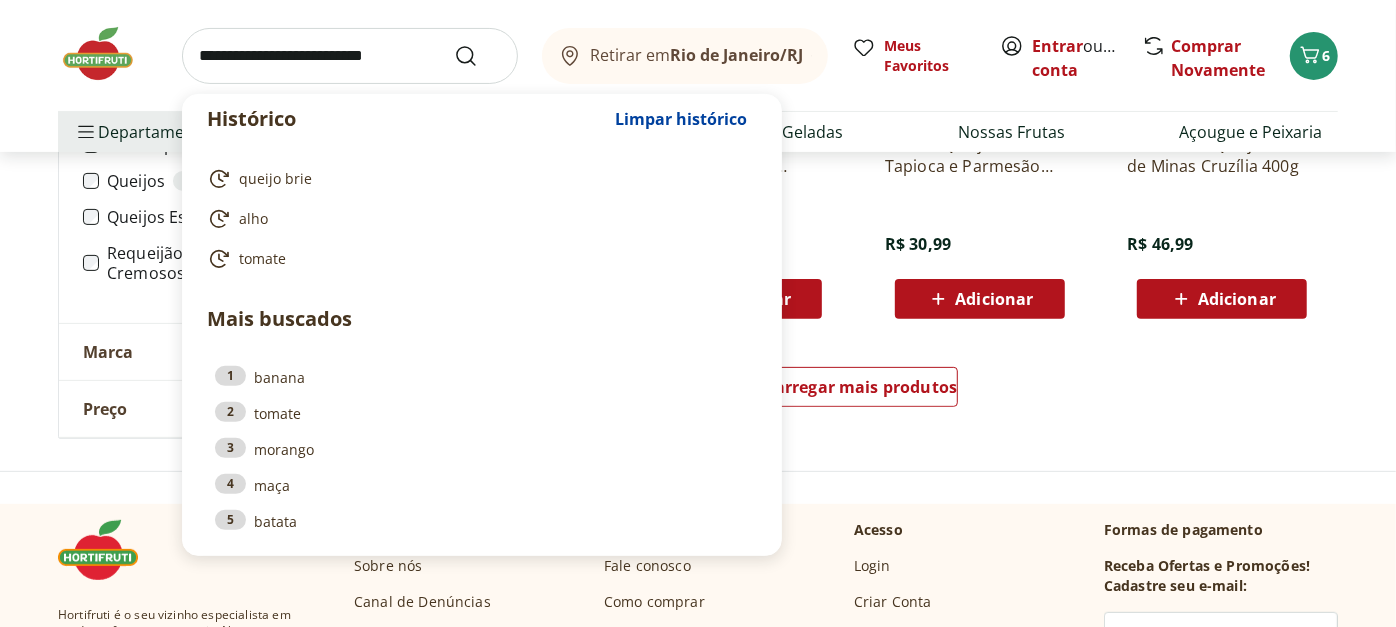 click at bounding box center [350, 56] 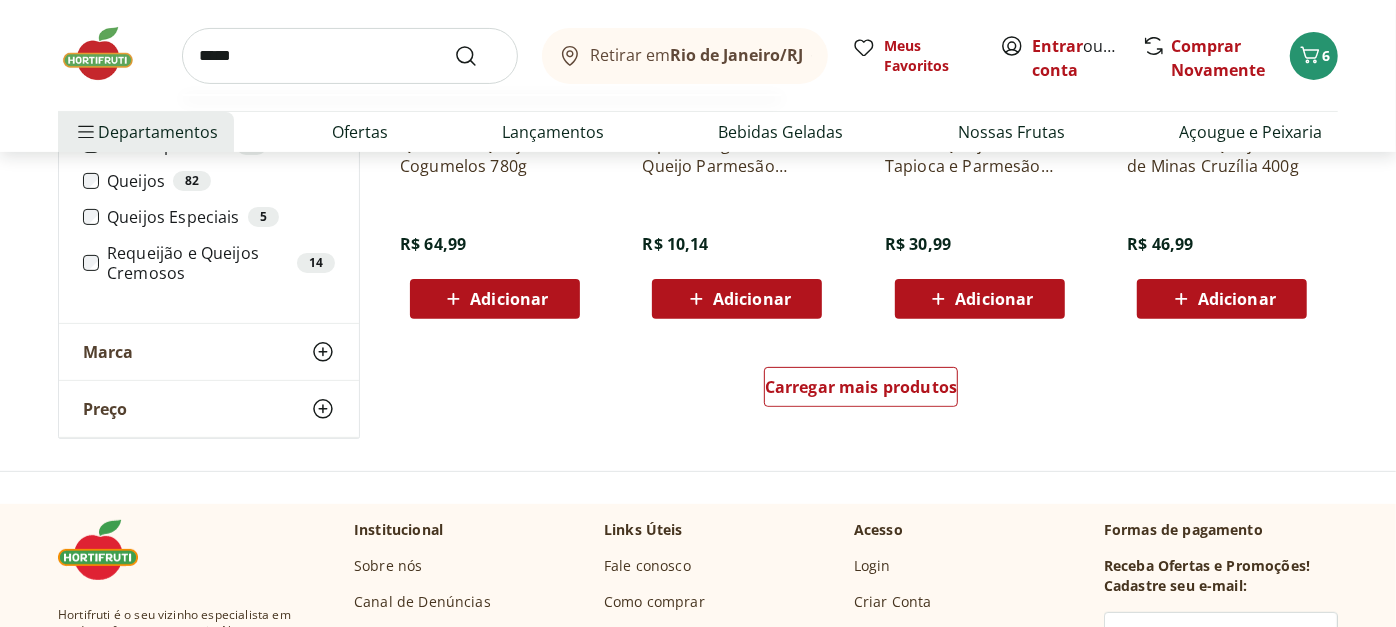 type on "*****" 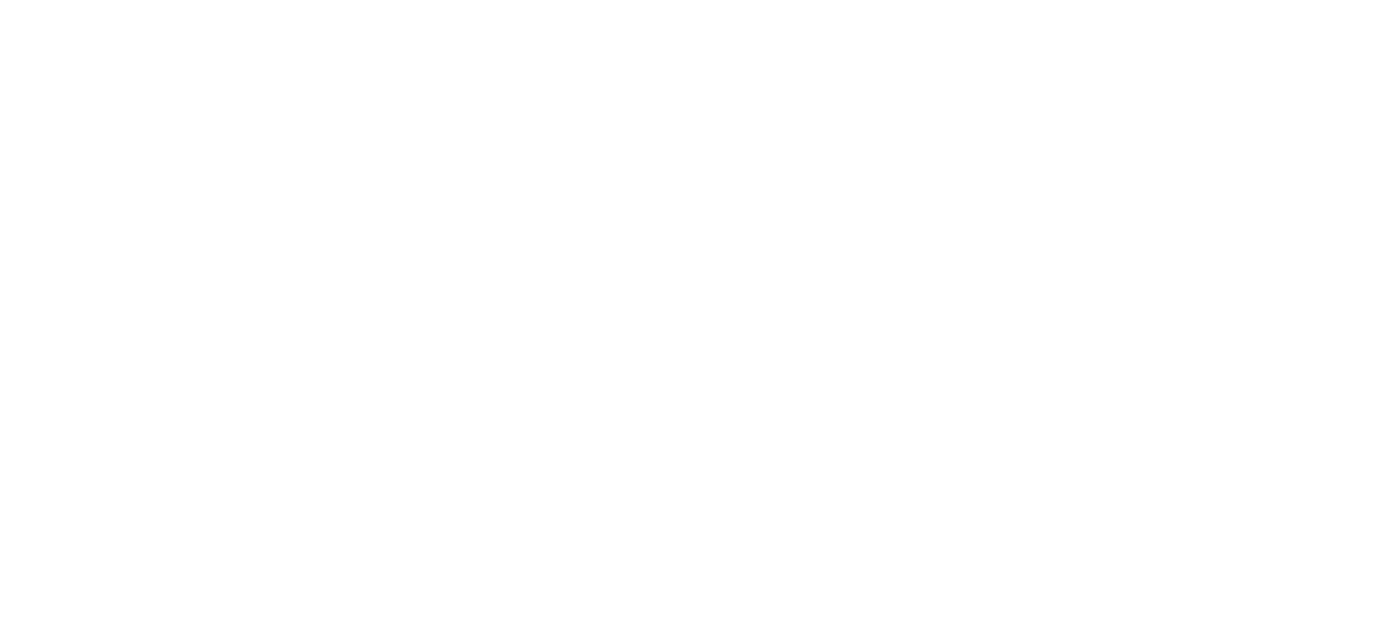 scroll, scrollTop: 0, scrollLeft: 0, axis: both 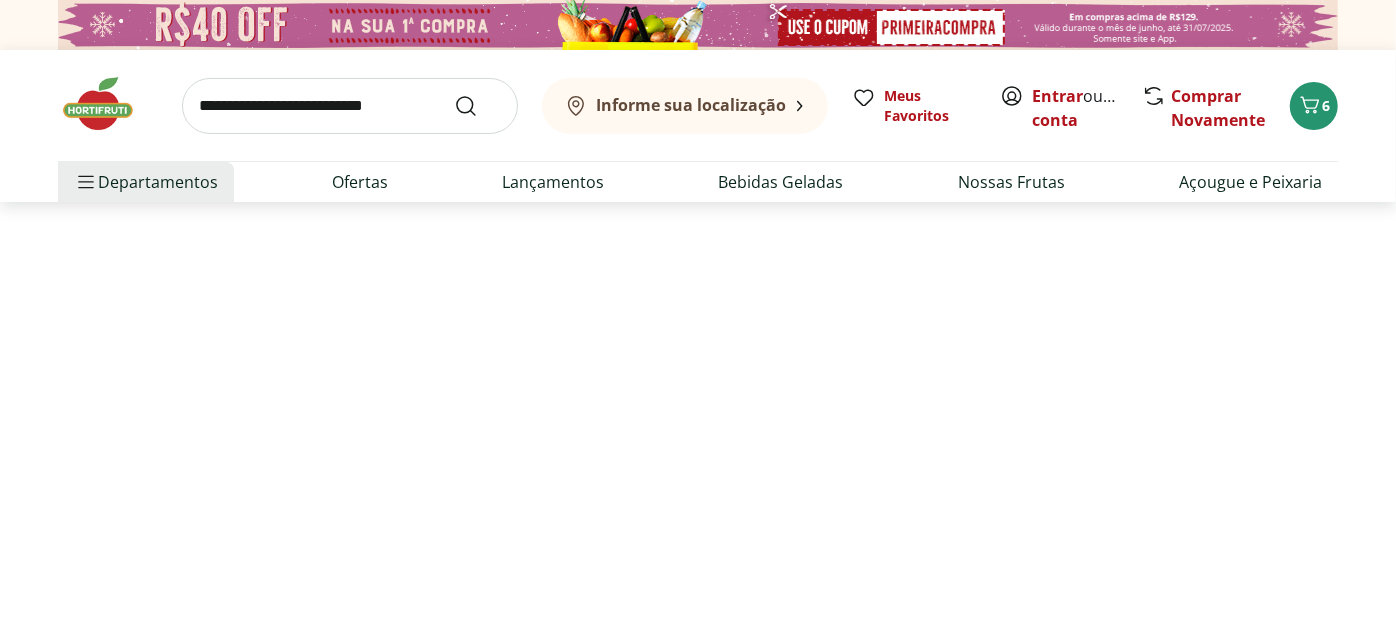 select on "**********" 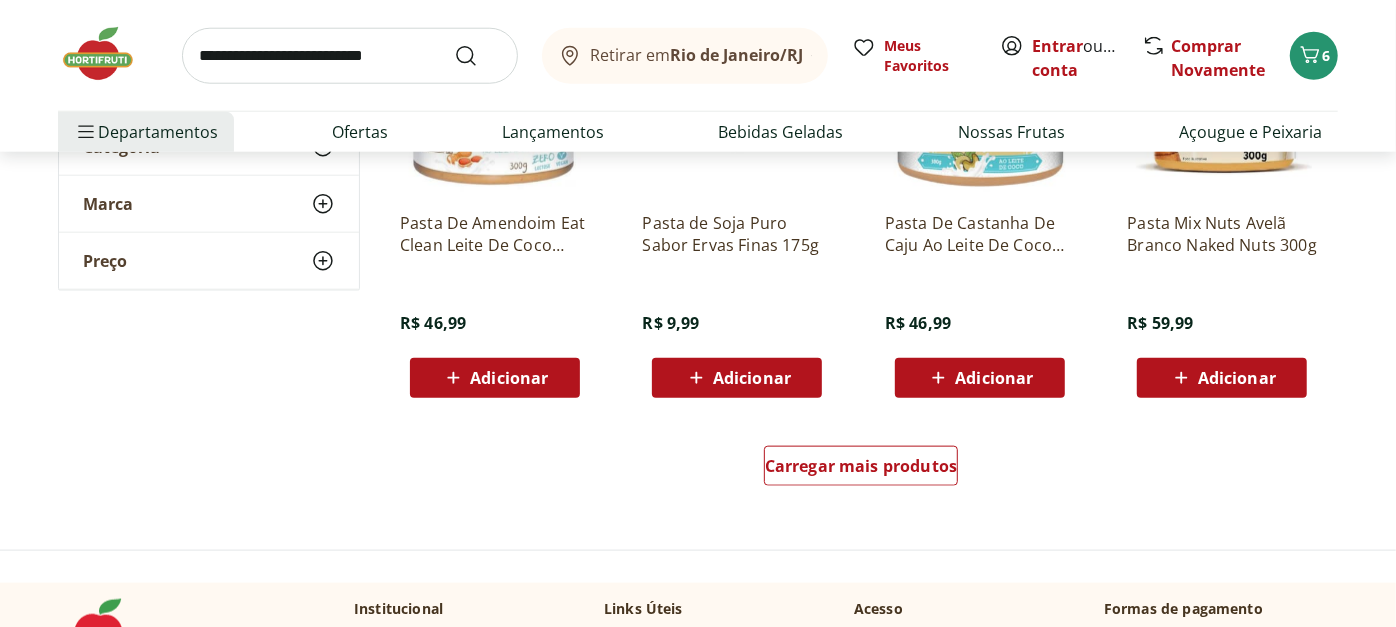 scroll, scrollTop: 1315, scrollLeft: 0, axis: vertical 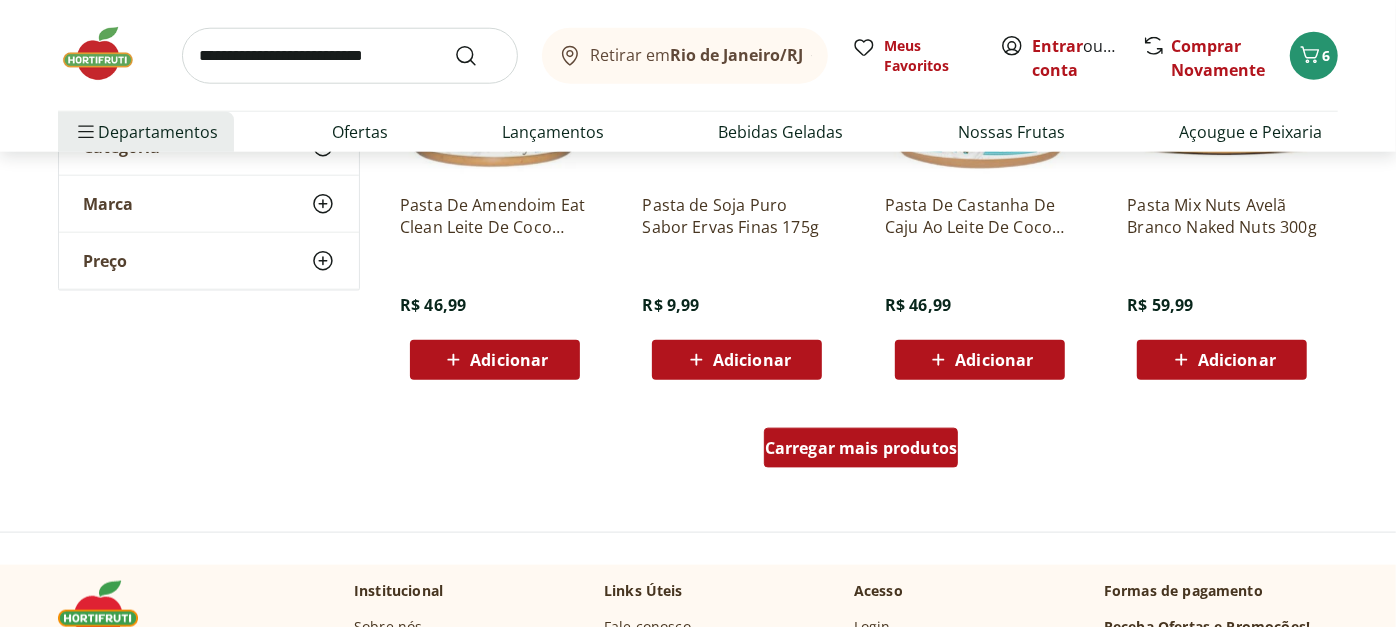 click on "Carregar mais produtos" at bounding box center [861, 448] 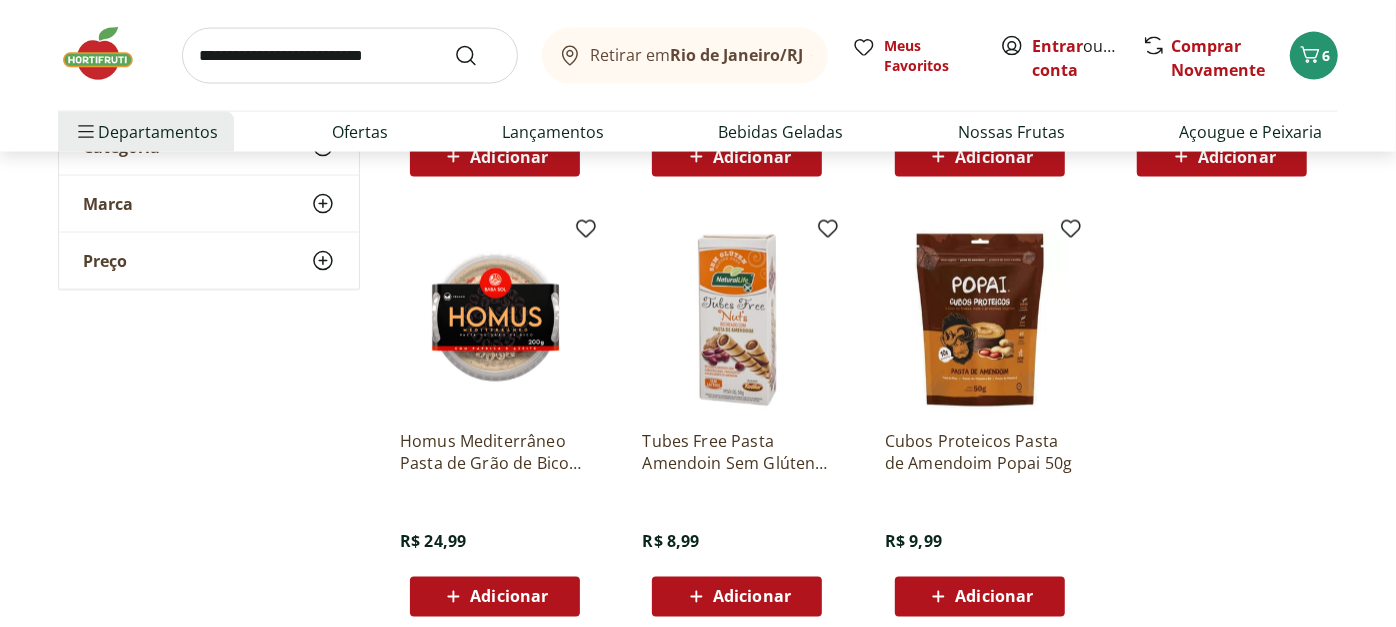 scroll, scrollTop: 2051, scrollLeft: 0, axis: vertical 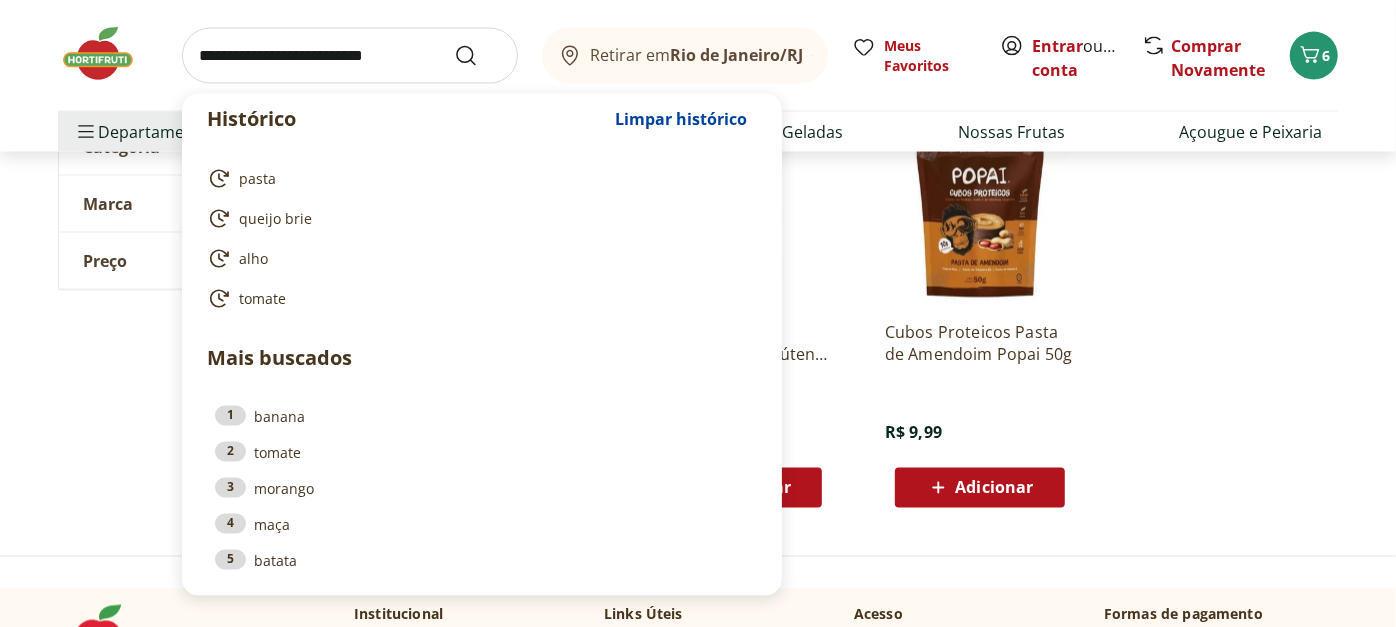 click at bounding box center (350, 56) 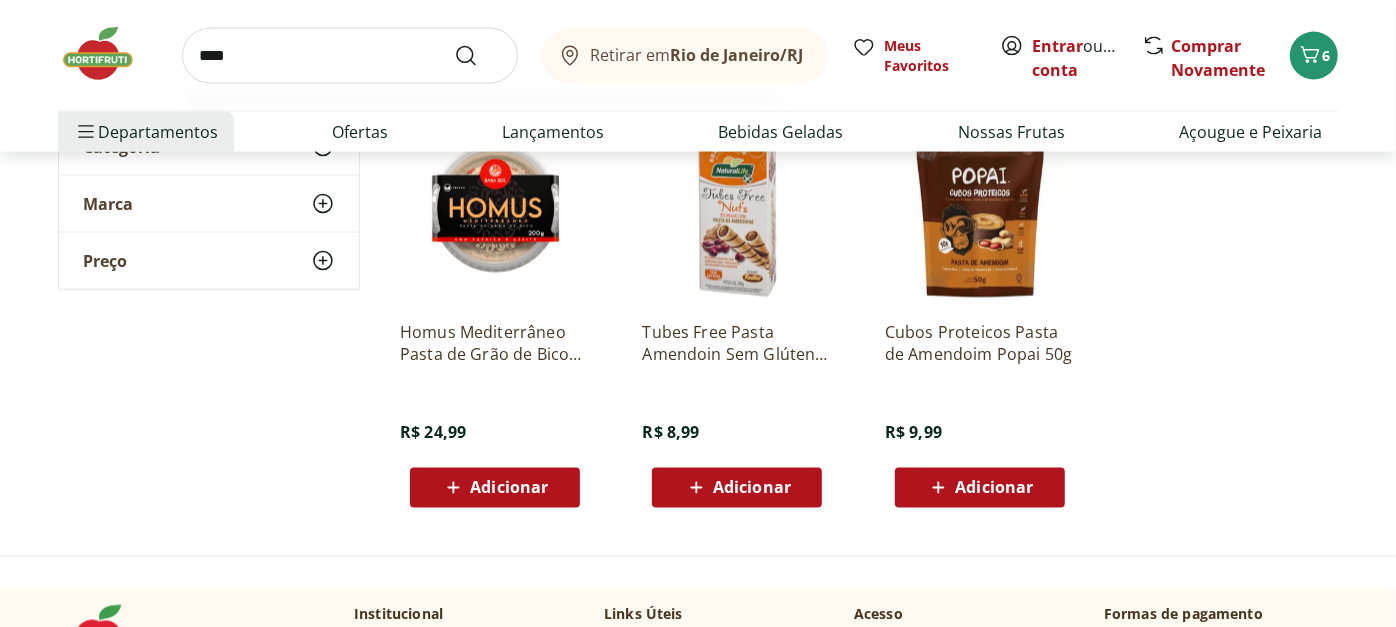 type on "****" 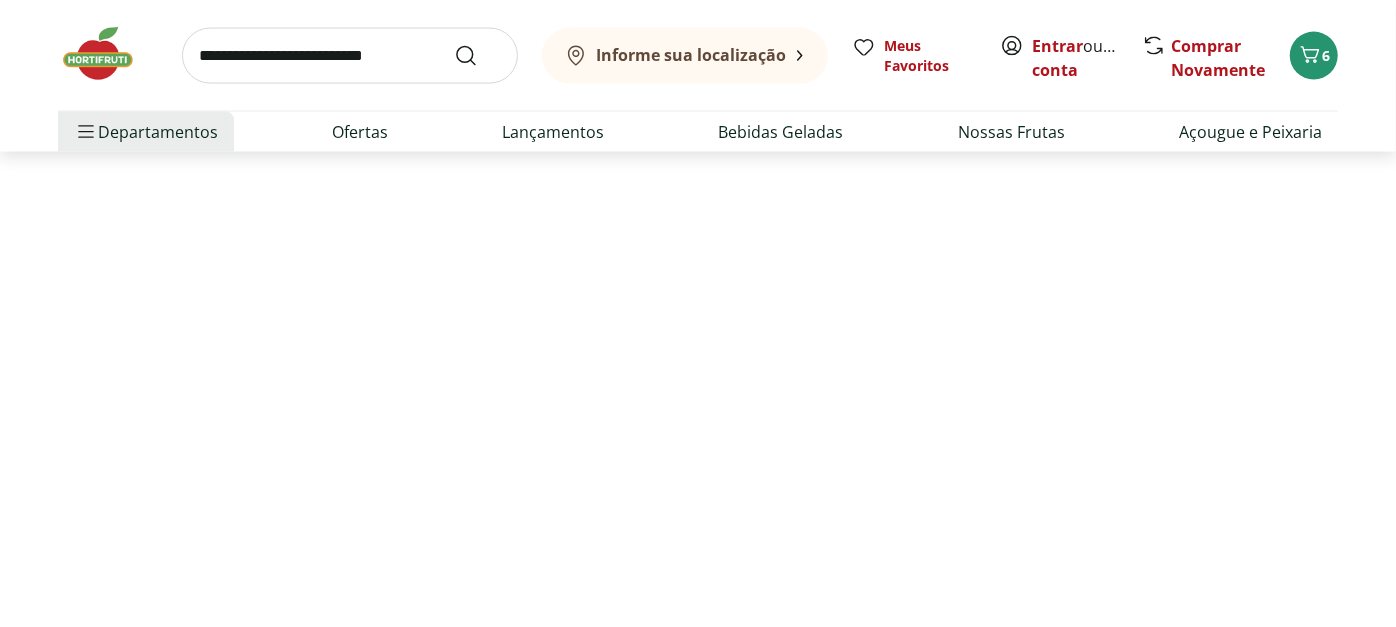 scroll, scrollTop: 0, scrollLeft: 0, axis: both 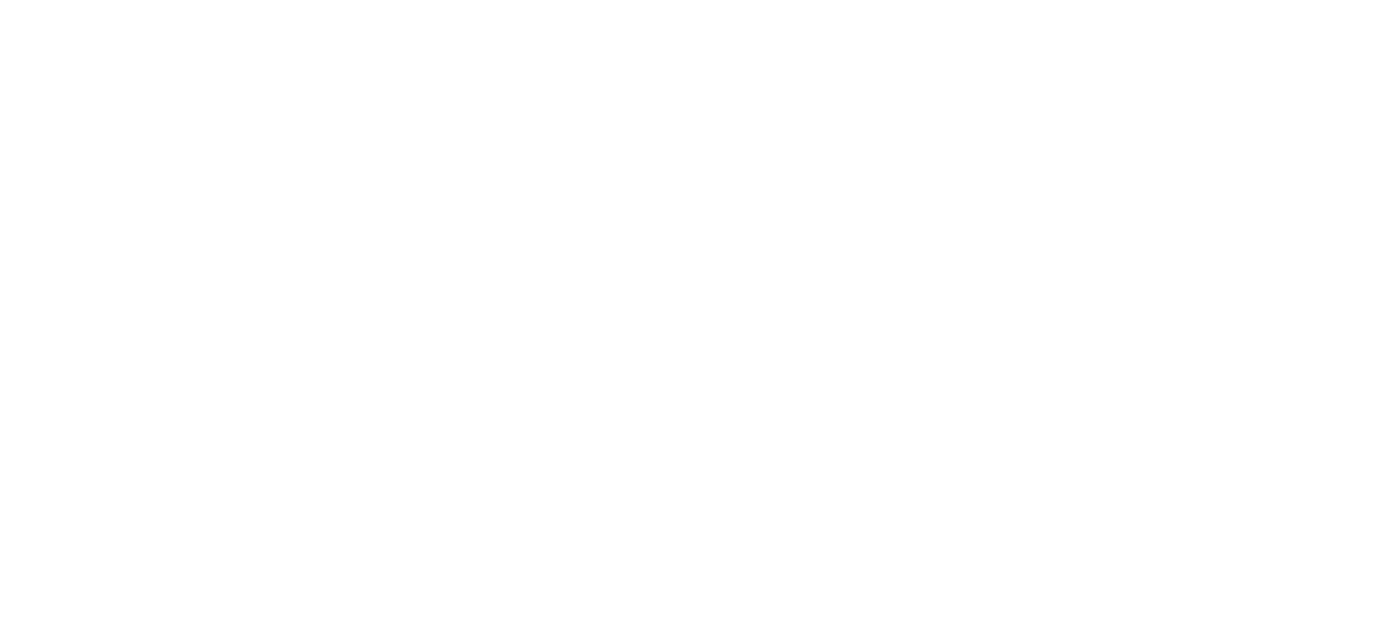 select on "**********" 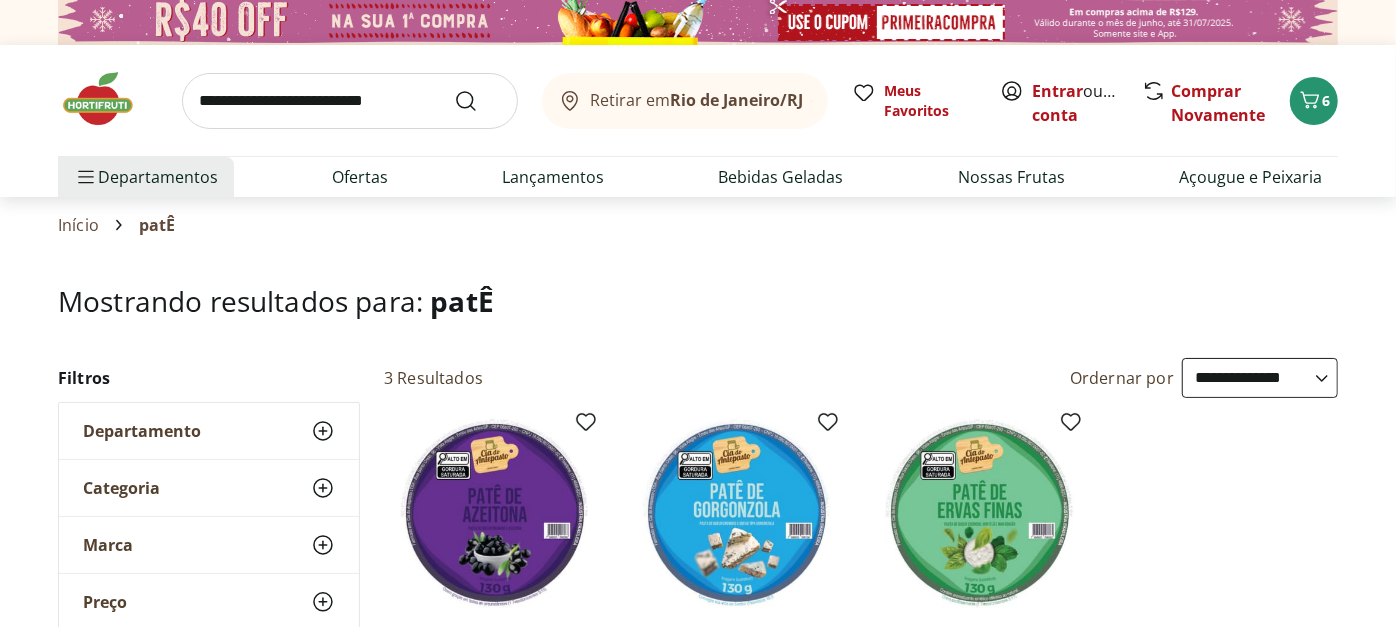 scroll, scrollTop: 0, scrollLeft: 0, axis: both 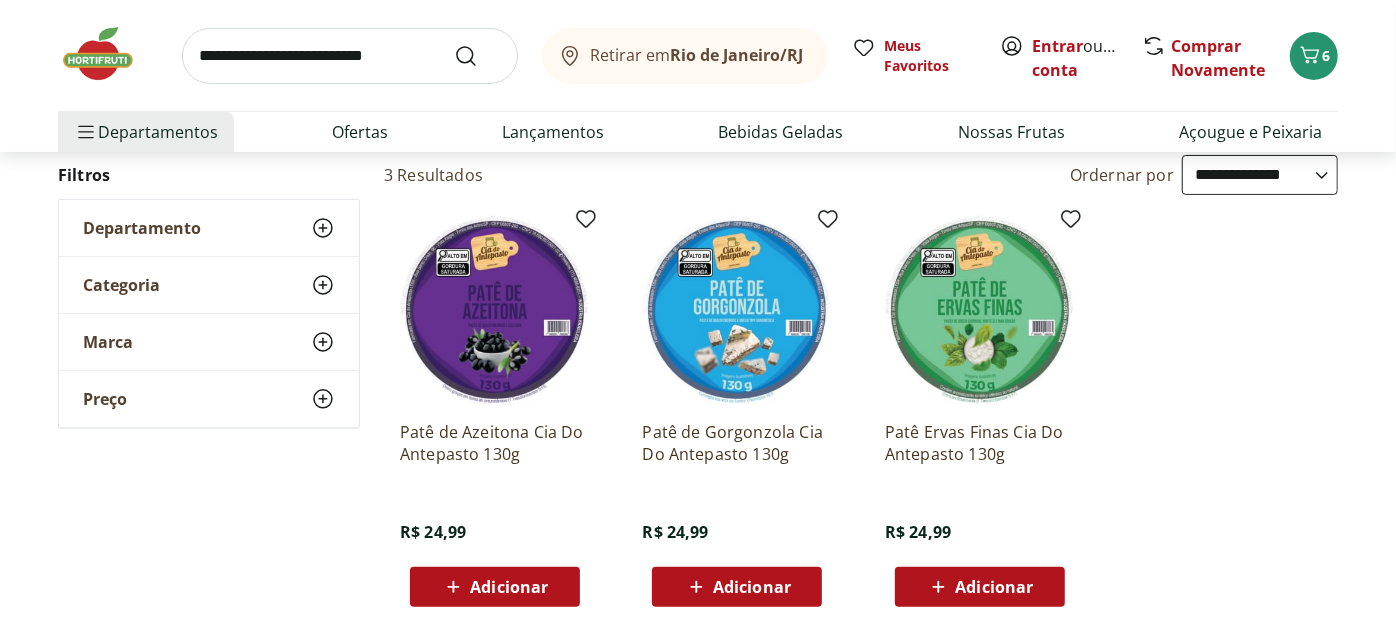 click at bounding box center (980, 310) 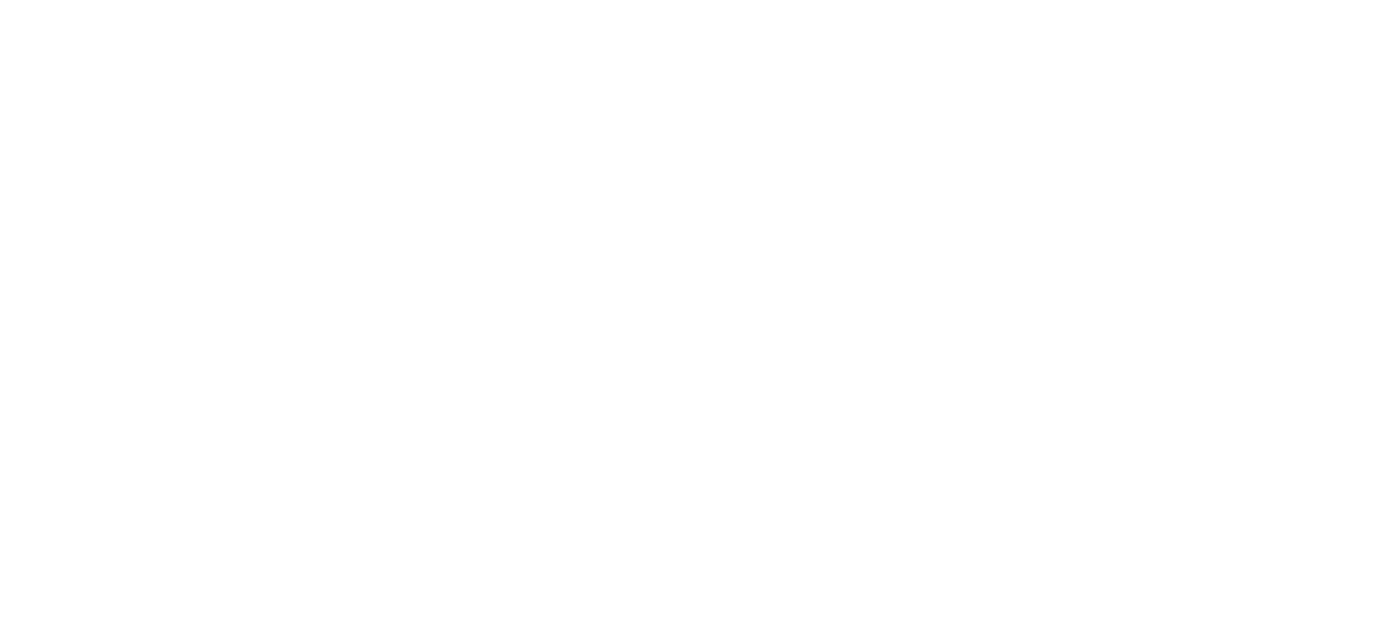 scroll, scrollTop: 0, scrollLeft: 0, axis: both 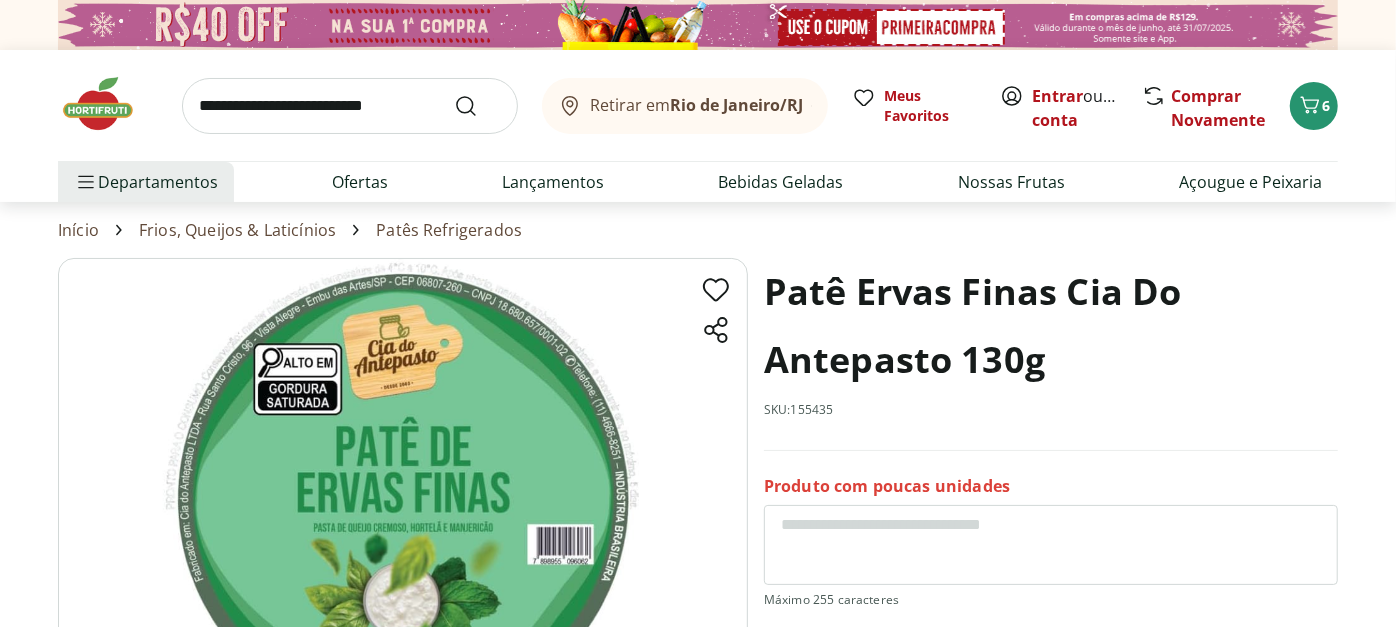 click on "Patês Refrigerados" at bounding box center [449, 230] 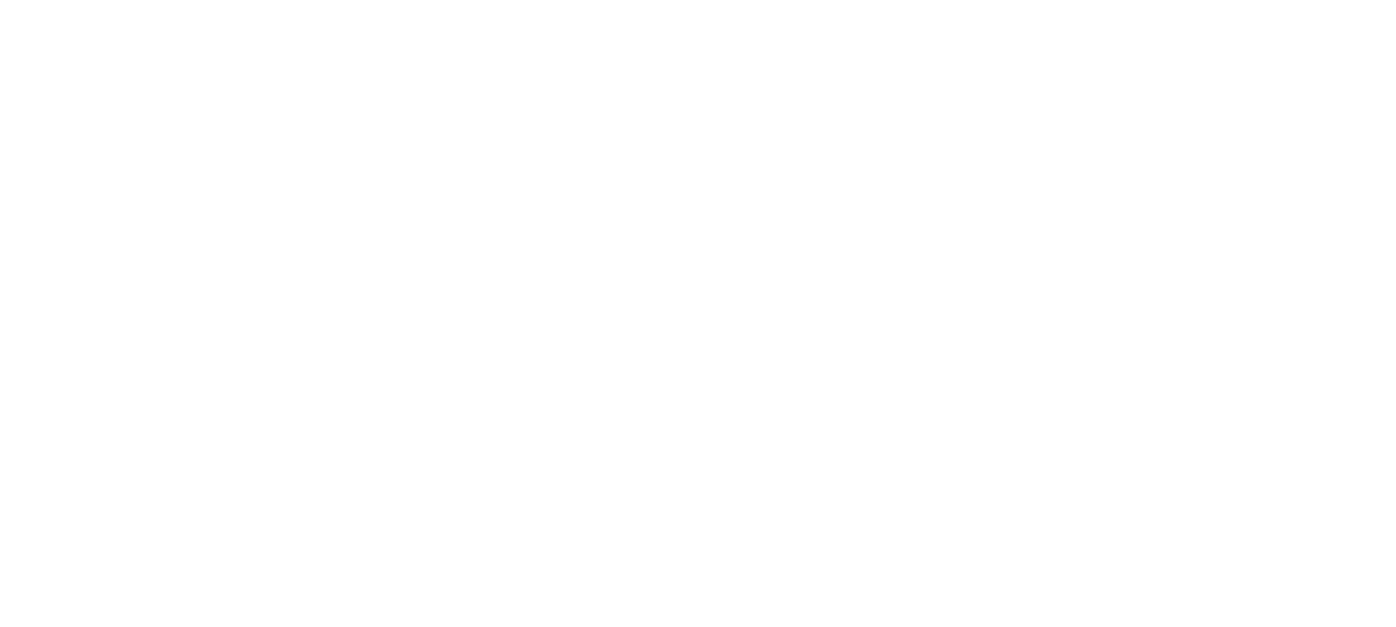 select on "**********" 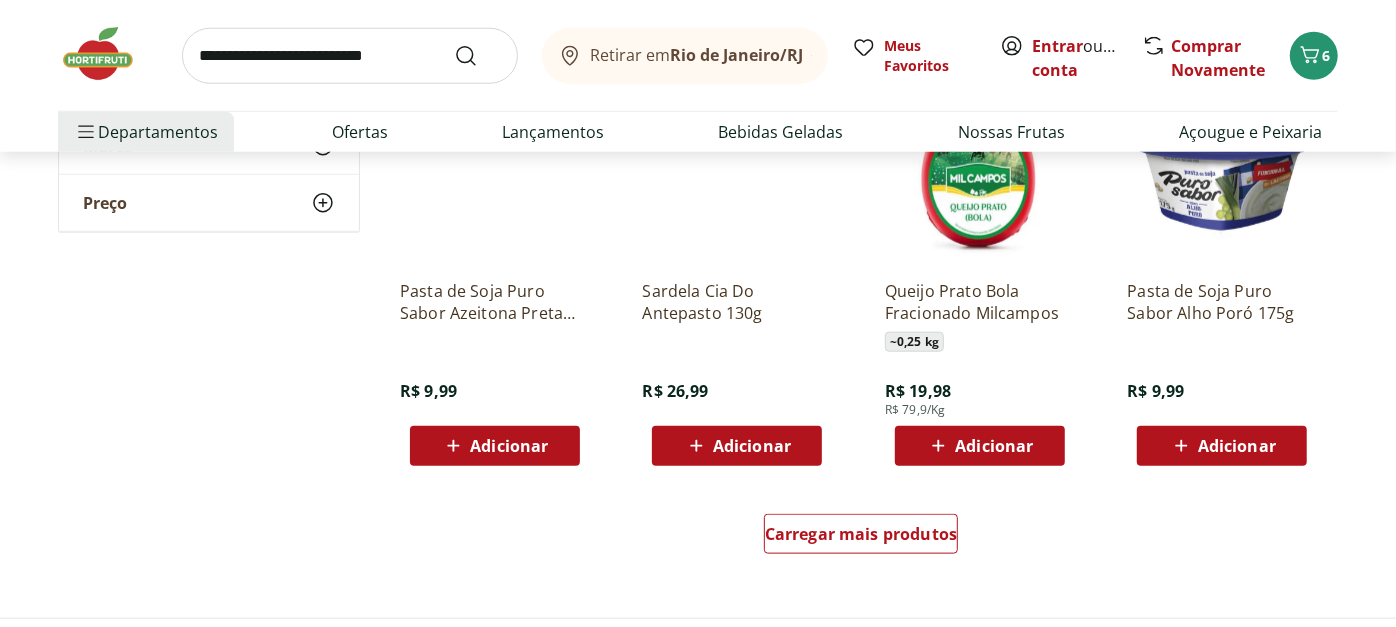 scroll, scrollTop: 1199, scrollLeft: 0, axis: vertical 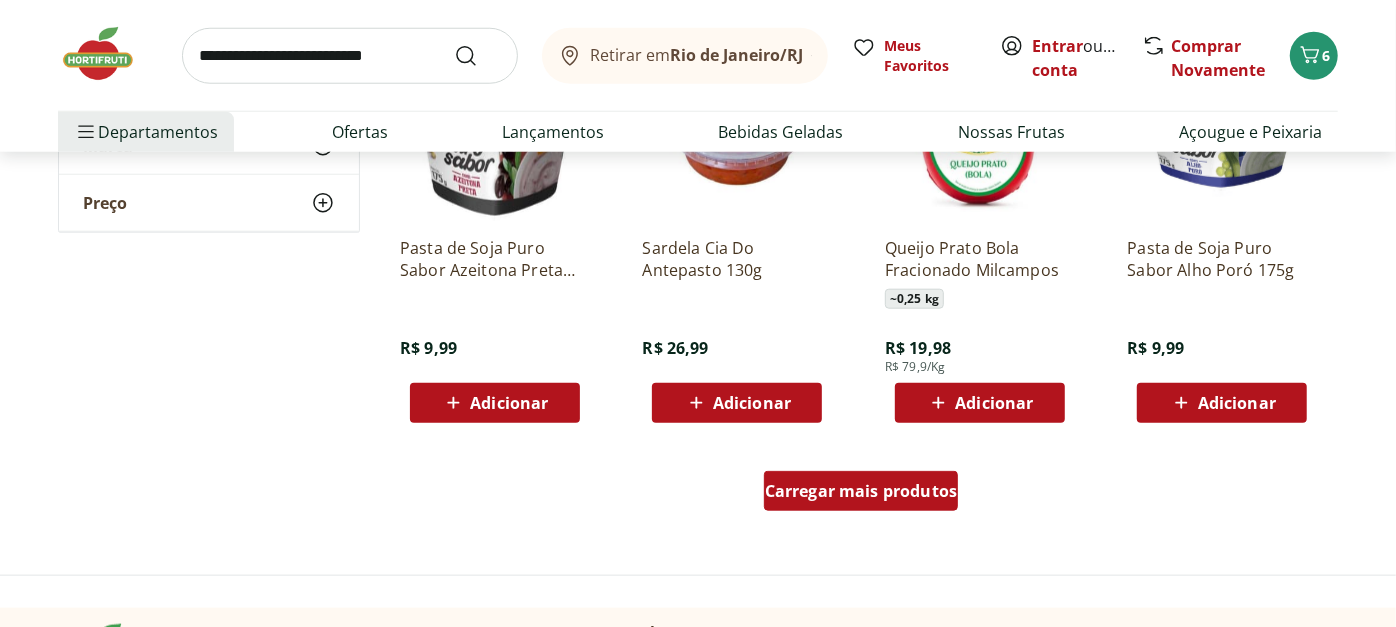 click on "Carregar mais produtos" at bounding box center [861, 491] 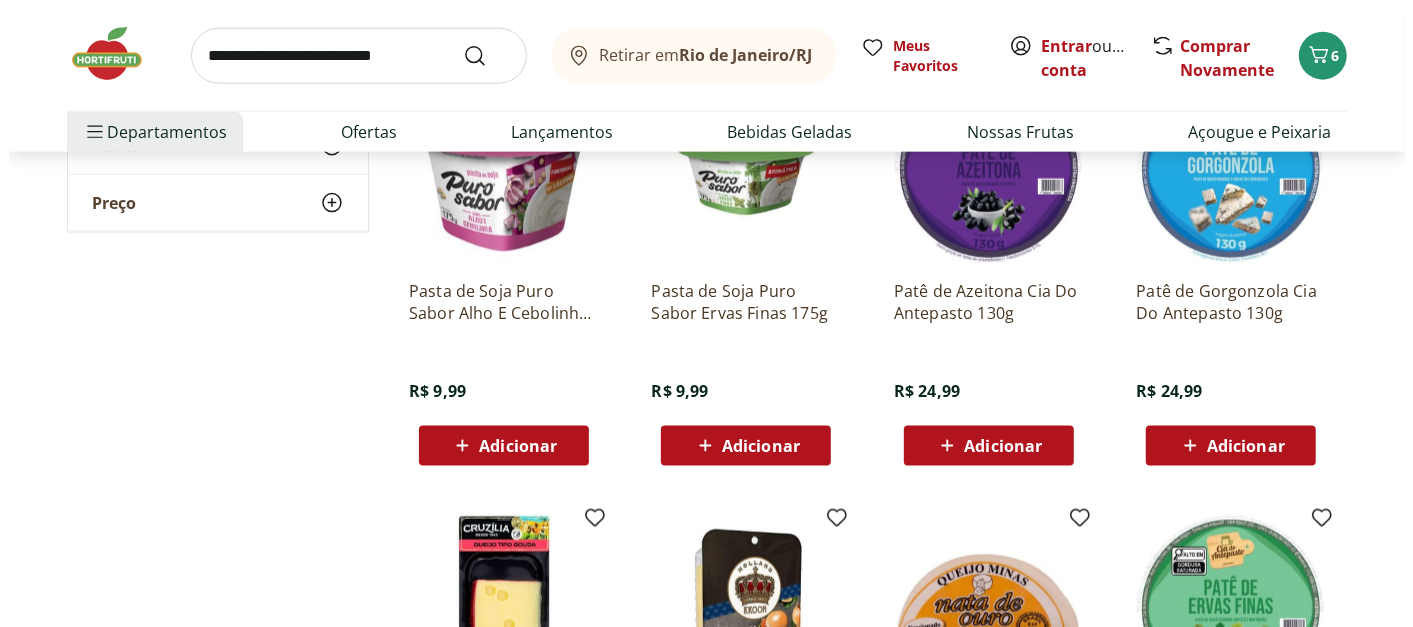 scroll, scrollTop: 1531, scrollLeft: 0, axis: vertical 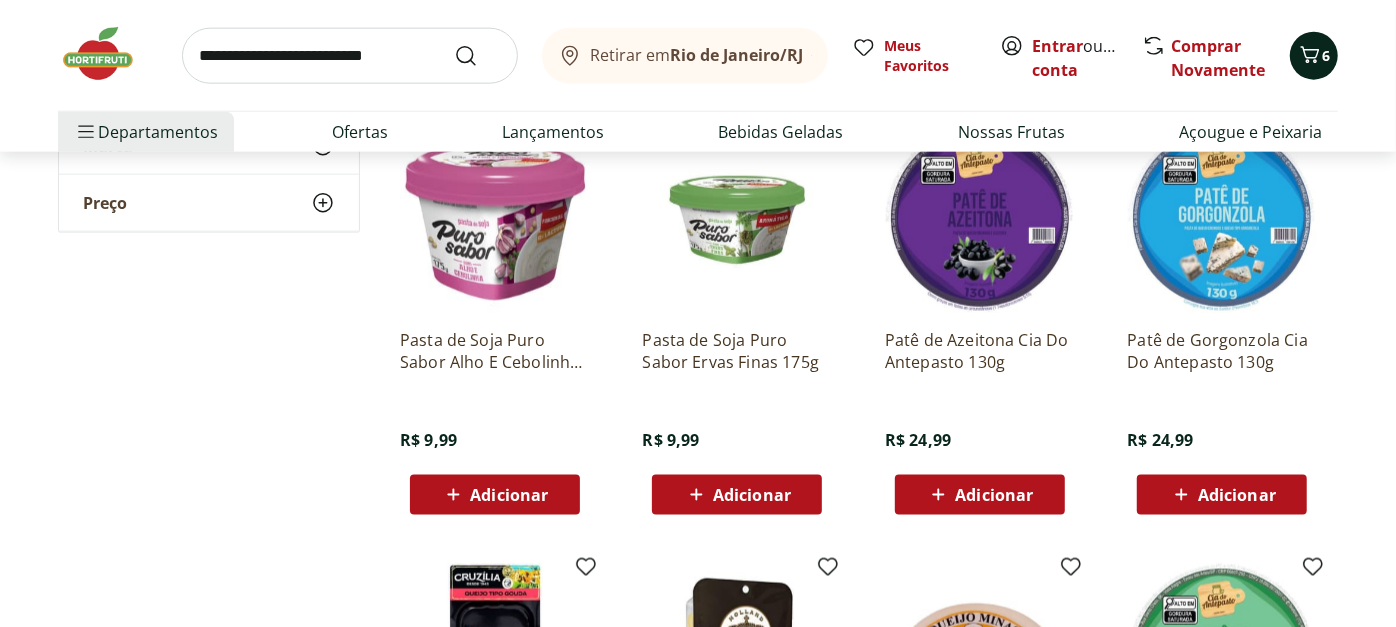click on "6" at bounding box center (1314, 56) 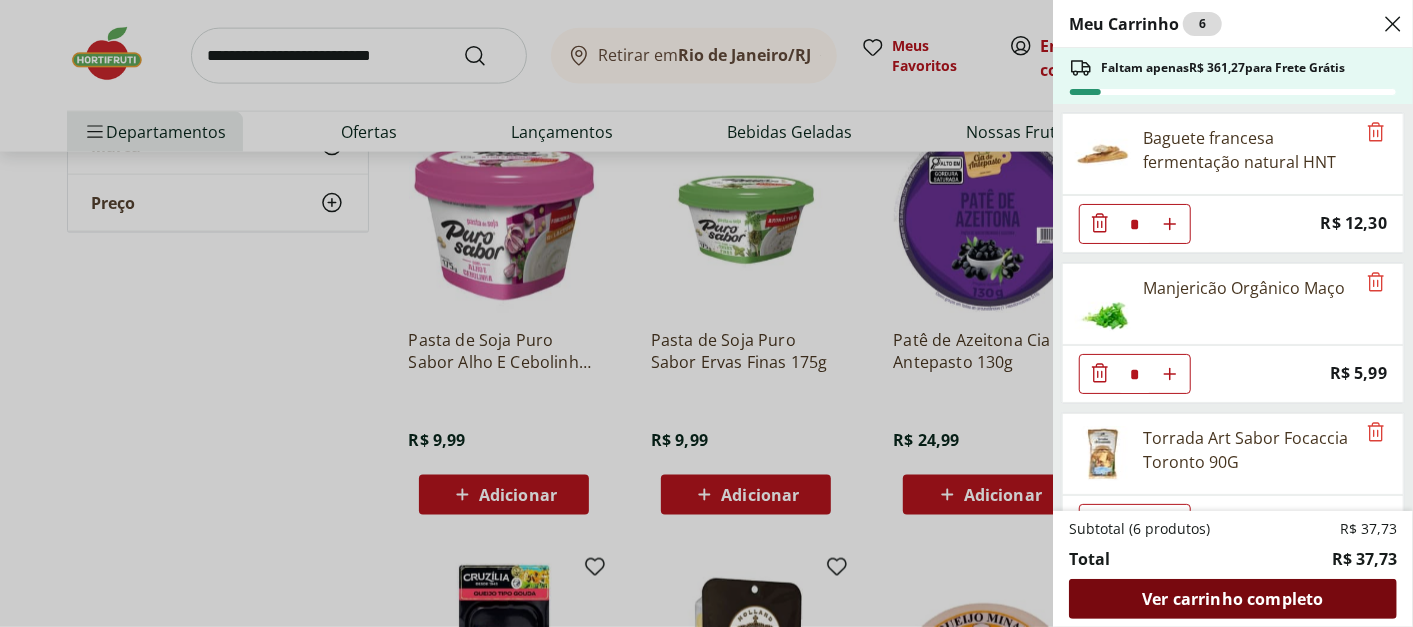 click on "Ver carrinho completo" at bounding box center (1232, 599) 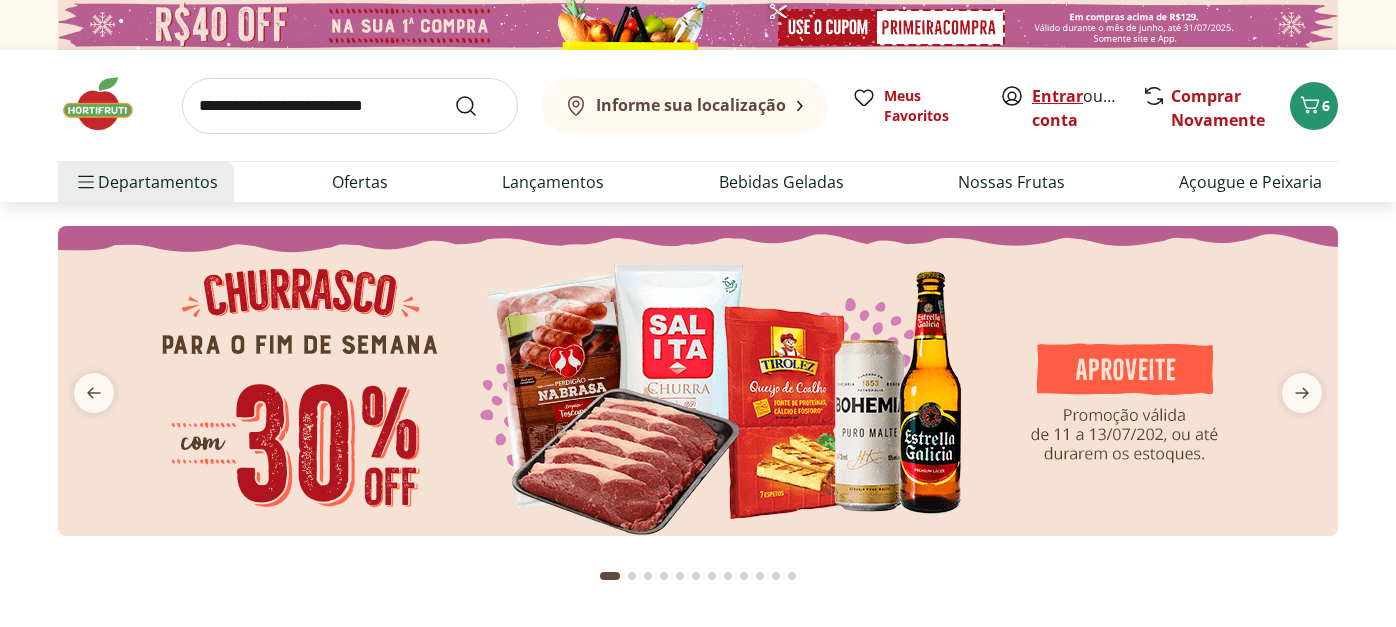 scroll, scrollTop: 0, scrollLeft: 0, axis: both 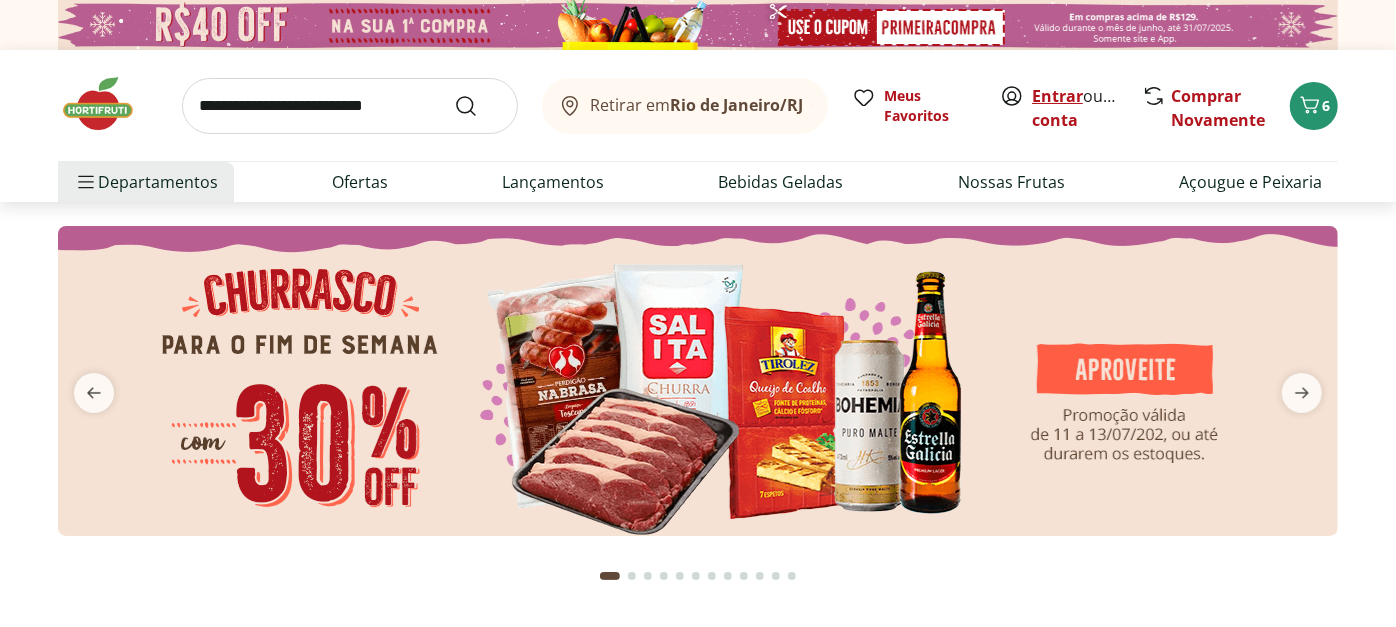 click on "Entrar" at bounding box center (1057, 96) 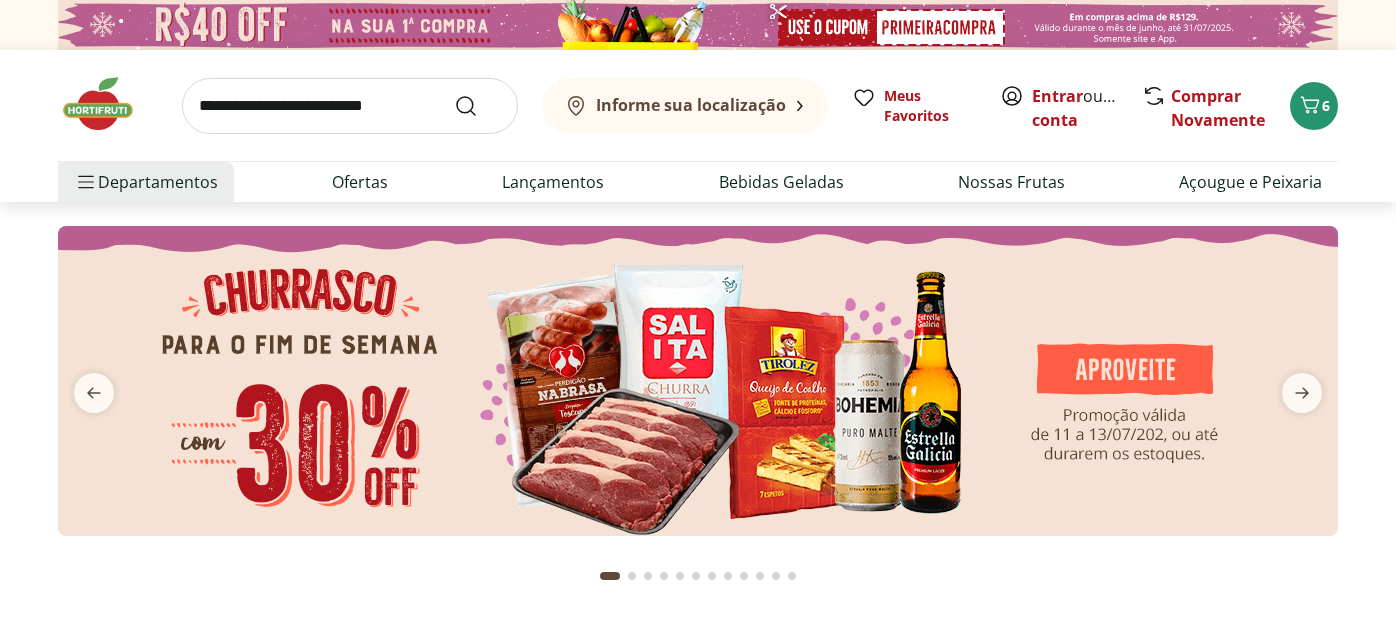 scroll, scrollTop: 0, scrollLeft: 0, axis: both 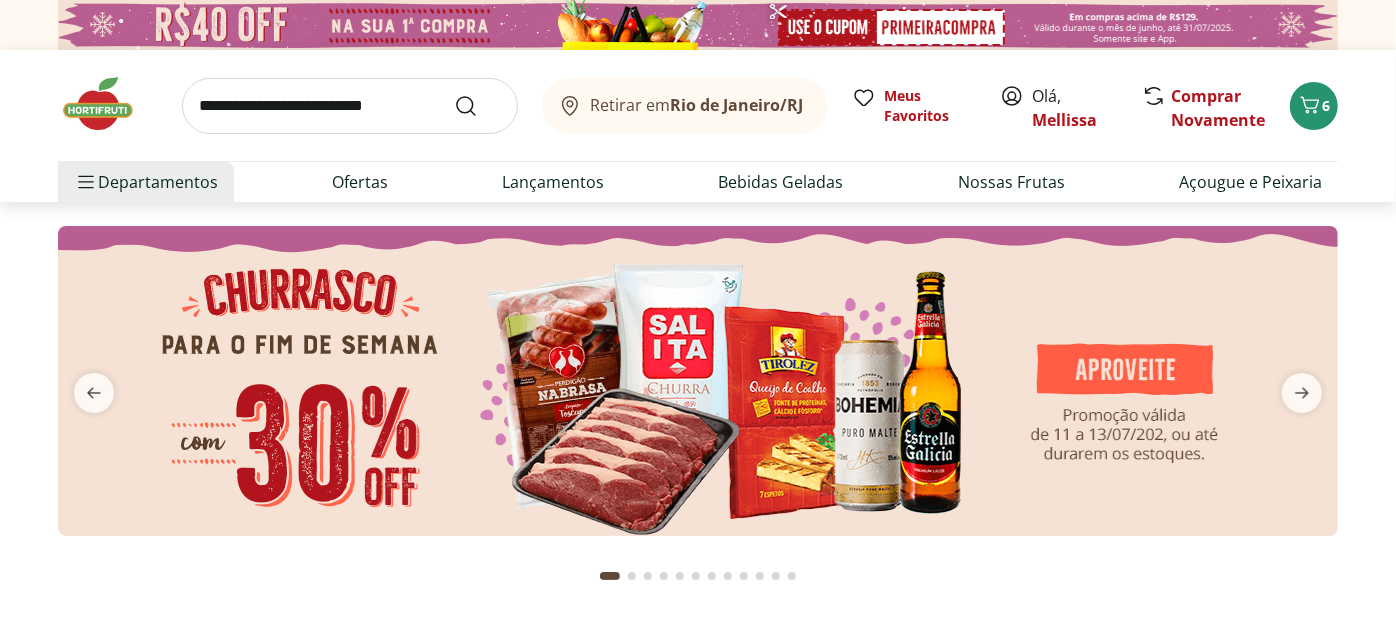 click on "Rio de Janeiro/RJ" at bounding box center (736, 105) 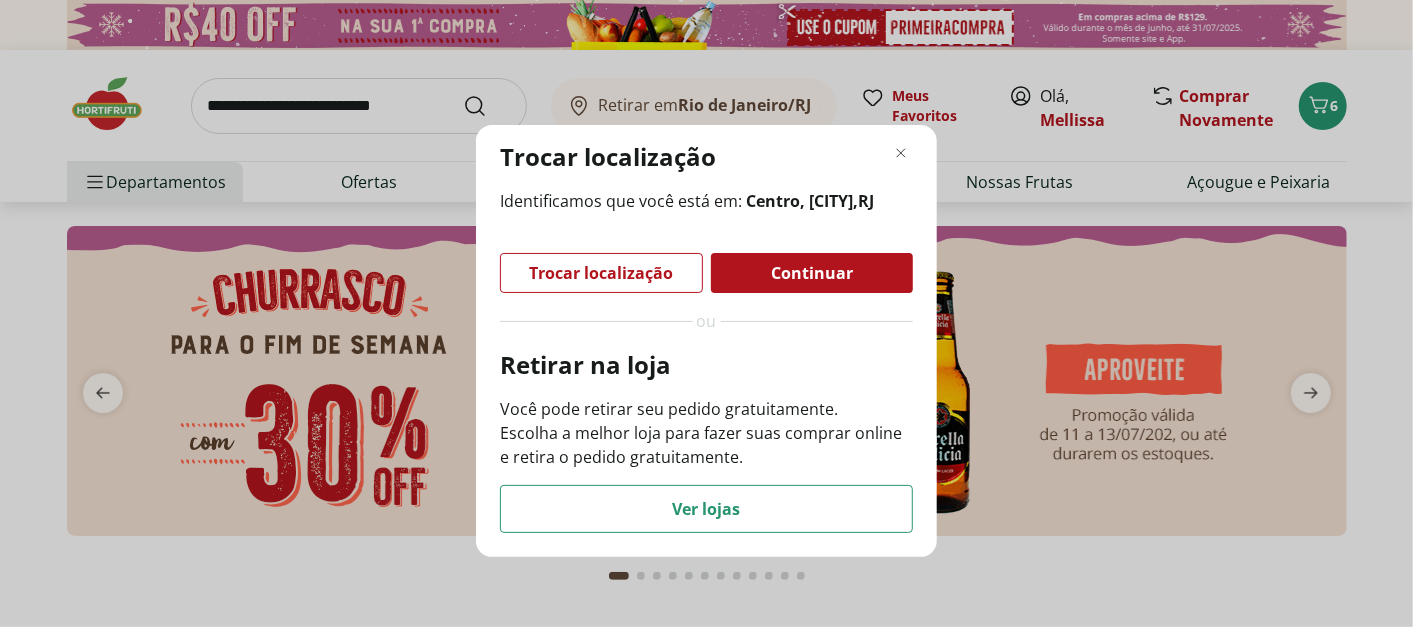click on "Trocar localização" at bounding box center (602, 273) 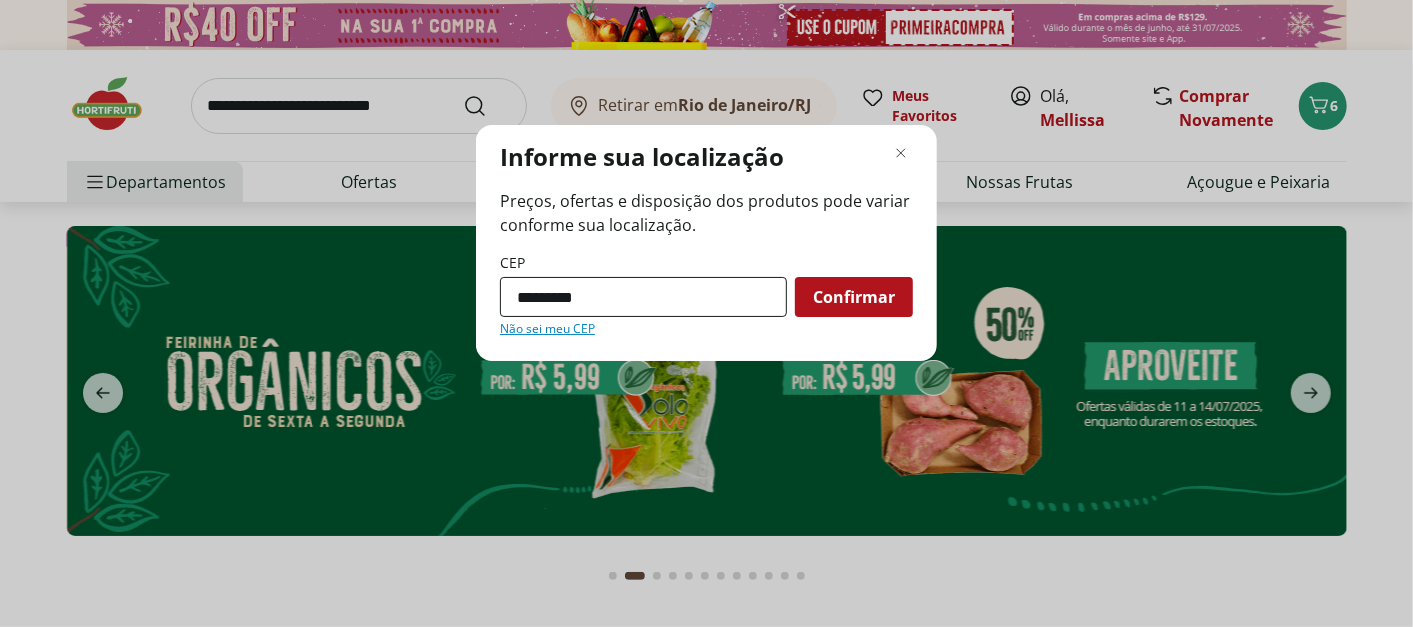 click on "*********" at bounding box center [643, 297] 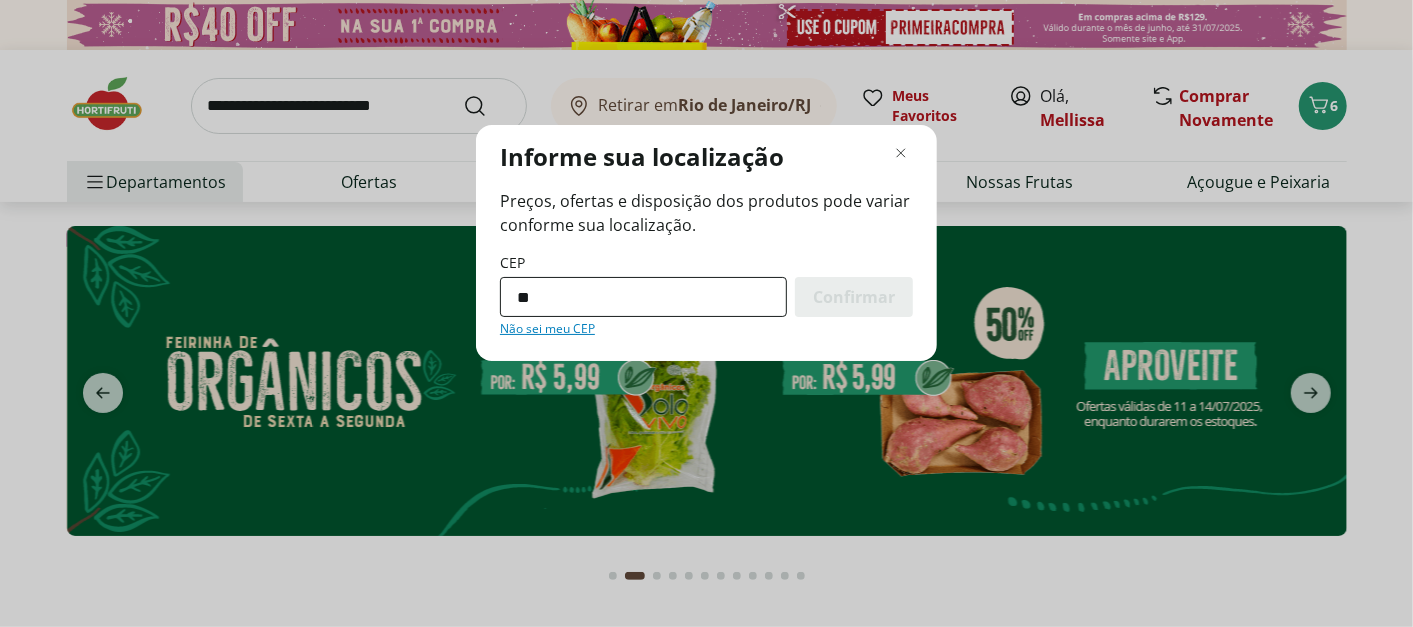 type on "*" 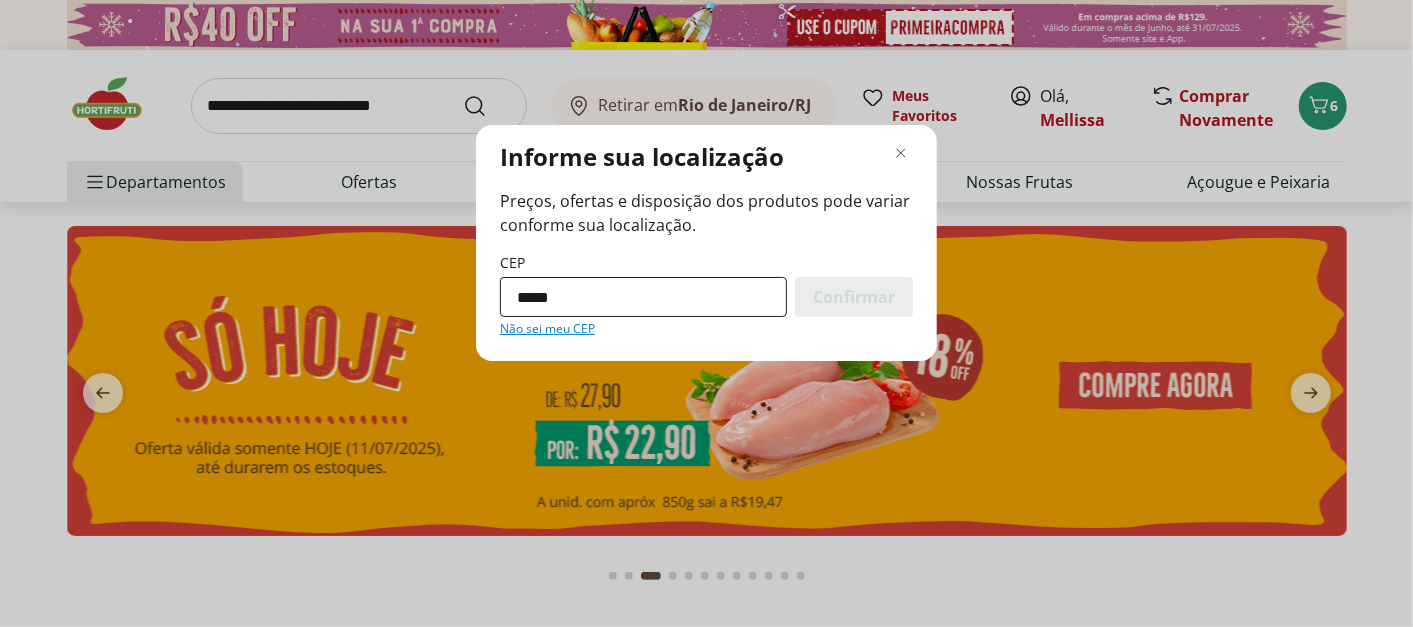 type on "*********" 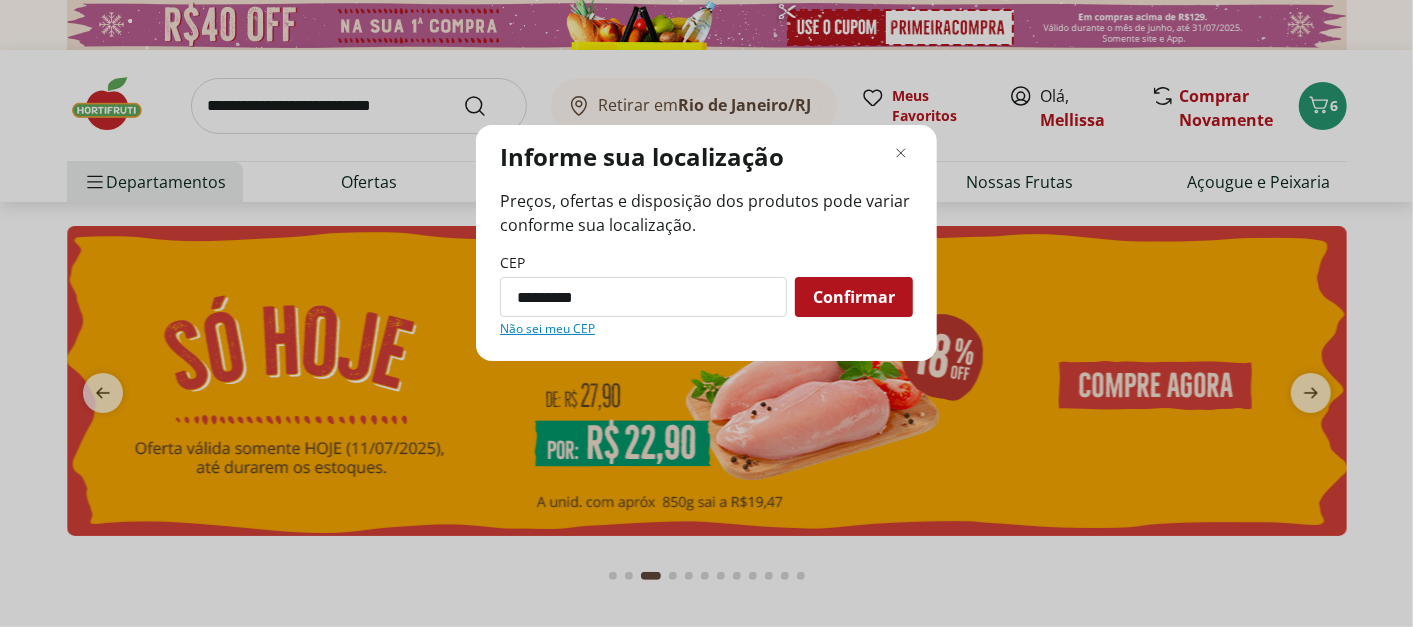 click on "Confirmar" at bounding box center (854, 297) 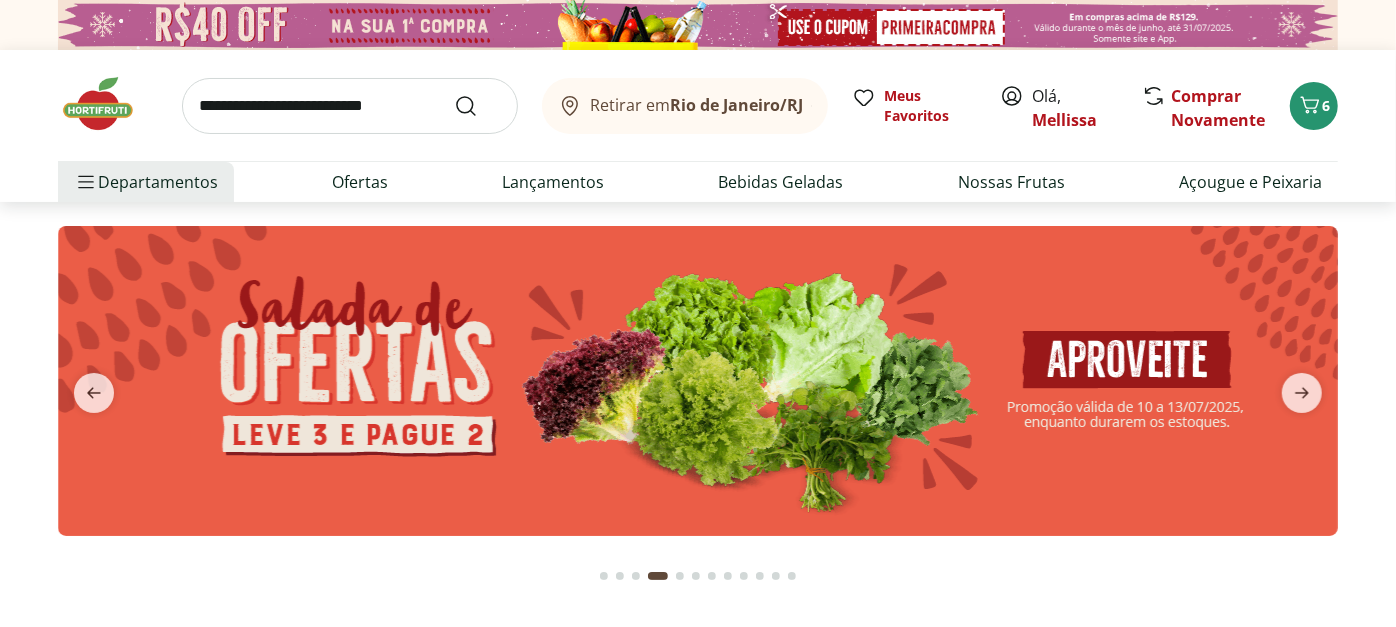 click on "Retirar em [CITY]/[STATE]" at bounding box center [685, 106] 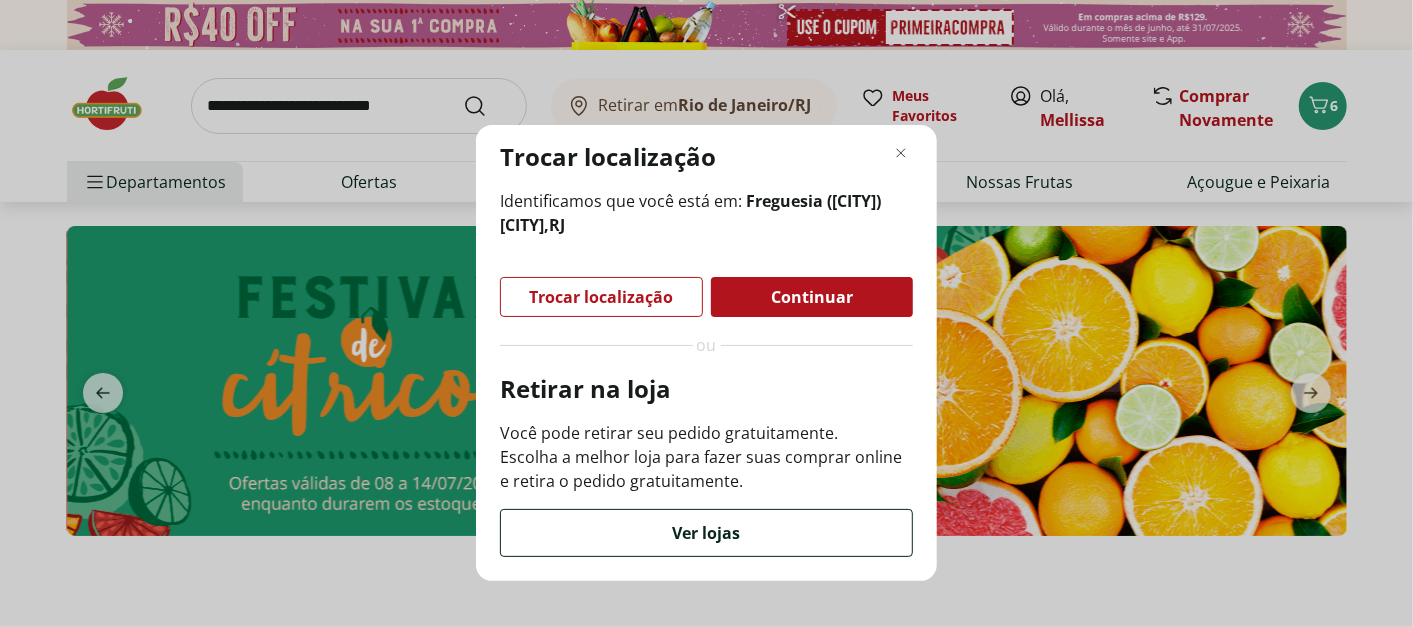 click on "Ver lojas" at bounding box center (706, 533) 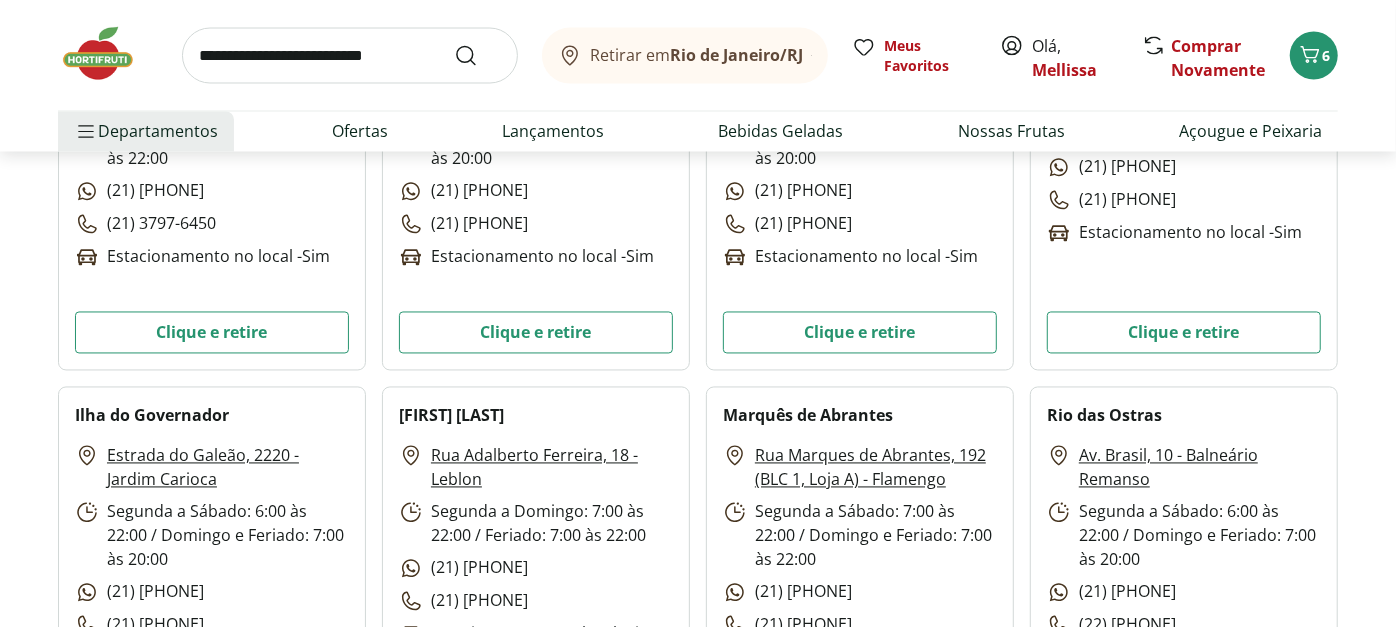 scroll, scrollTop: 2305, scrollLeft: 0, axis: vertical 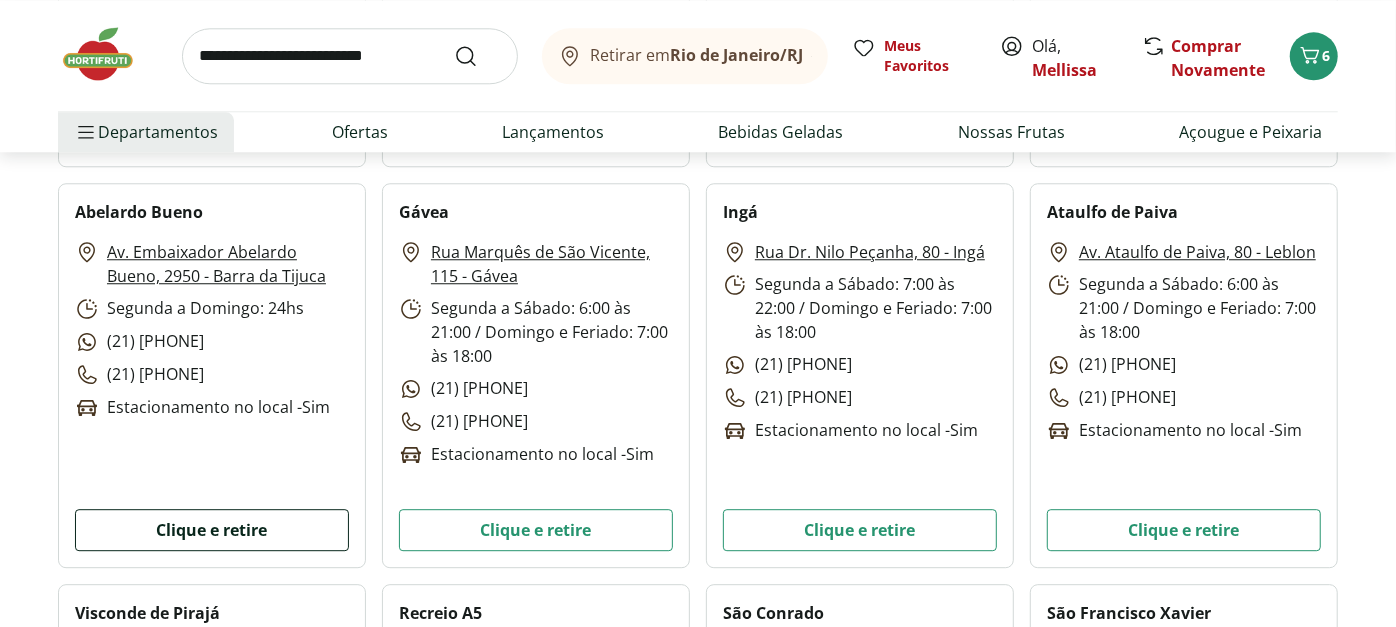 click on "Clique e retire" at bounding box center [212, 530] 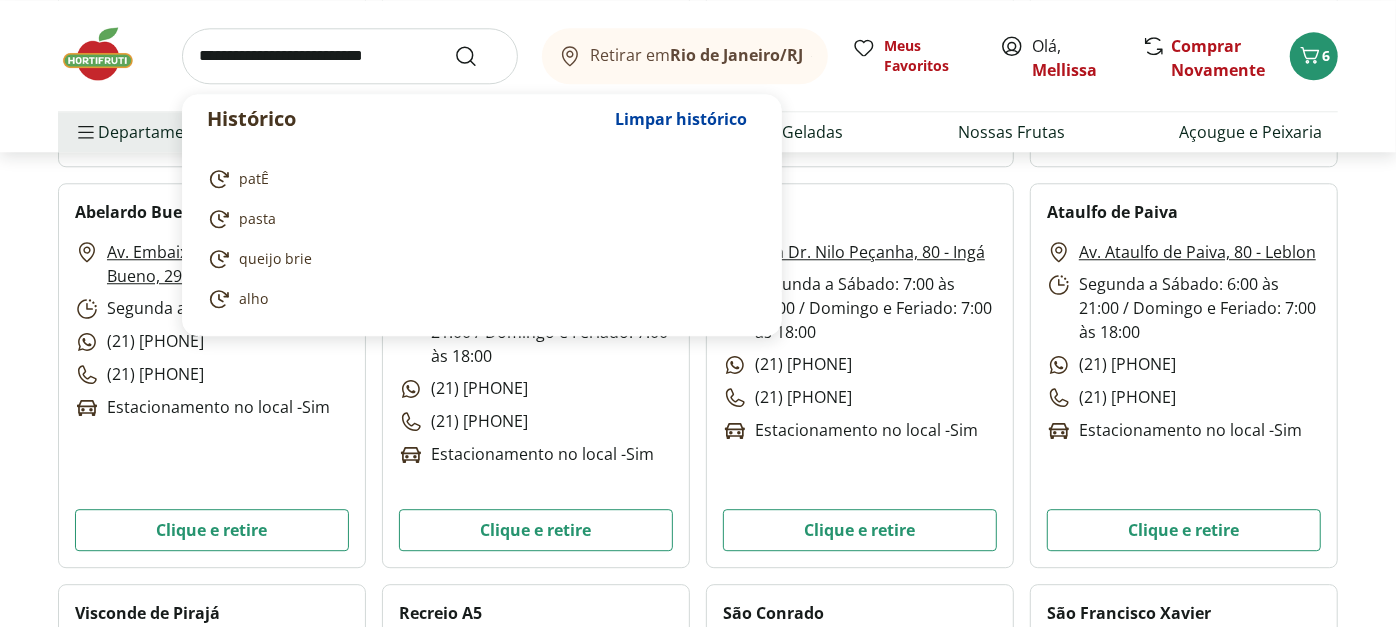 click at bounding box center (350, 56) 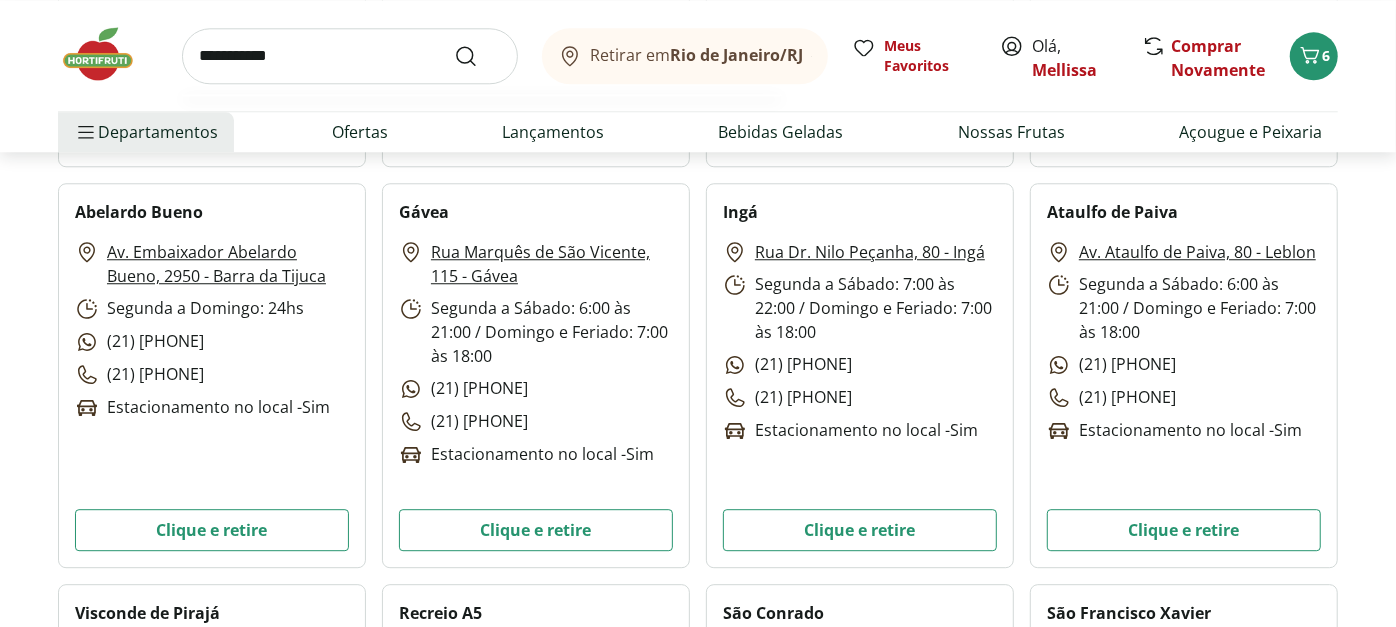 type on "**********" 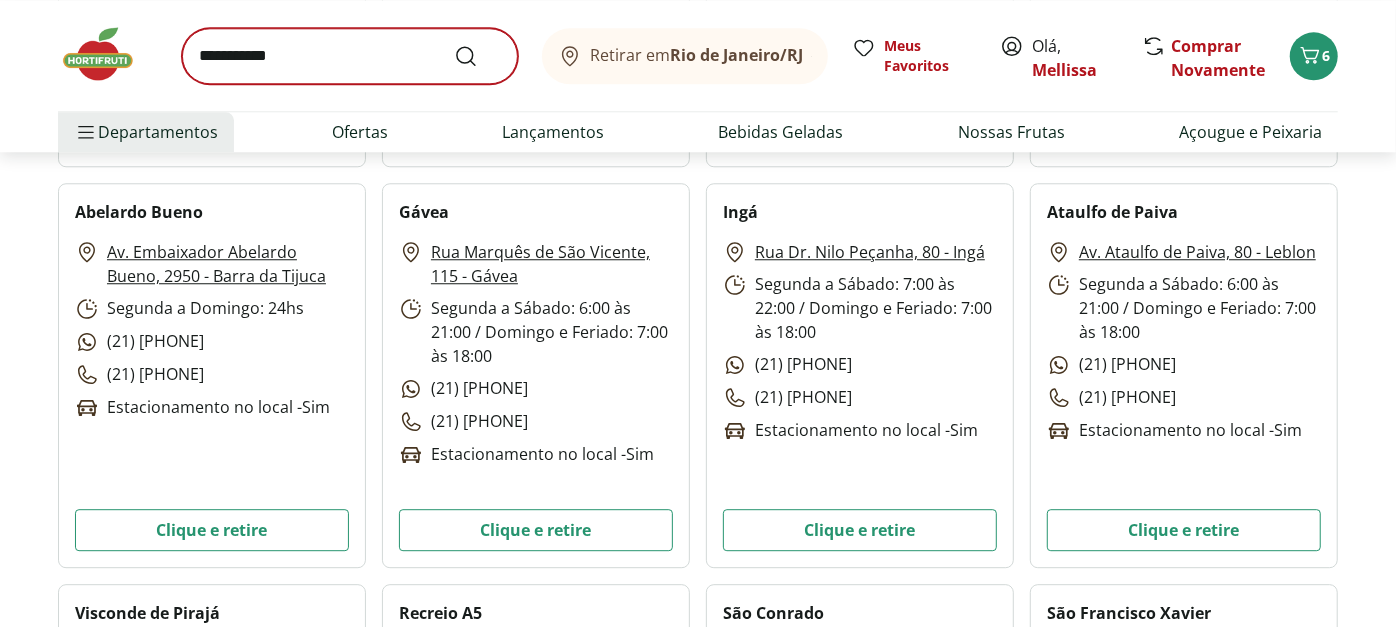 scroll, scrollTop: 0, scrollLeft: 0, axis: both 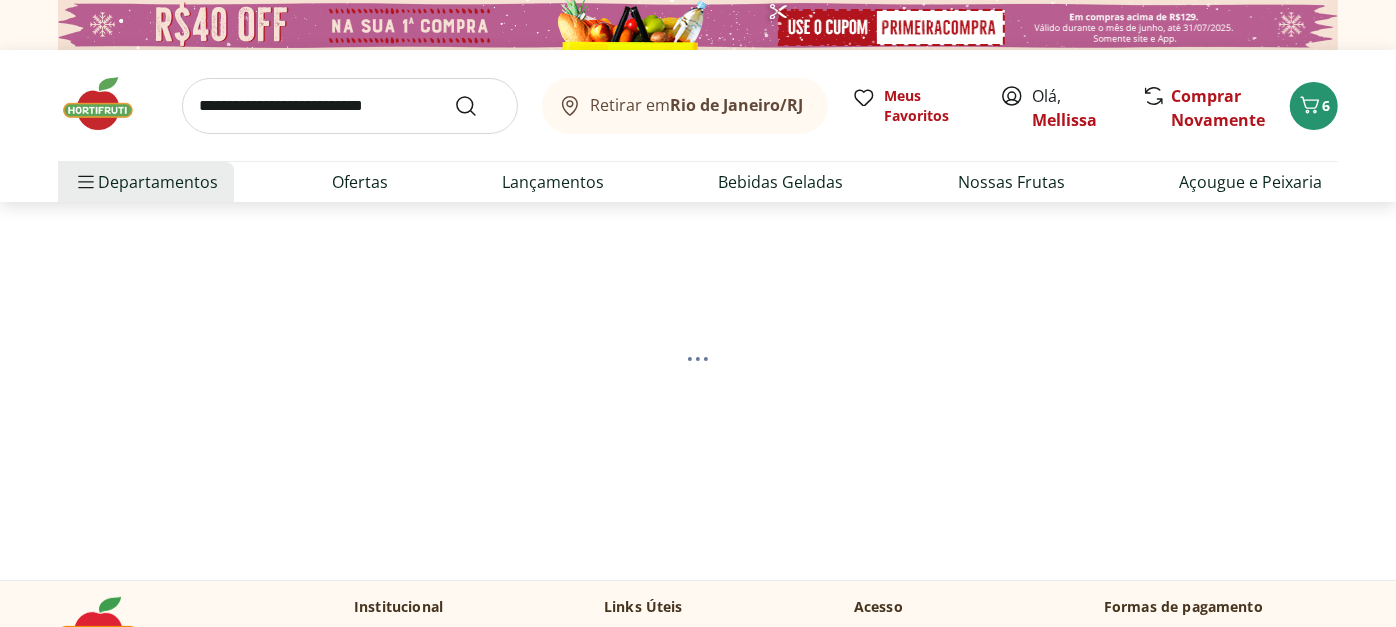 drag, startPoint x: 398, startPoint y: 53, endPoint x: 1148, endPoint y: 372, distance: 815.0221 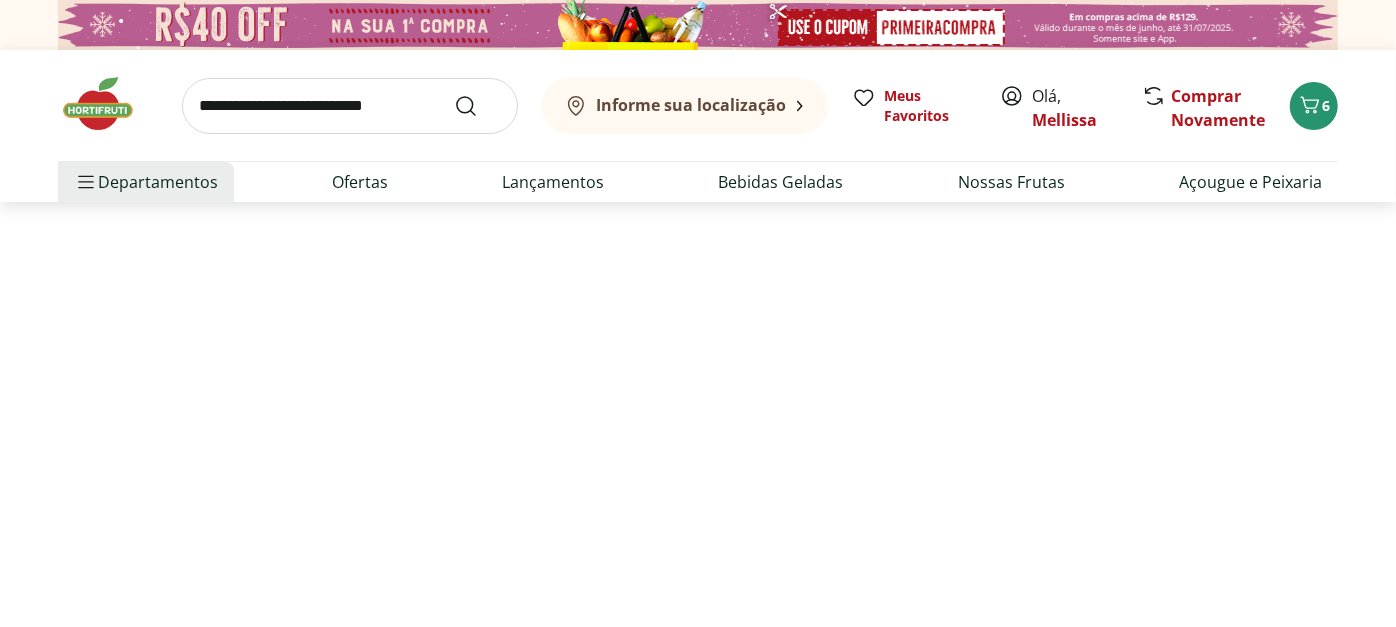 select on "**********" 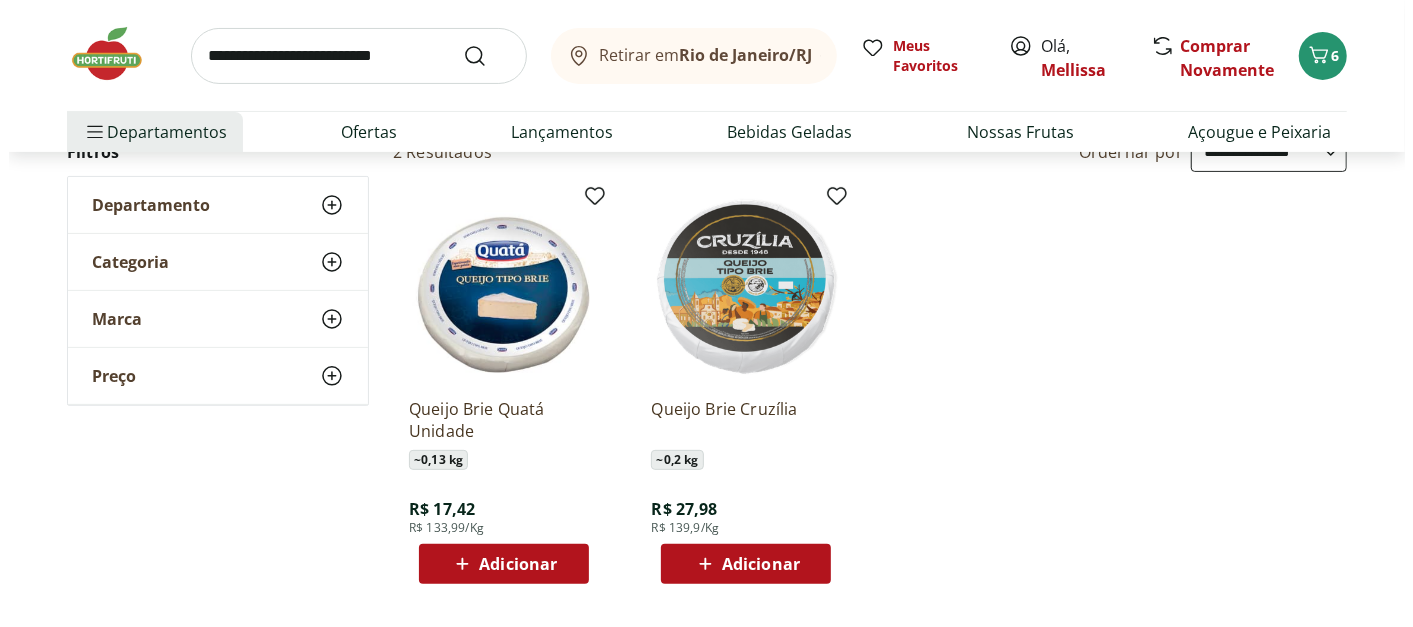 scroll, scrollTop: 236, scrollLeft: 0, axis: vertical 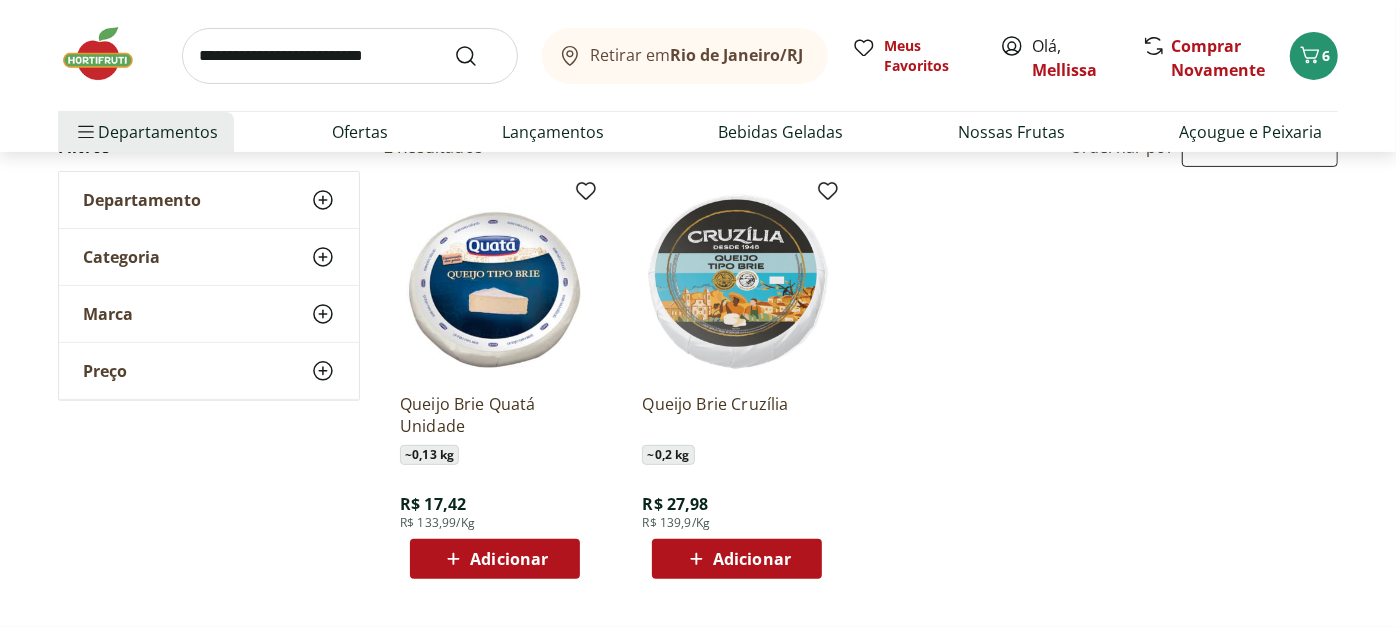 click on "Adicionar" at bounding box center [495, 559] 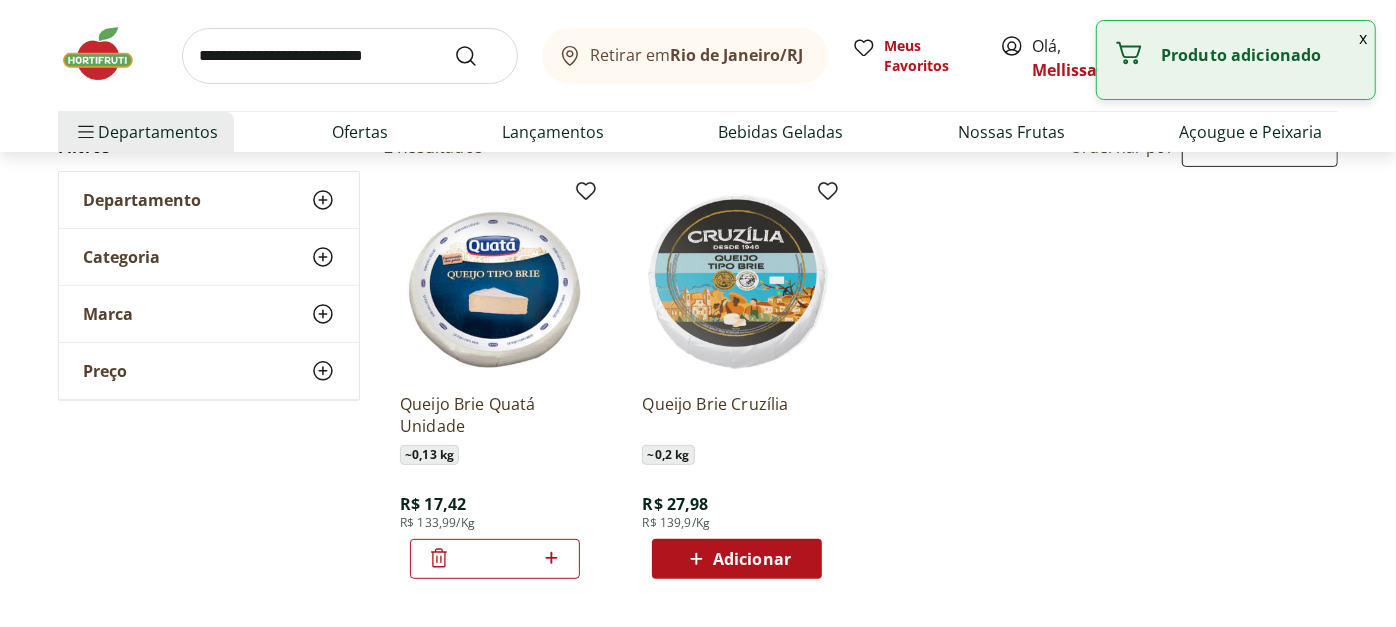 click on "Queijo Brie Quatá Unidade ~ 0,13 kg R$ 17,42 R$ 133,99/Kg * Queijo Brie Cruzília ~ 0,2 kg R$ 27,98 R$ 139,9/Kg Adicionar" at bounding box center [861, 383] 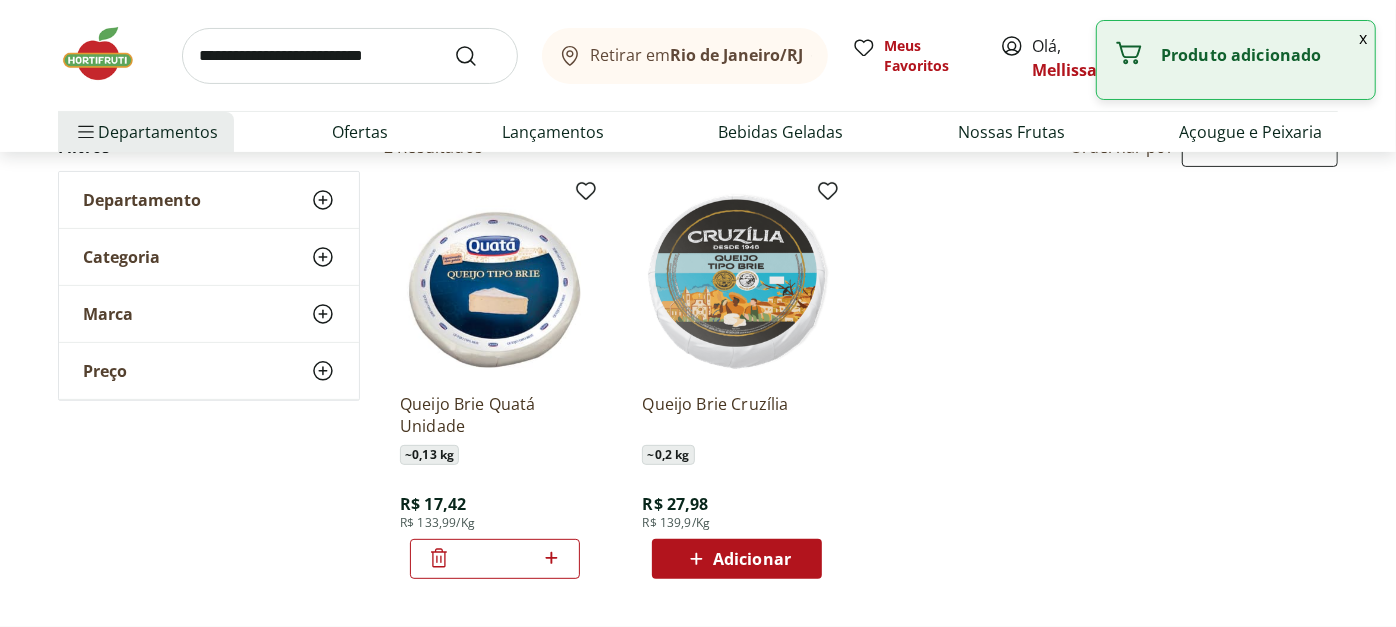 click on "x" at bounding box center (1363, 38) 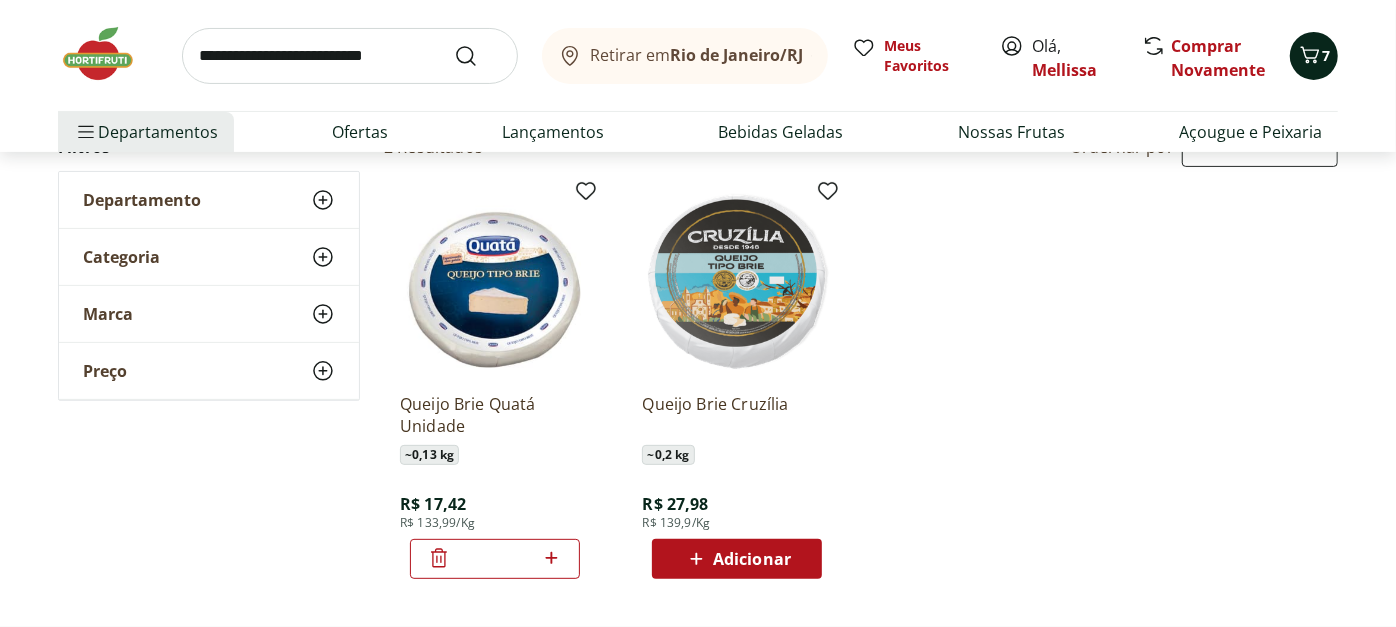 click 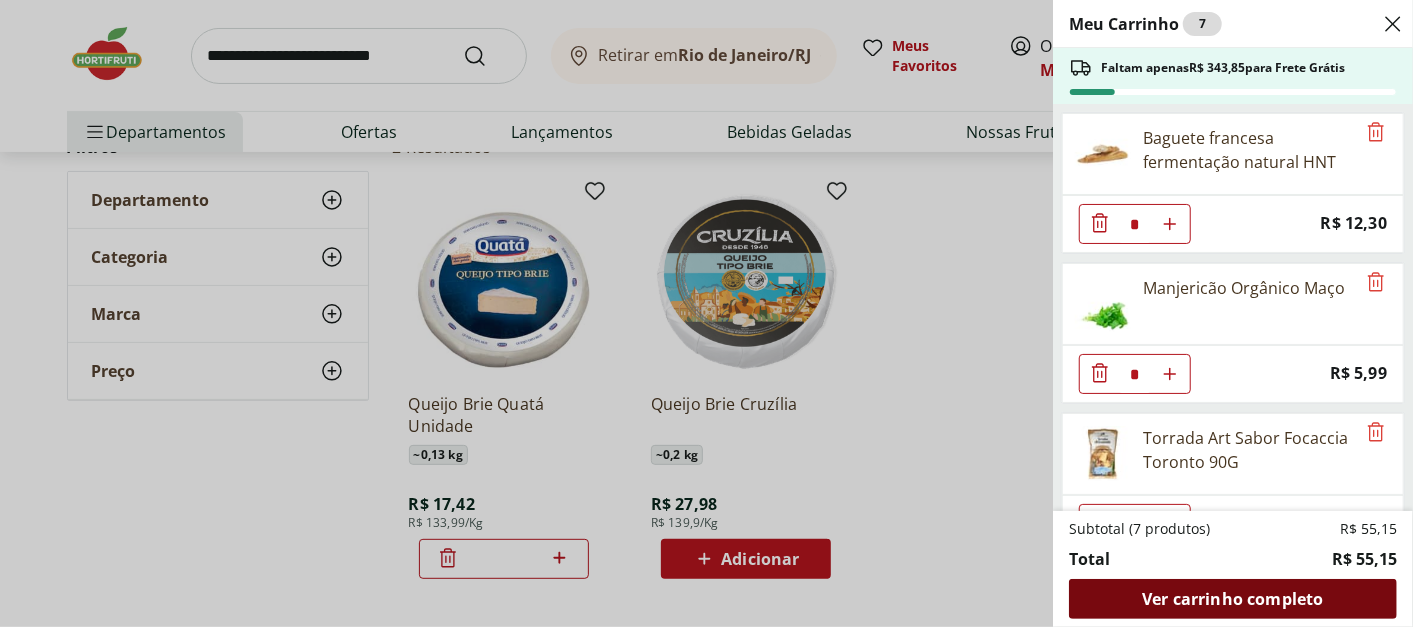 click on "Ver carrinho completo" at bounding box center (1232, 599) 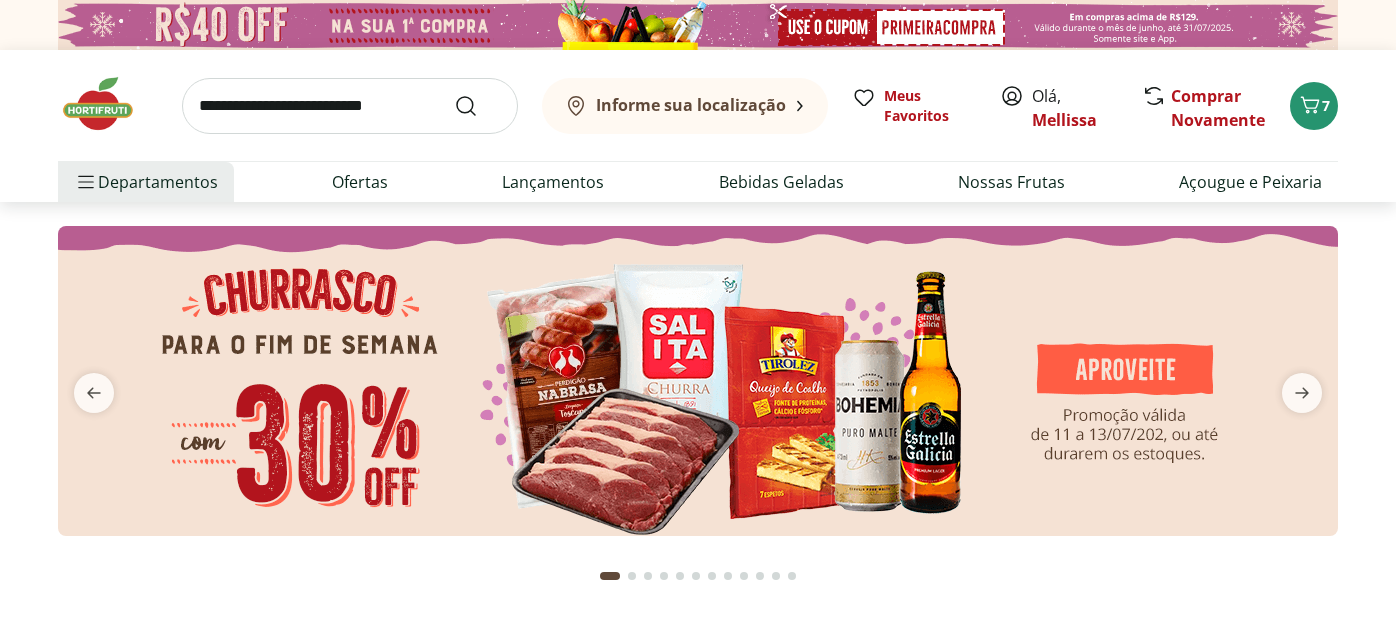 scroll, scrollTop: 0, scrollLeft: 0, axis: both 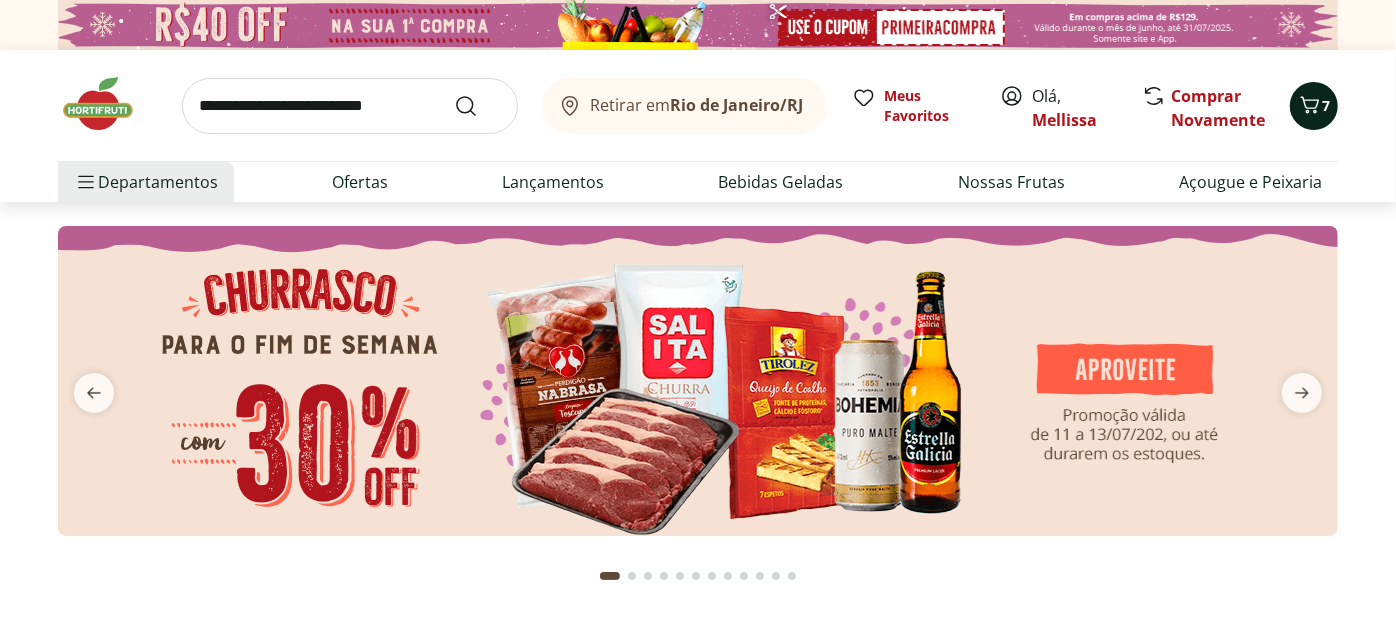 click 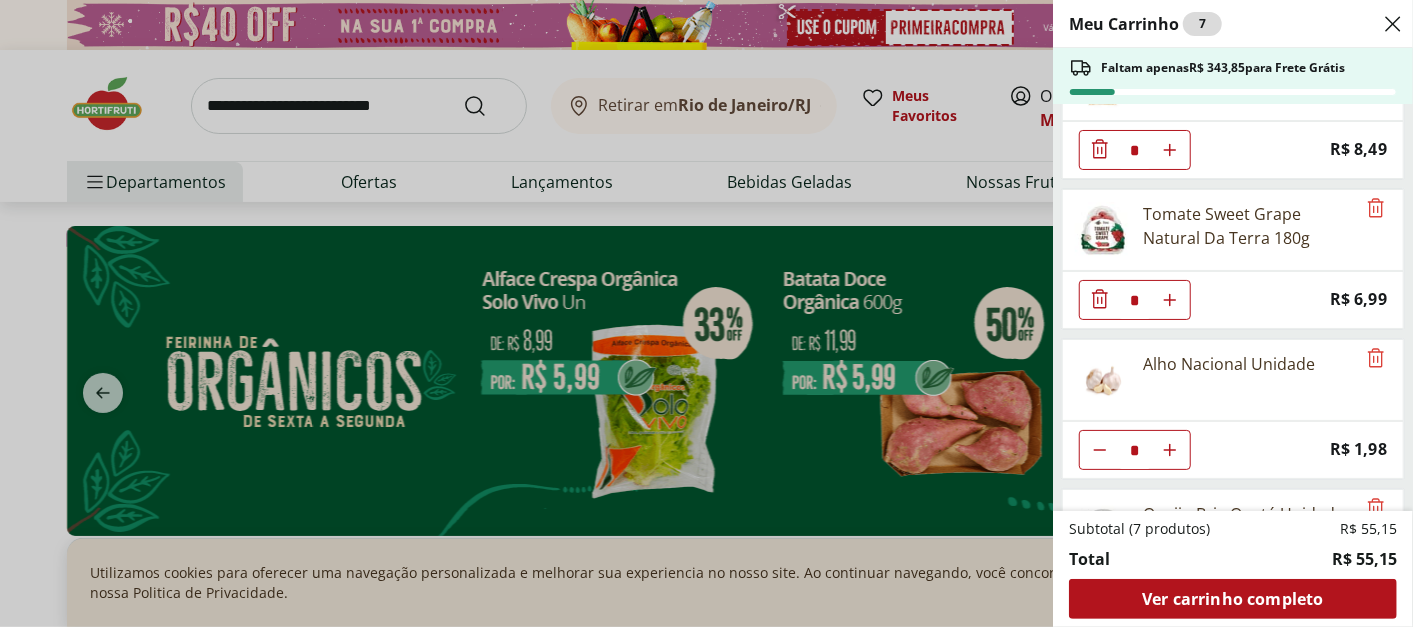 scroll, scrollTop: 491, scrollLeft: 0, axis: vertical 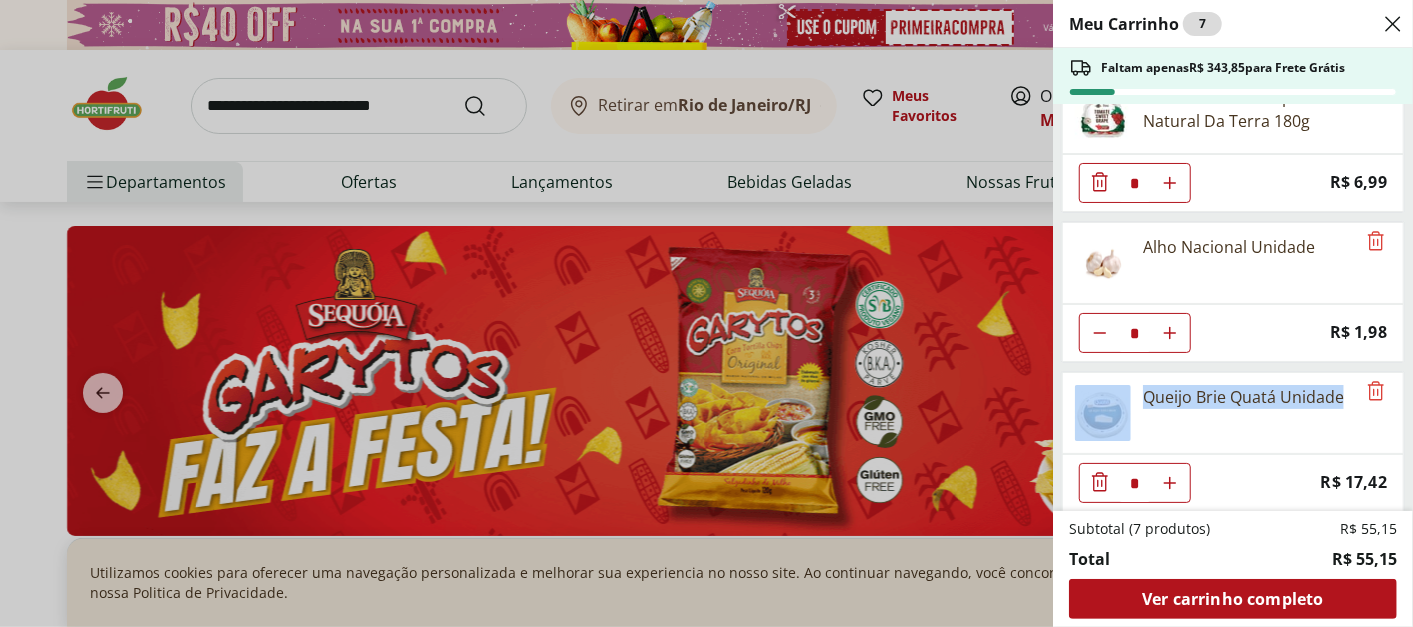 drag, startPoint x: 1410, startPoint y: 424, endPoint x: 1393, endPoint y: 337, distance: 88.64536 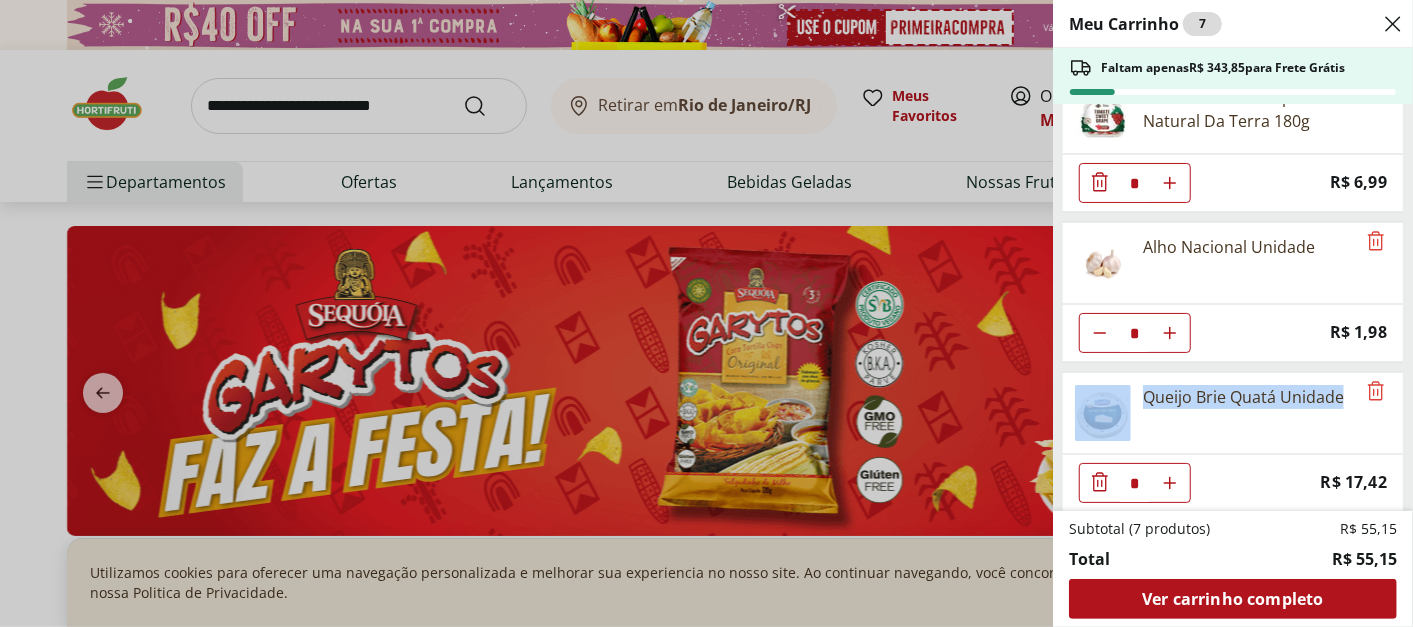 click on "Meu Carrinho 7 Faltam apenas  R$ 343,85  para Frete Grátis Baguete francesa fermentação natural HNT * Price: R$ 12,30 Manjericão Orgânico Maço * Price: R$ 5,99 Torrada Art Sabor Focaccia Toronto 90G * Price: R$ 8,49 Tomate Sweet Grape Natural Da Terra 180g * Price: R$ 6,99 Alho Nacional Unidade * Price: R$ 1,98 Queijo Brie Quatá Unidade * Price: R$ 17,42 Subtotal (7 produtos) R$ 55,15 Total R$ 55,15 Ver carrinho completo" at bounding box center (1233, 313) 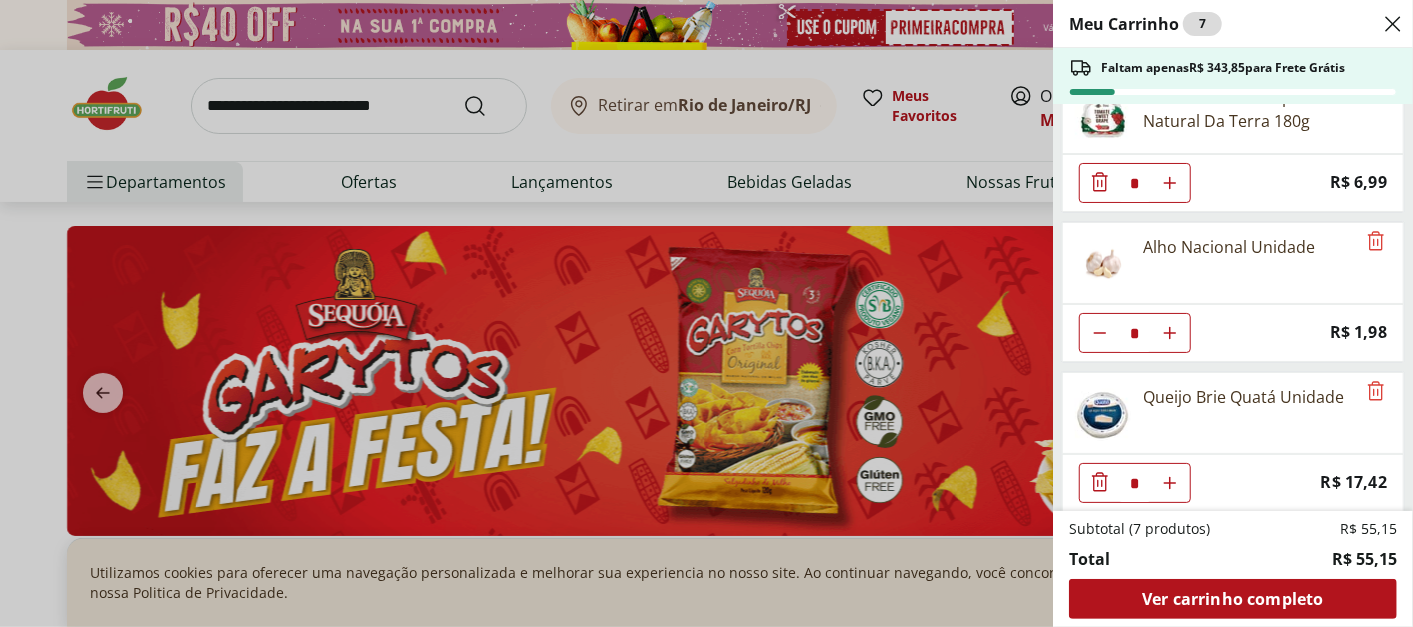 click on "Meu Carrinho 7 Faltam apenas  R$ 343,85  para Frete Grátis Baguete francesa fermentação natural HNT * Price: R$ 12,30 Manjericão Orgânico Maço * Price: R$ 5,99 Torrada Art Sabor Focaccia Toronto 90G * Price: R$ 8,49 Tomate Sweet Grape Natural Da Terra 180g * Price: R$ 6,99 Alho Nacional Unidade * Price: R$ 1,98 Queijo Brie Quatá Unidade * Price: R$ 17,42 Subtotal (7 produtos) R$ 55,15 Total R$ 55,15 Ver carrinho completo" at bounding box center (706, 313) 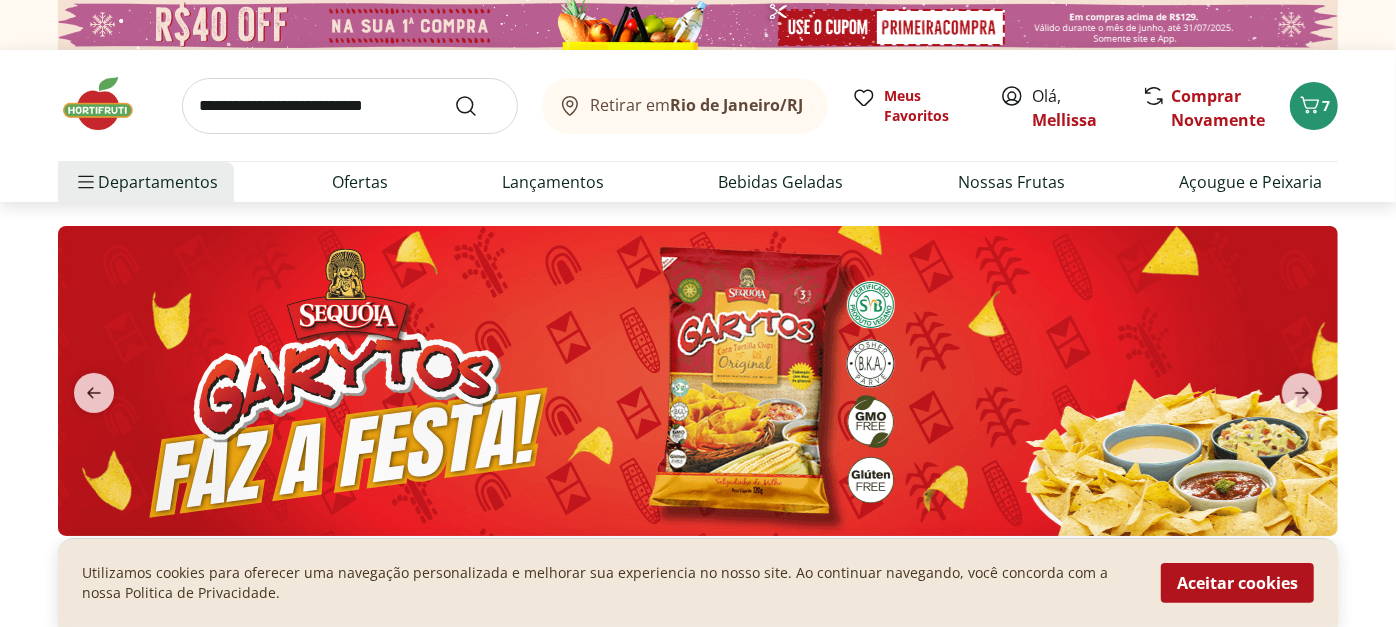 click on "Rio de Janeiro/RJ" at bounding box center (736, 105) 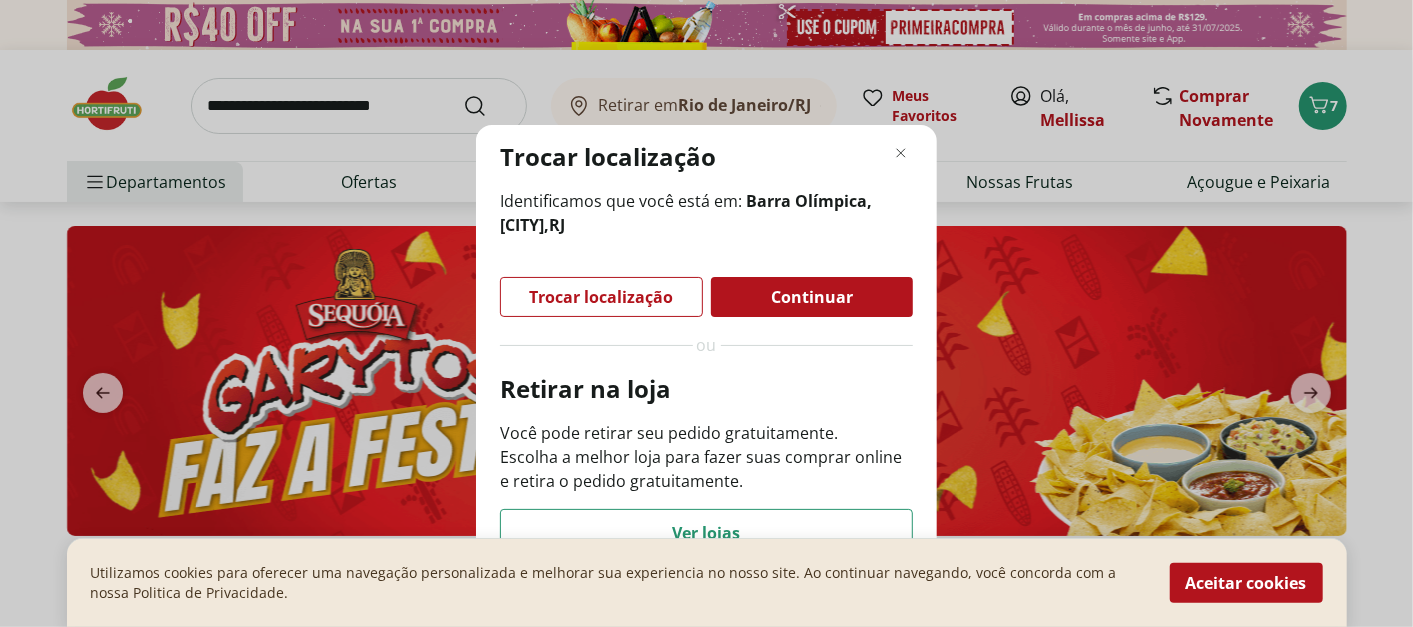 click on "Trocar localização Identificamos que você está em:   [LOCATION],   [CITY] ,  [STATE] Trocar localização Continuar ou  Retirar na loja Você pode retirar seu pedido gratuitamente.  Escolha a melhor loja para fazer suas comprar online e retira o pedido gratuitamente. Ver lojas" at bounding box center (706, 313) 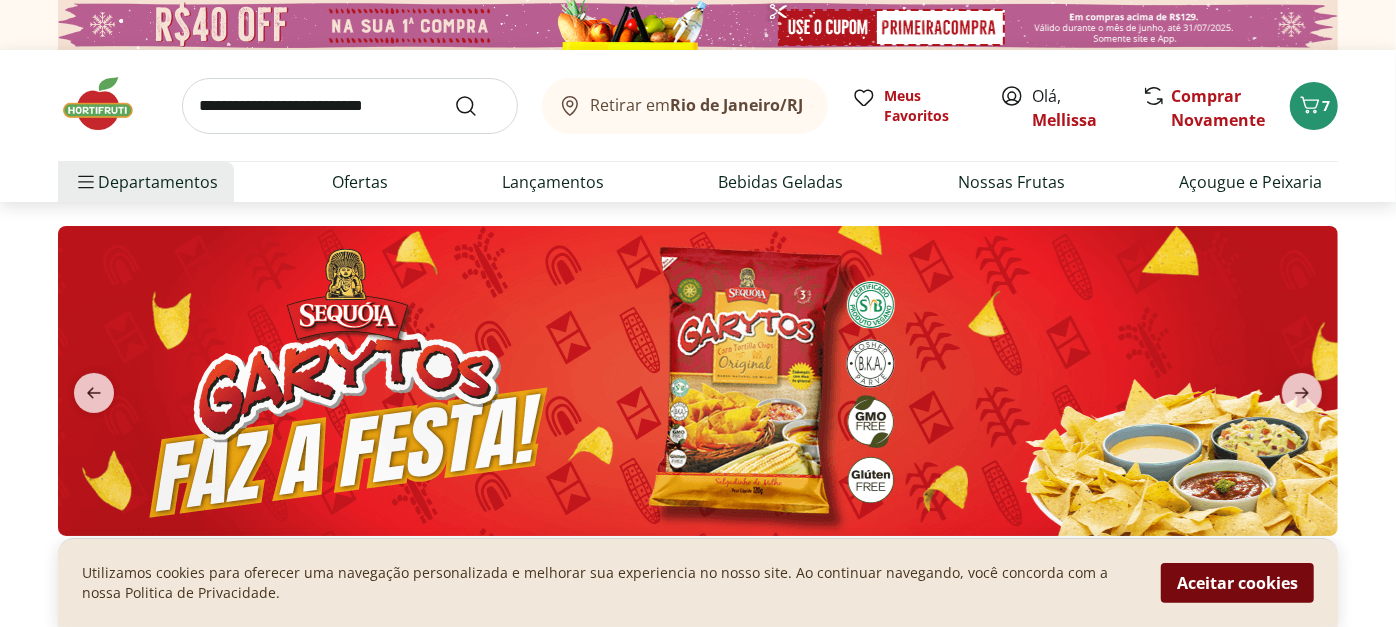 click on "Aceitar cookies" at bounding box center [1237, 583] 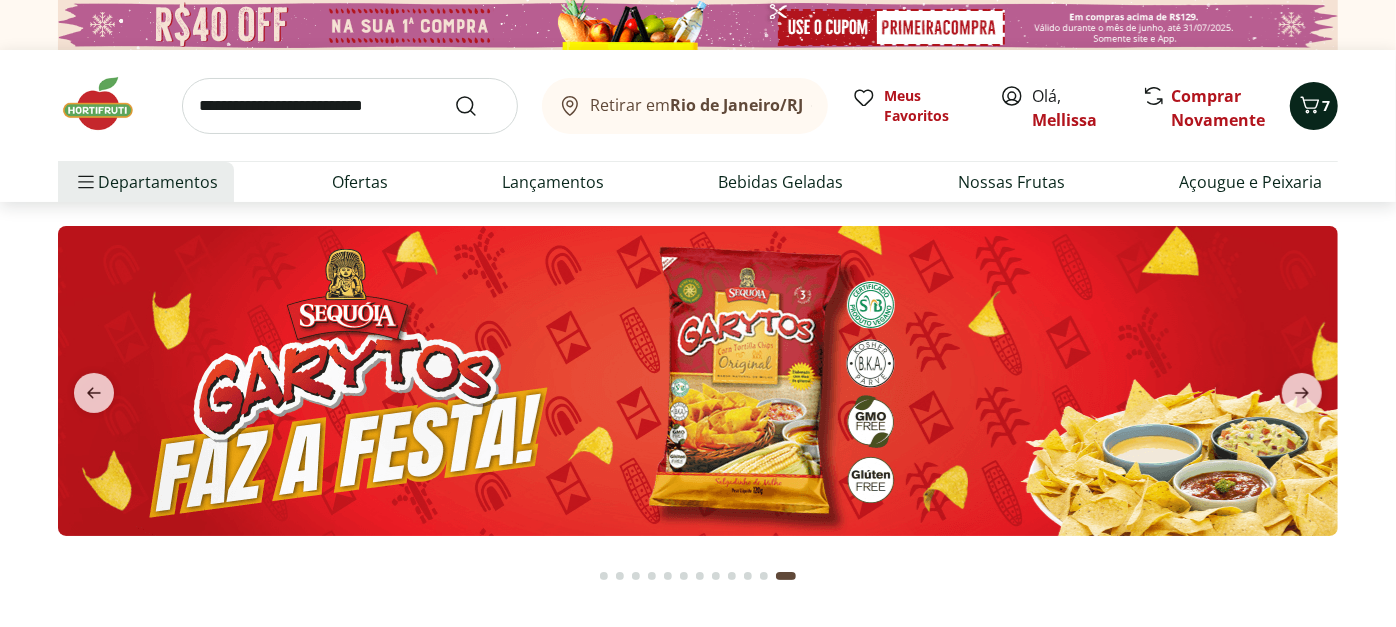 click 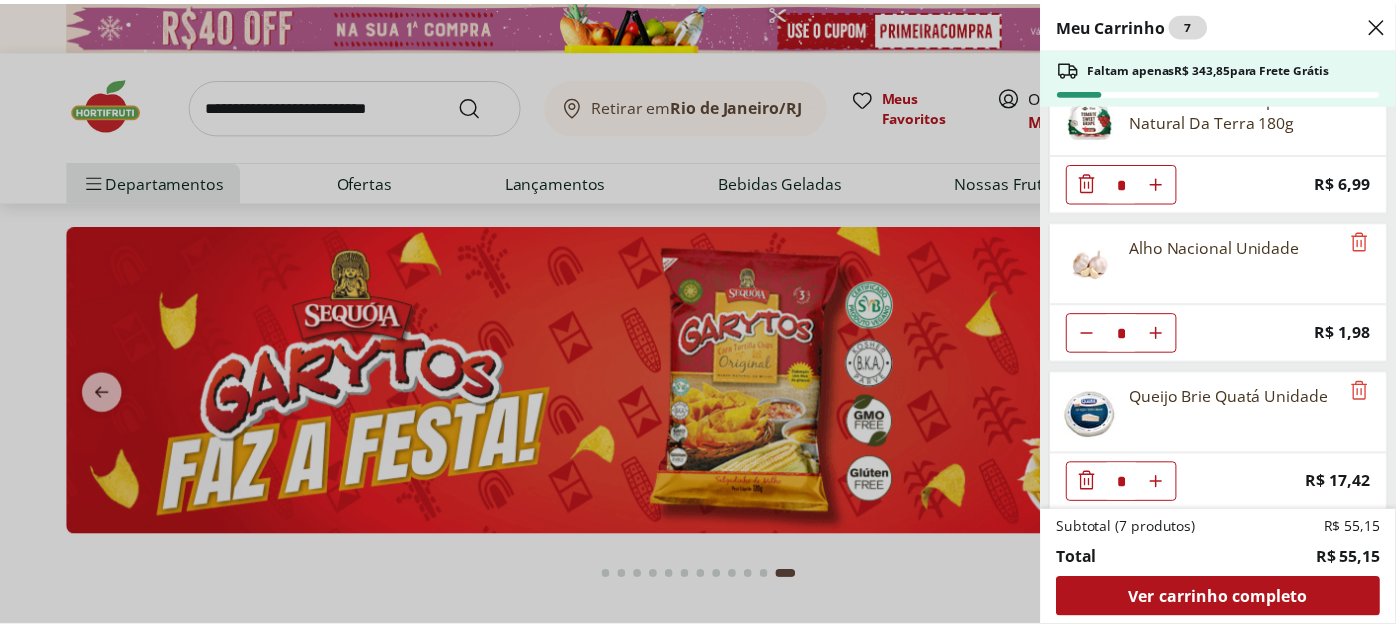 scroll, scrollTop: 174, scrollLeft: 0, axis: vertical 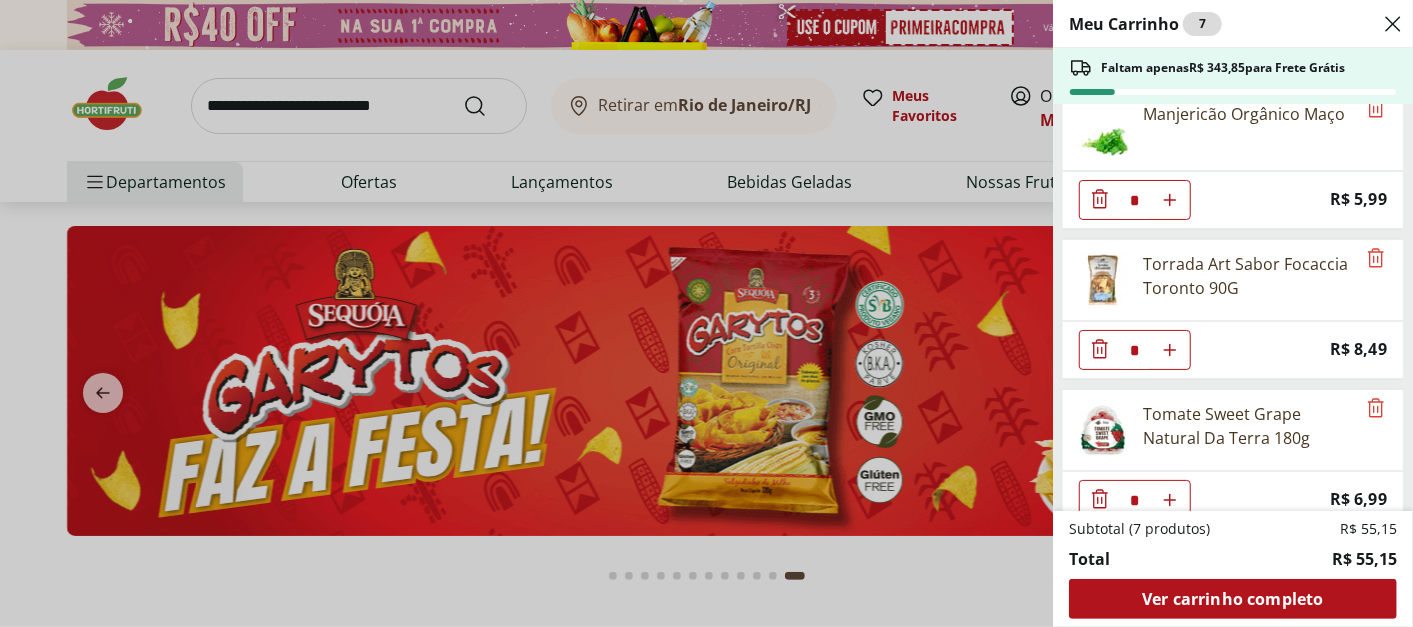 click on "Meu Carrinho 7 Faltam apenas  R$ 343,85  para Frete Grátis Baguete francesa fermentação natural HNT * Price: R$ 12,30 Manjericão Orgânico Maço * Price: R$ 5,99 Torrada Art Sabor Focaccia Toronto 90G * Price: R$ 8,49 Tomate Sweet Grape Natural Da Terra 180g * Price: R$ 6,99 Alho Nacional Unidade * Price: R$ 1,98 Queijo Brie Quatá Unidade * Price: R$ 17,42 Subtotal (7 produtos) R$ 55,15 Total R$ 55,15 Ver carrinho completo" at bounding box center (706, 313) 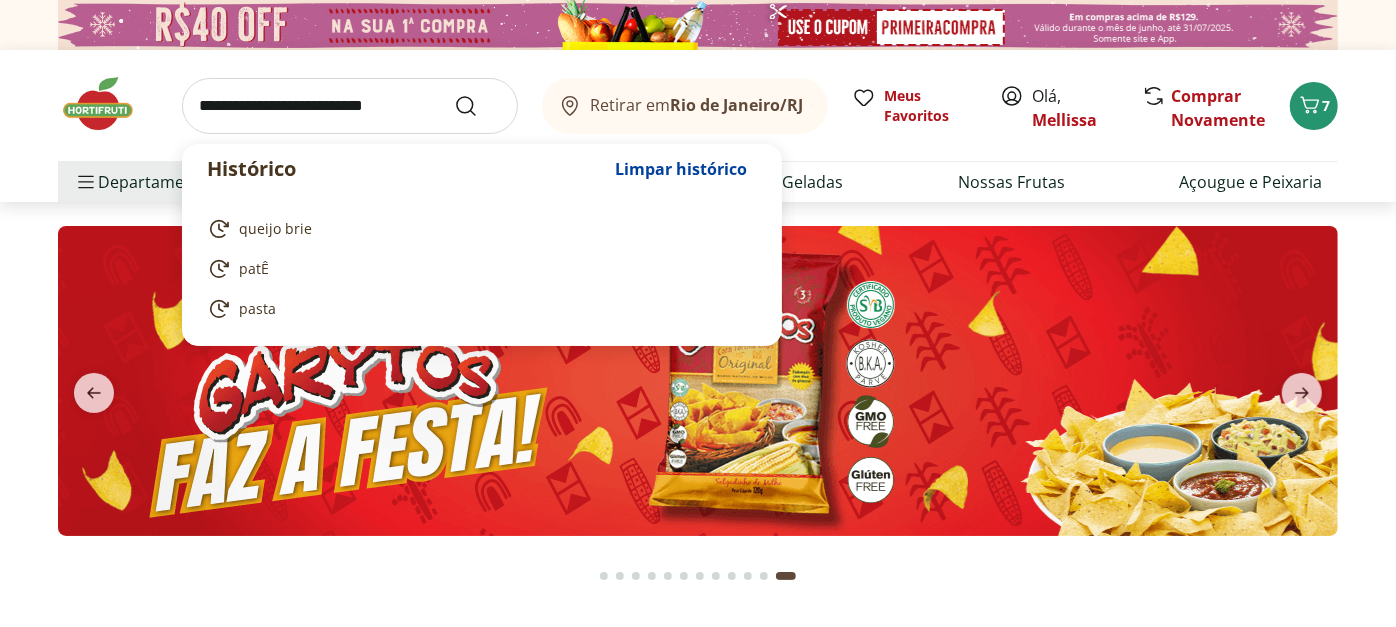 click at bounding box center [350, 106] 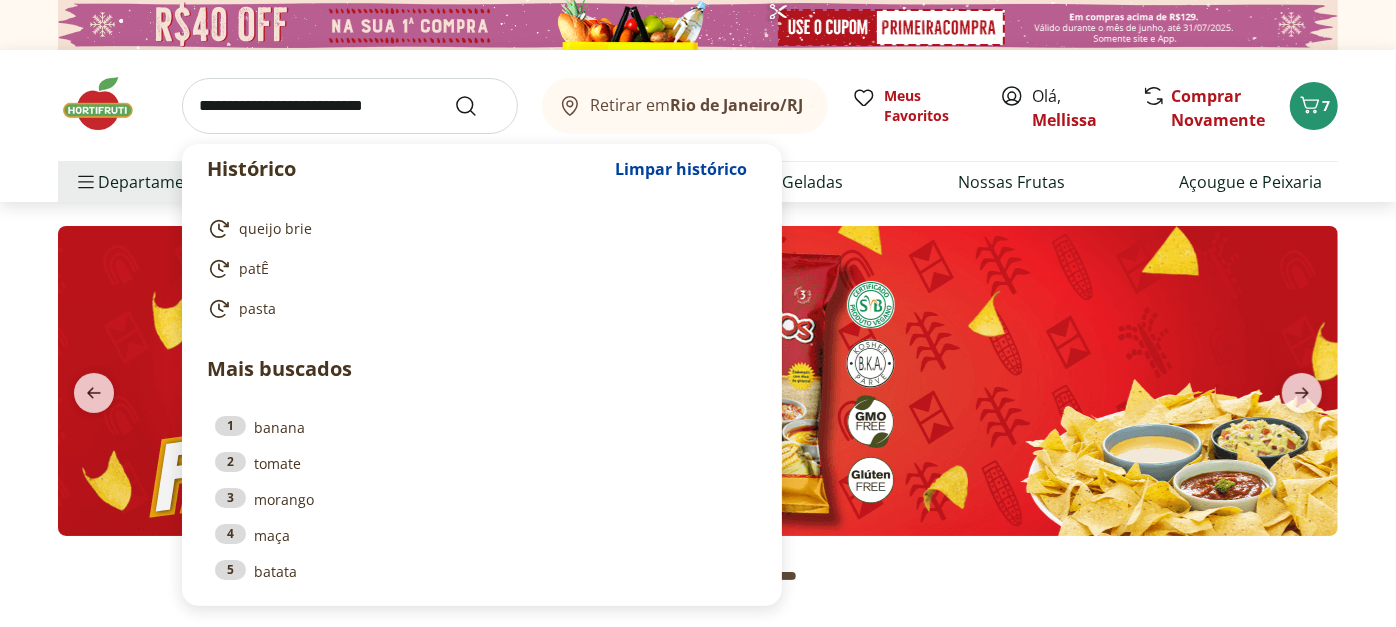 type 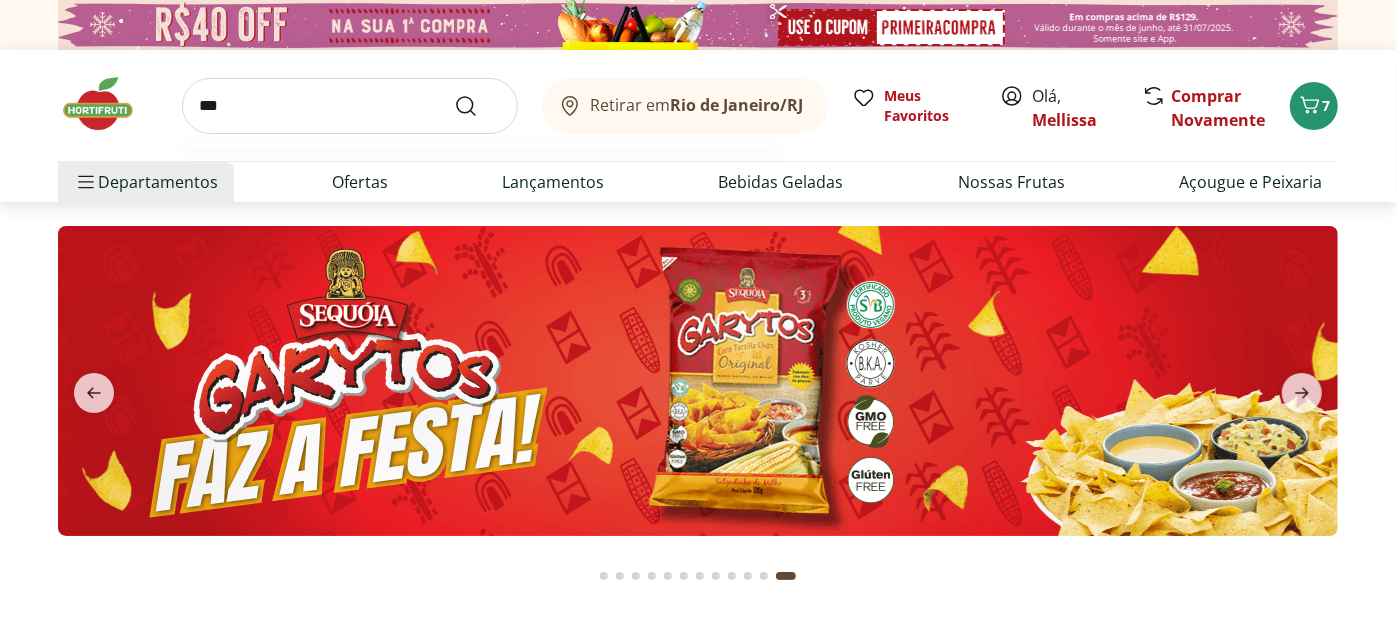 type on "***" 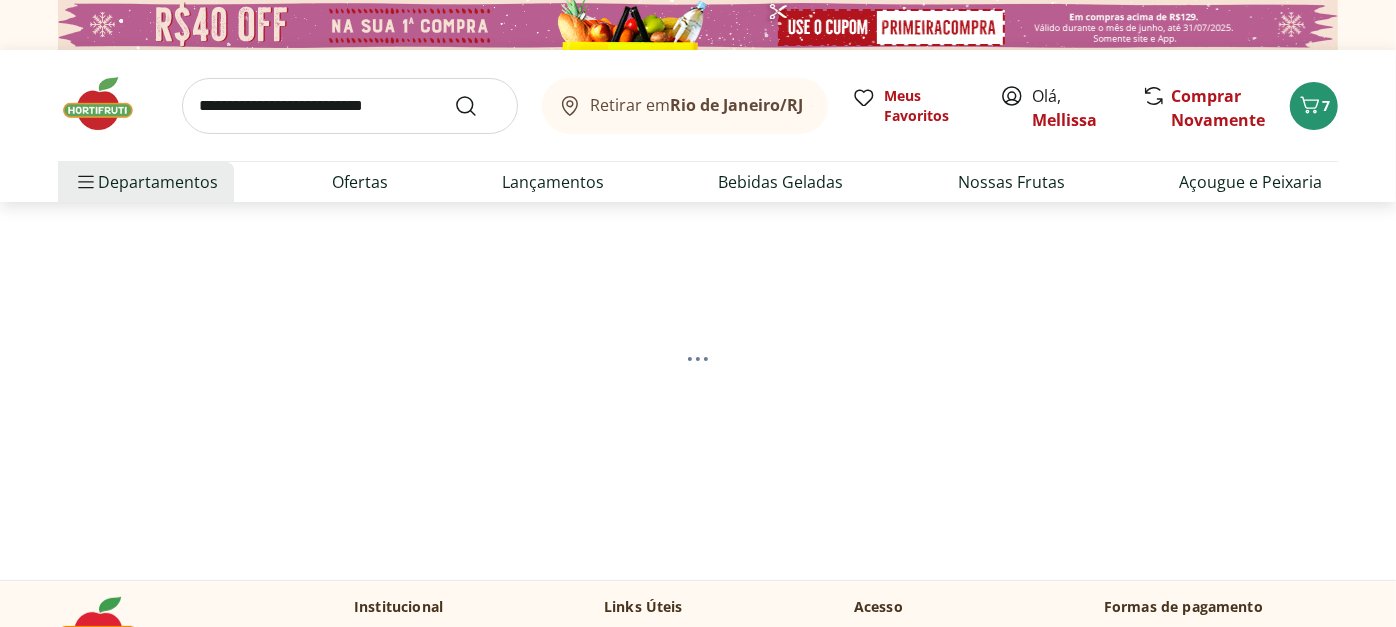 select on "**********" 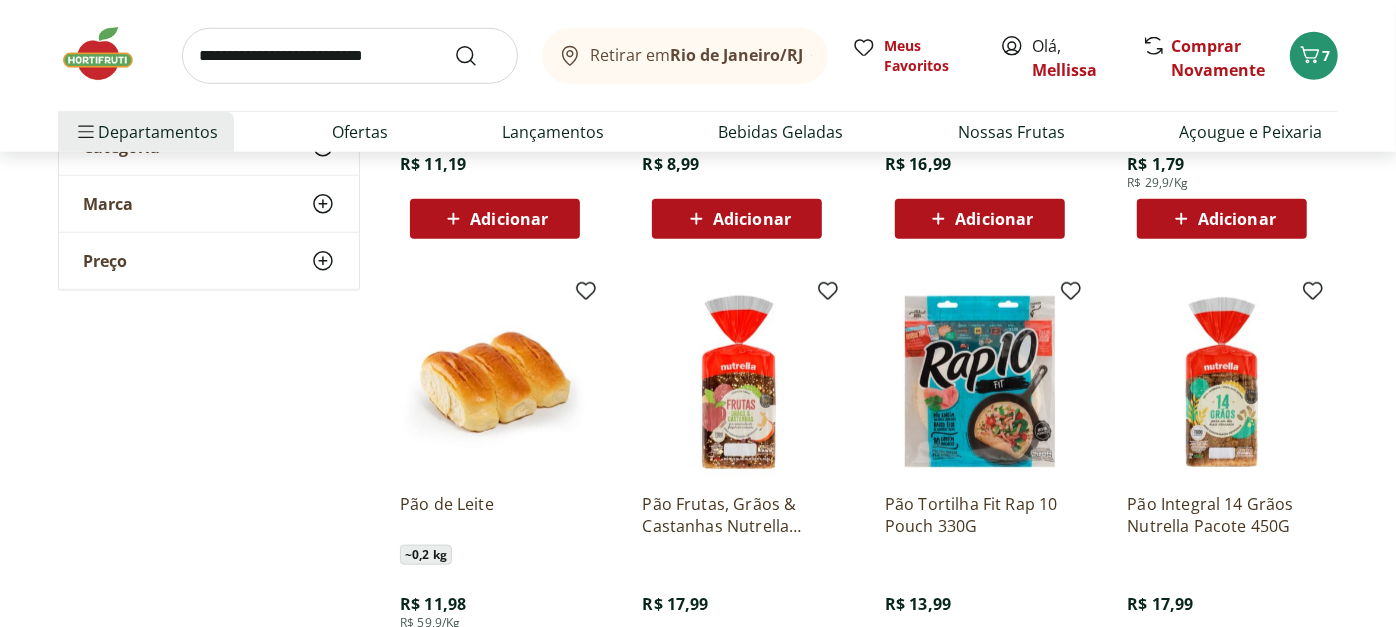 scroll, scrollTop: 0, scrollLeft: 0, axis: both 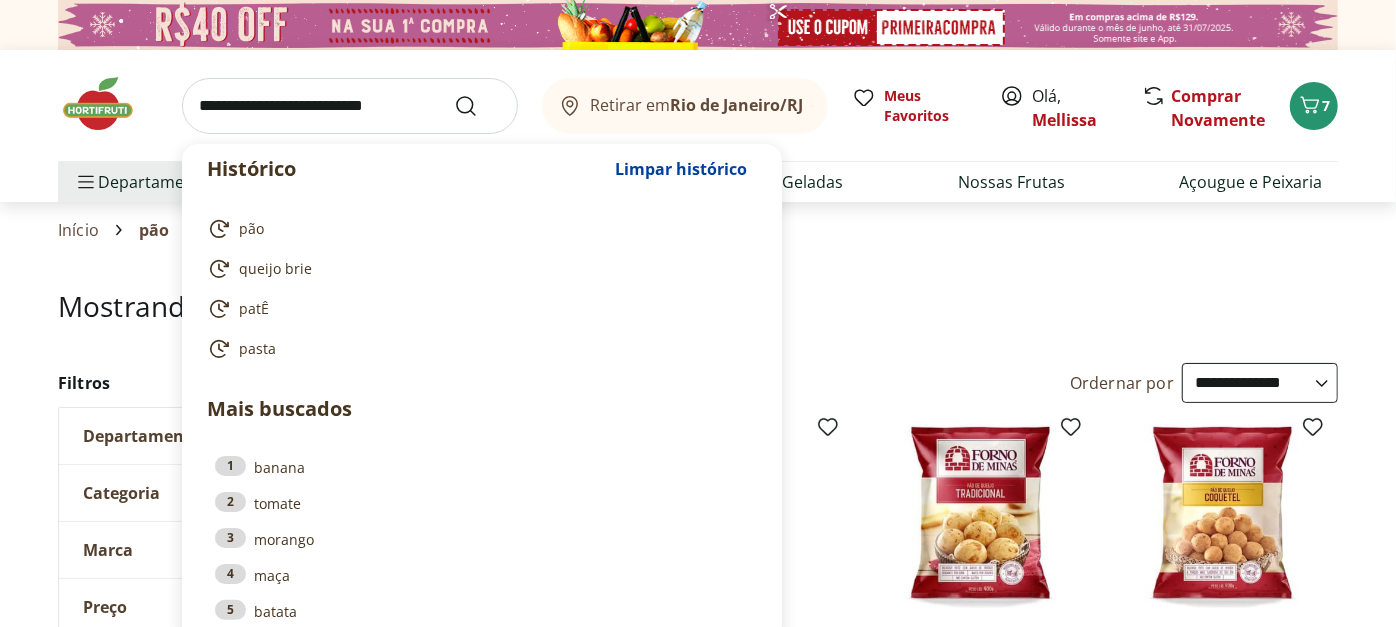 click at bounding box center (350, 106) 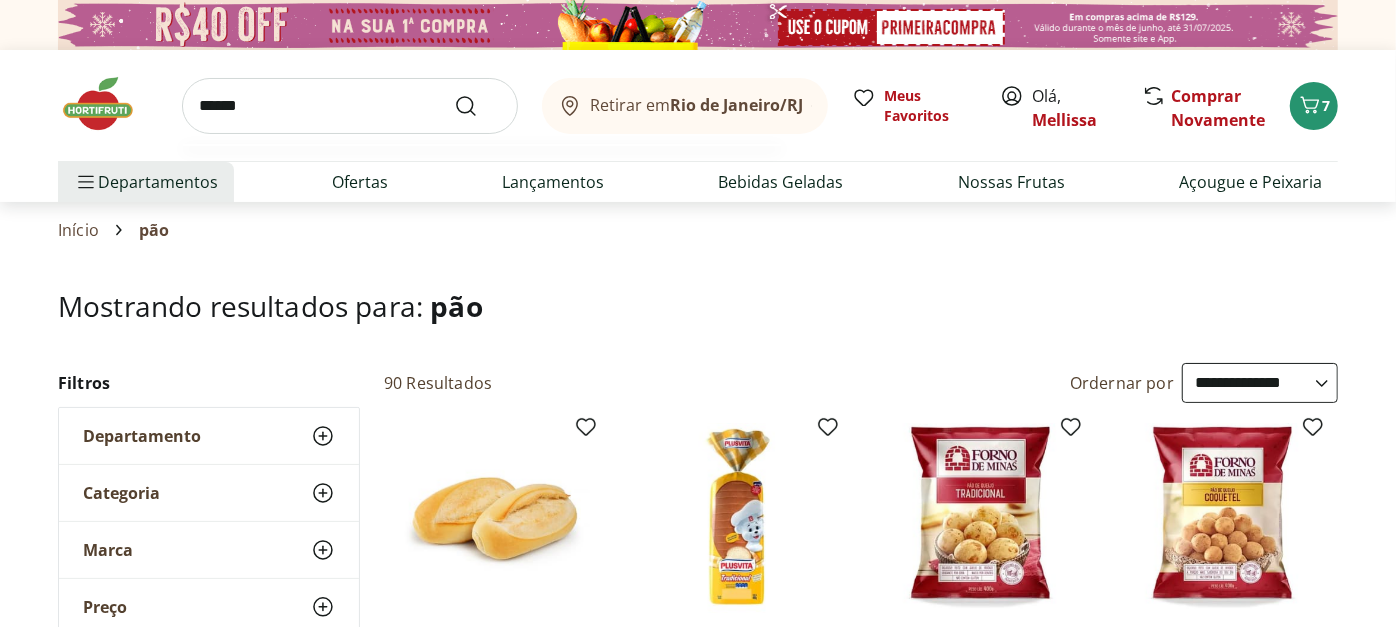 type on "******" 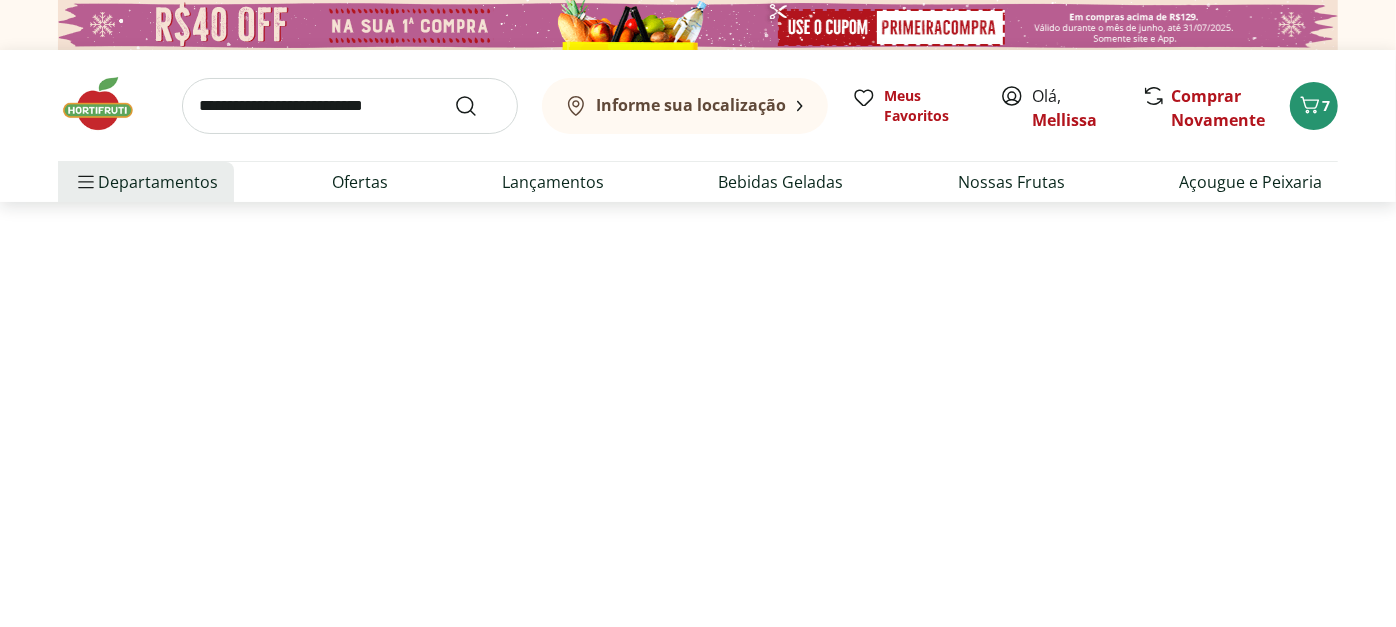 select on "**********" 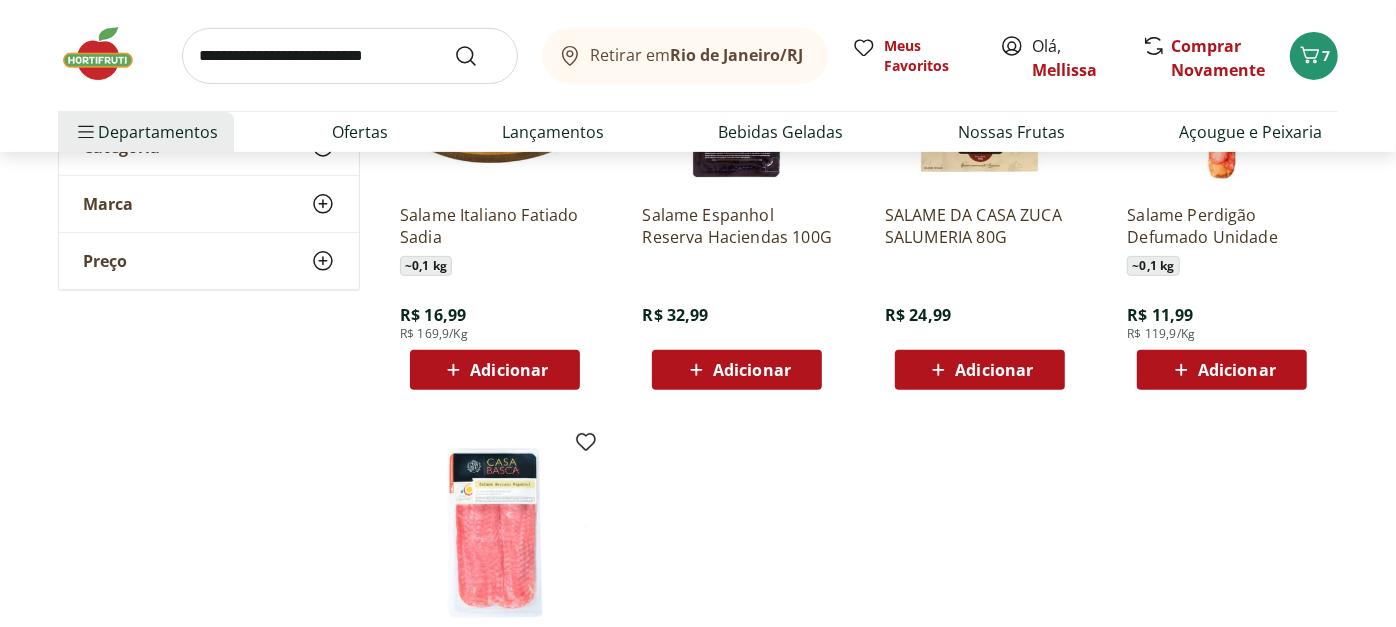 scroll, scrollTop: 398, scrollLeft: 0, axis: vertical 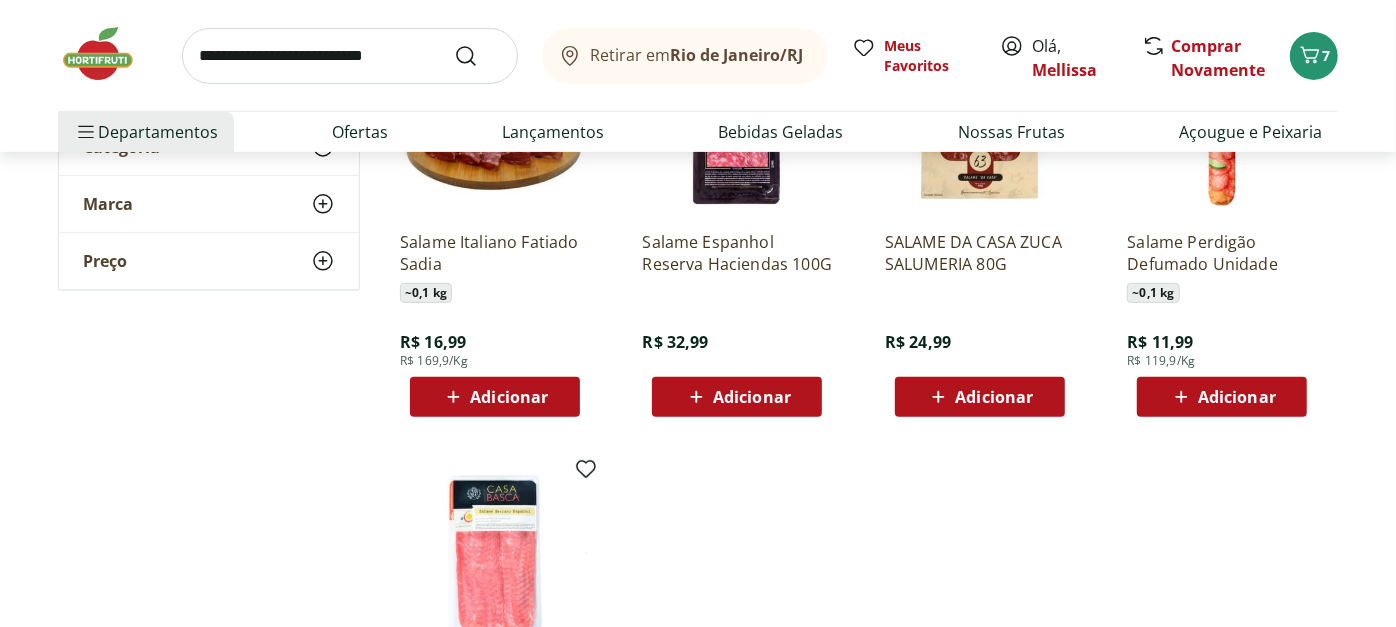 click on "Adicionar" at bounding box center (509, 397) 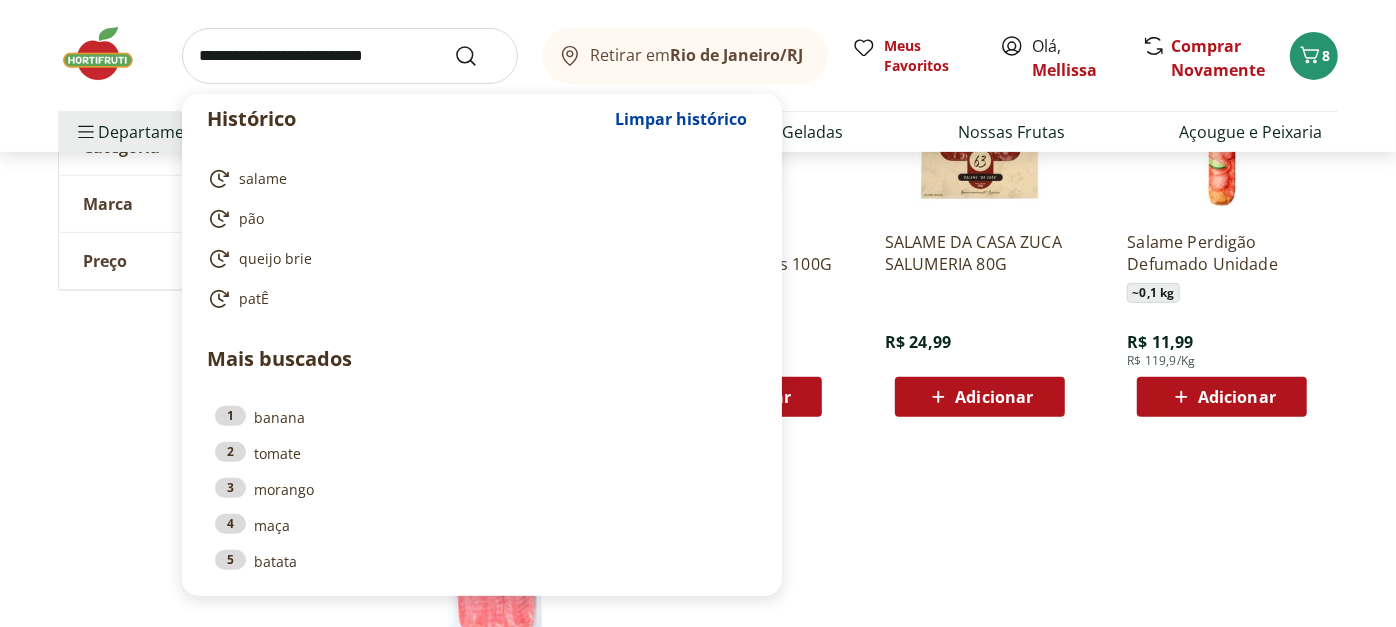 click at bounding box center [350, 56] 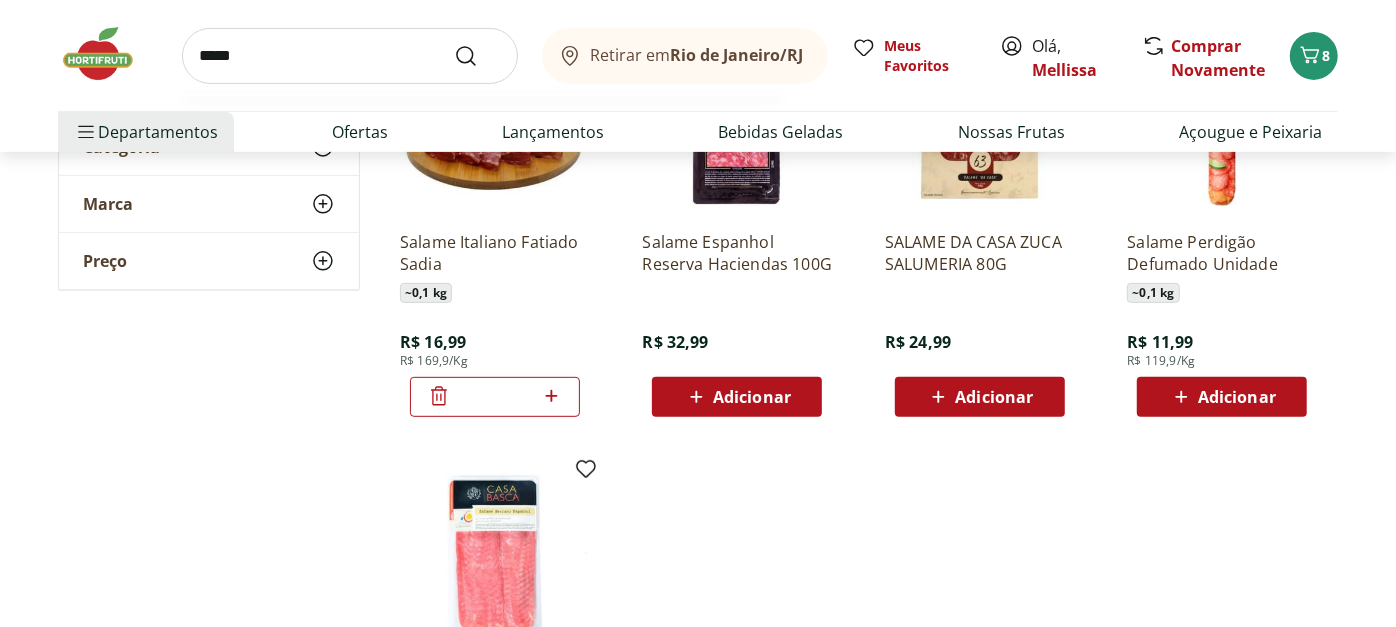 type on "*****" 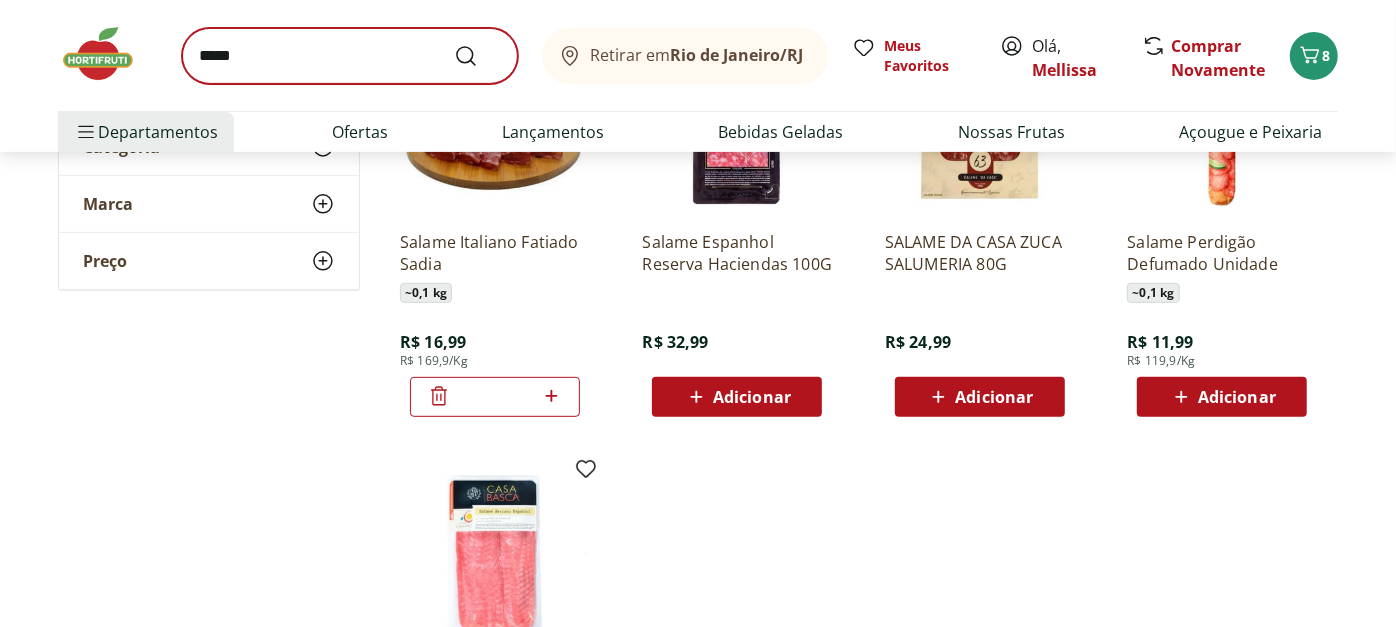 scroll, scrollTop: 0, scrollLeft: 0, axis: both 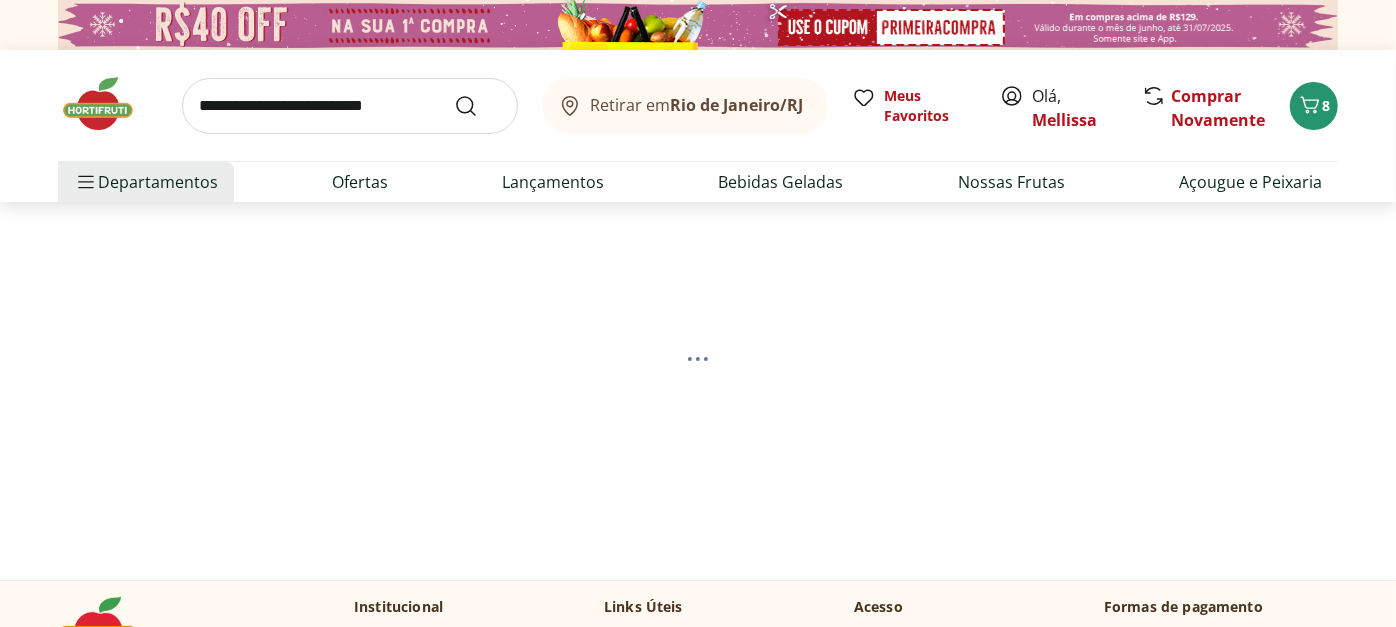 select on "**********" 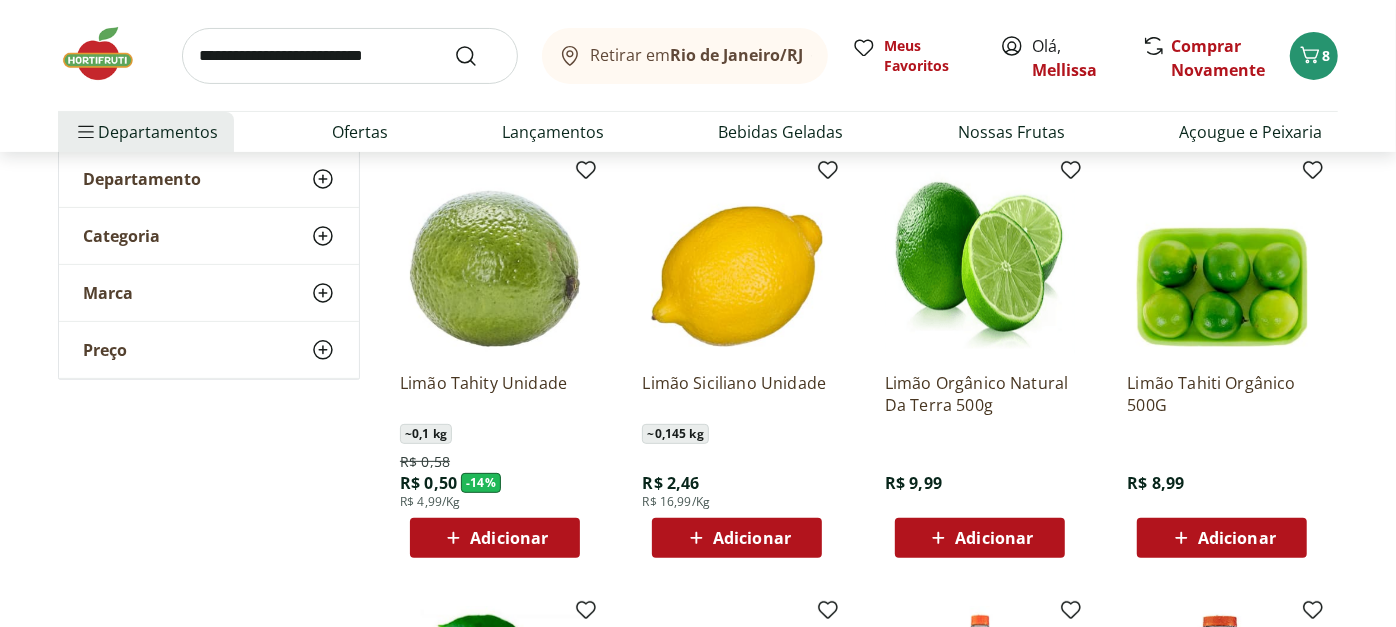 scroll, scrollTop: 290, scrollLeft: 0, axis: vertical 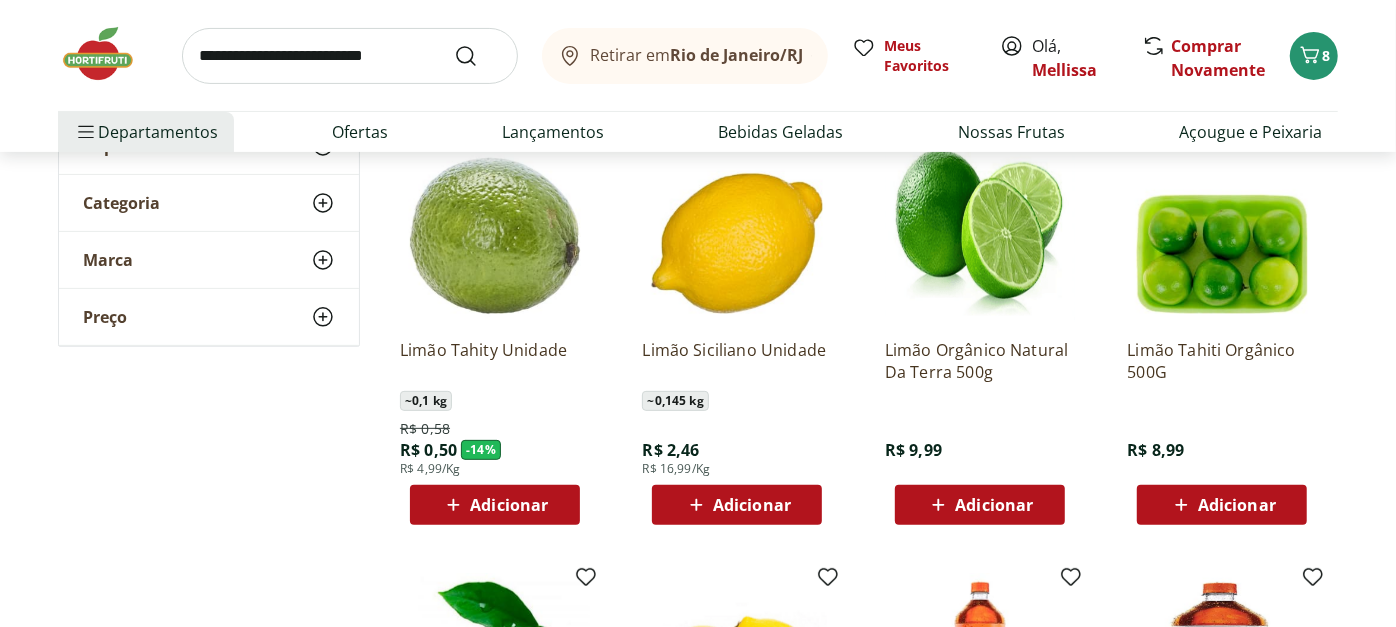 click on "Adicionar" at bounding box center [737, 505] 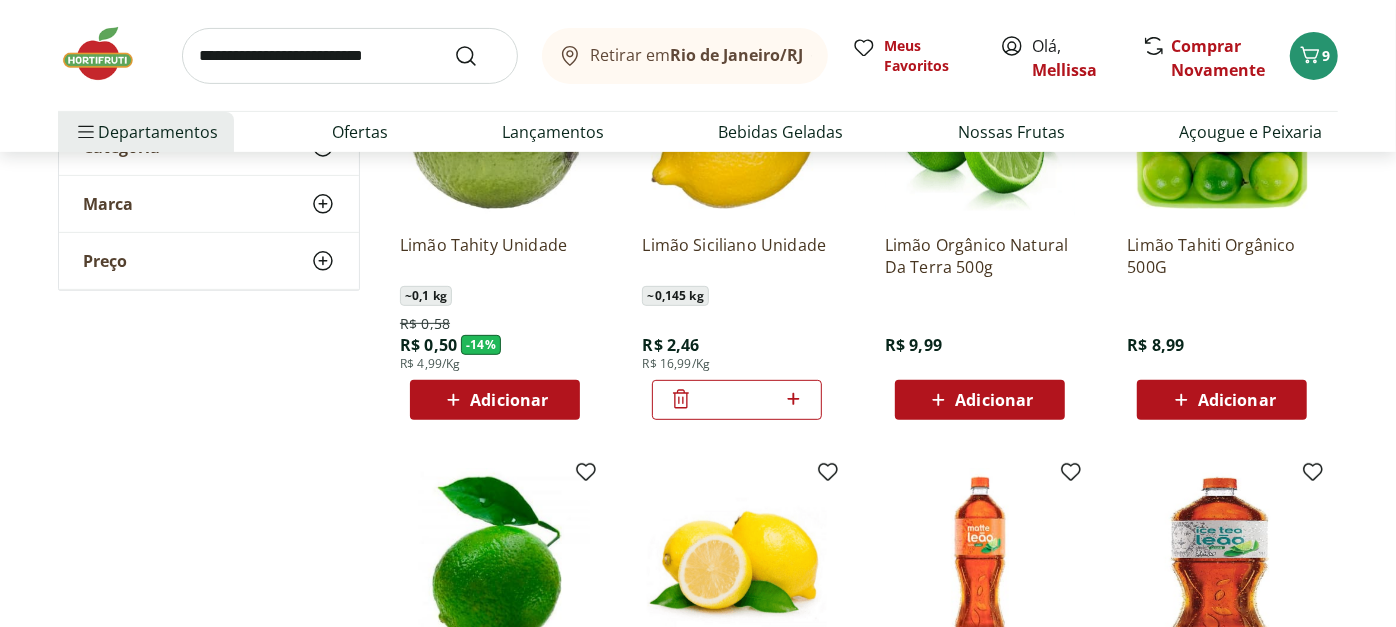 scroll, scrollTop: 388, scrollLeft: 0, axis: vertical 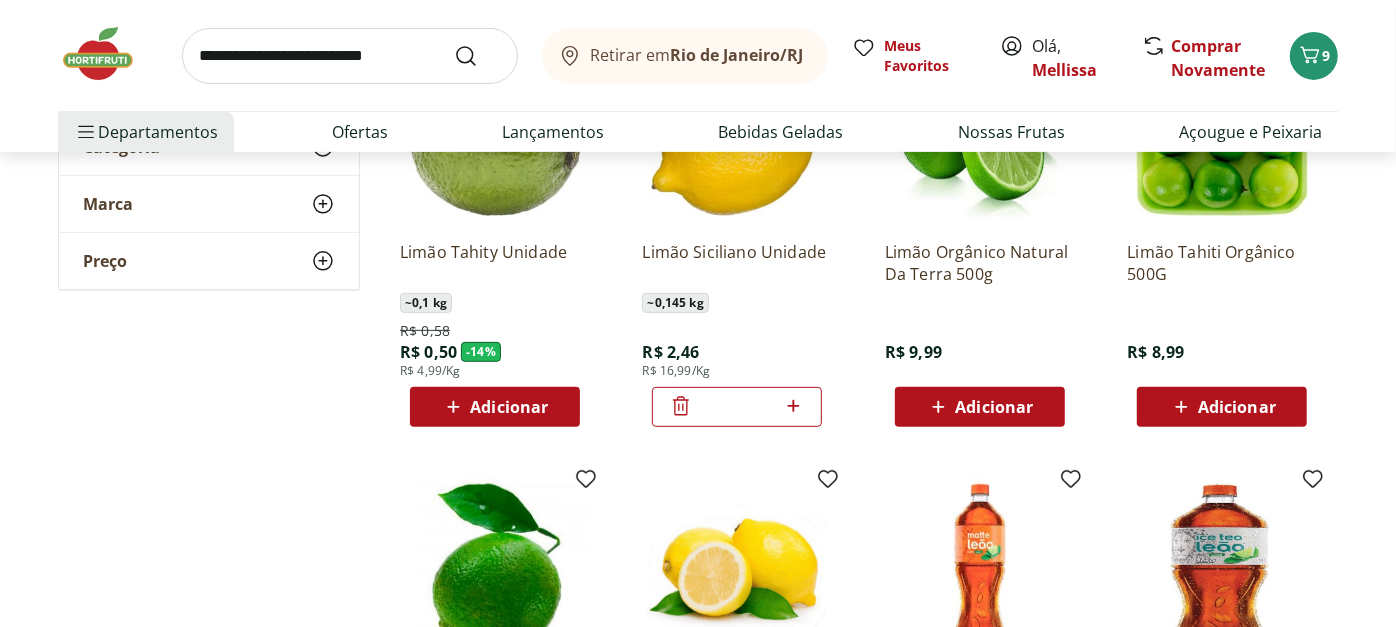 click 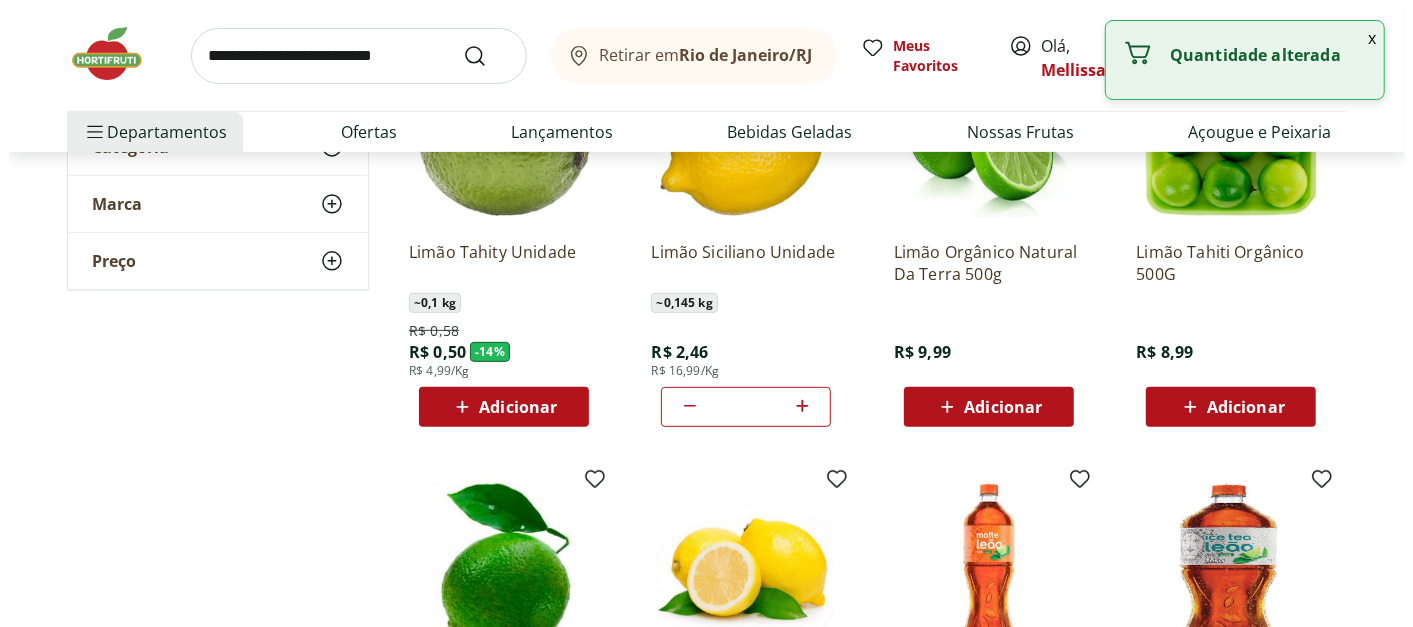 scroll, scrollTop: 0, scrollLeft: 0, axis: both 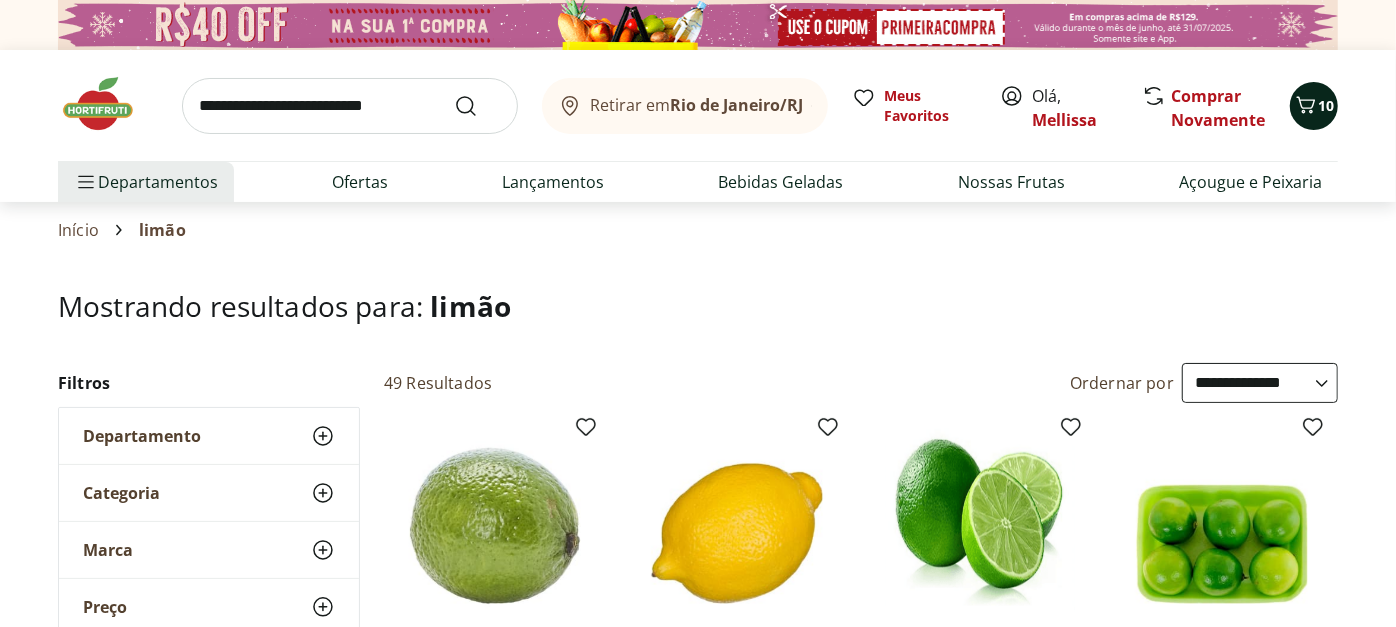click on "10" at bounding box center (1326, 105) 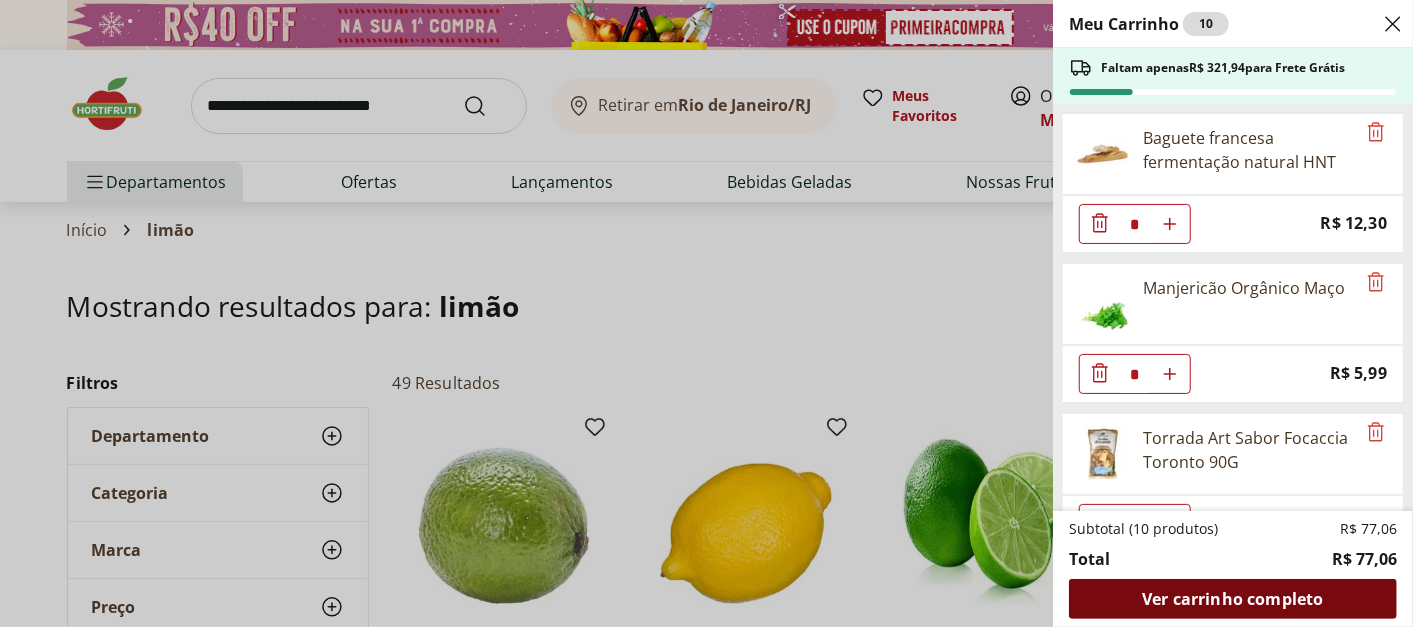 click on "Ver carrinho completo" at bounding box center (1232, 599) 